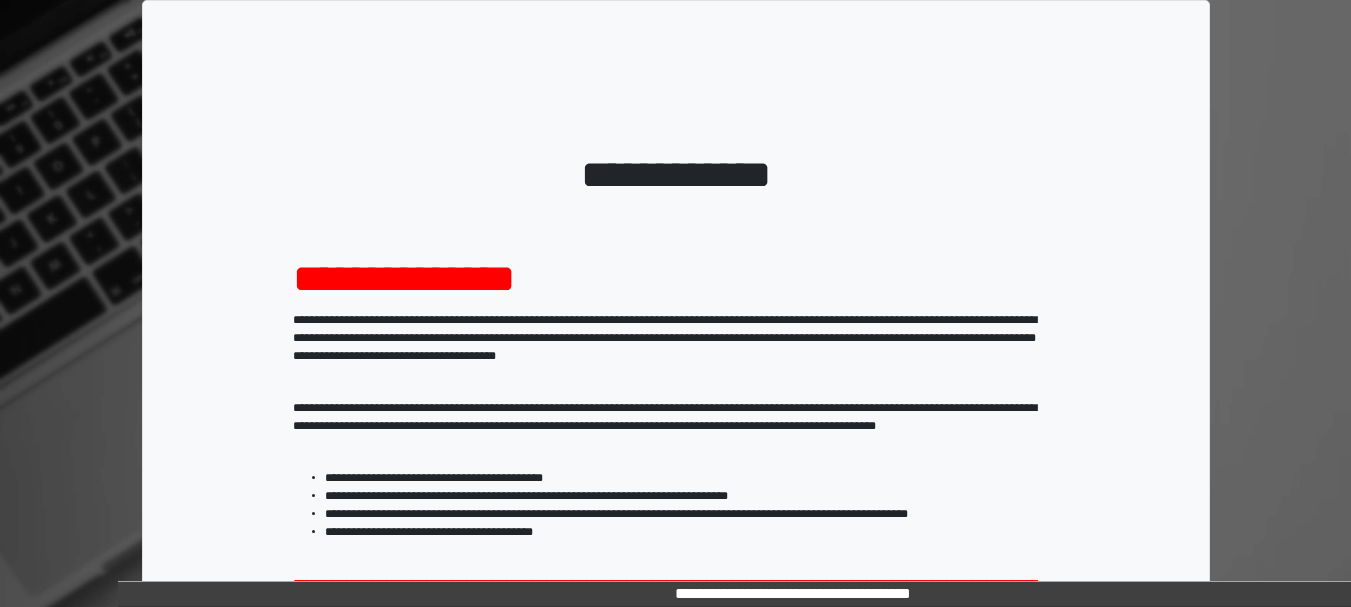 scroll, scrollTop: 321, scrollLeft: 0, axis: vertical 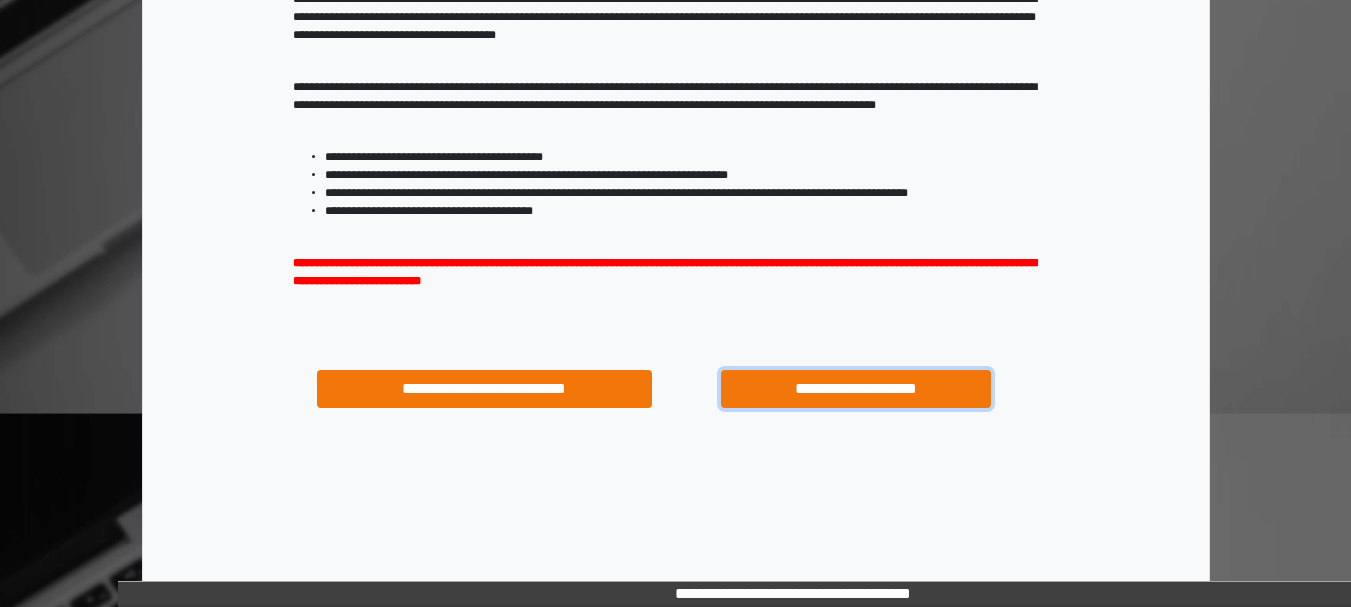 click on "**********" at bounding box center [855, 389] 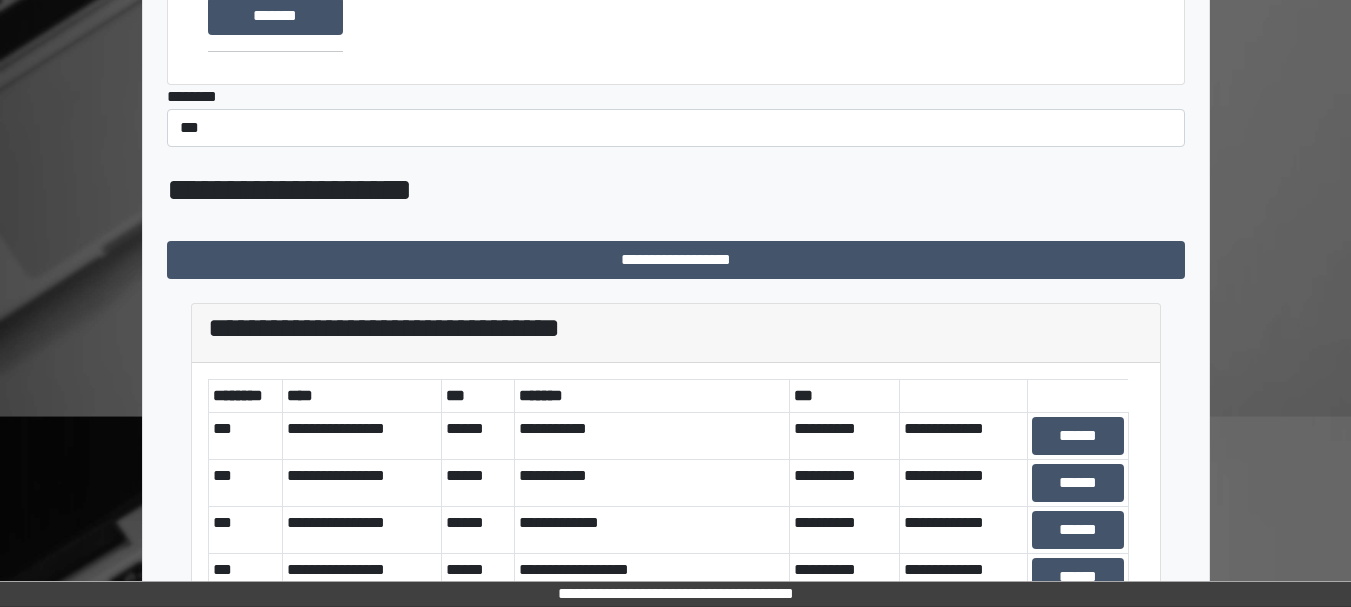scroll, scrollTop: 317, scrollLeft: 0, axis: vertical 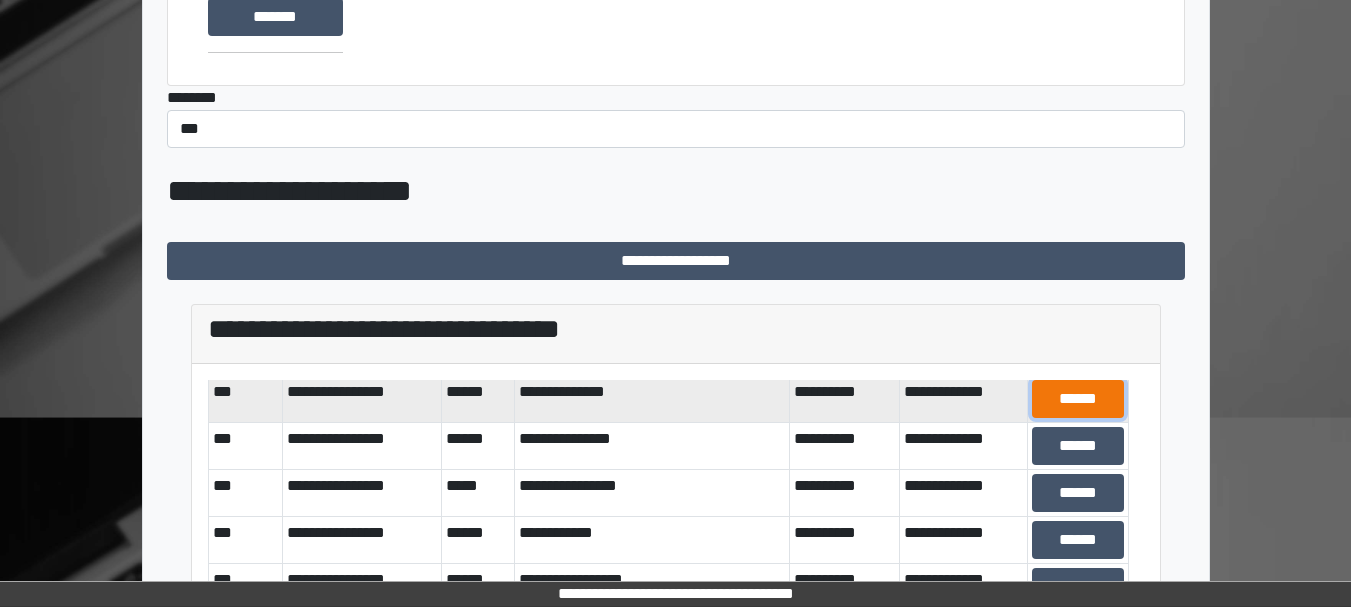 click on "******" at bounding box center (1078, 399) 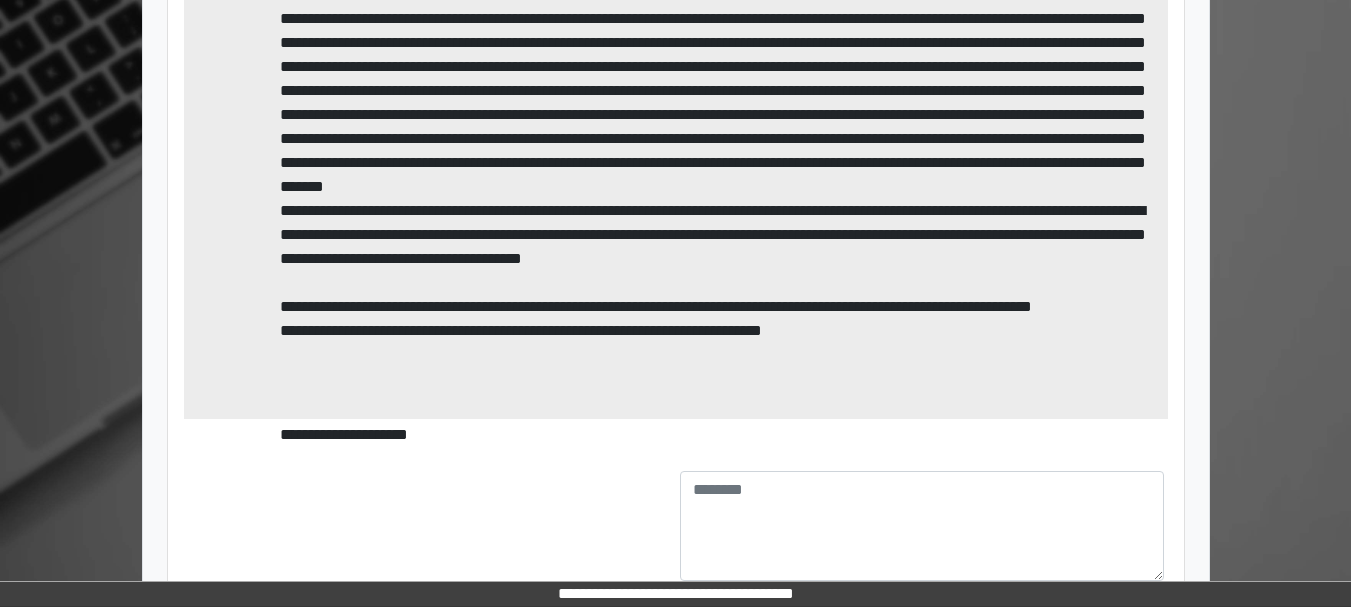 scroll, scrollTop: 1082, scrollLeft: 0, axis: vertical 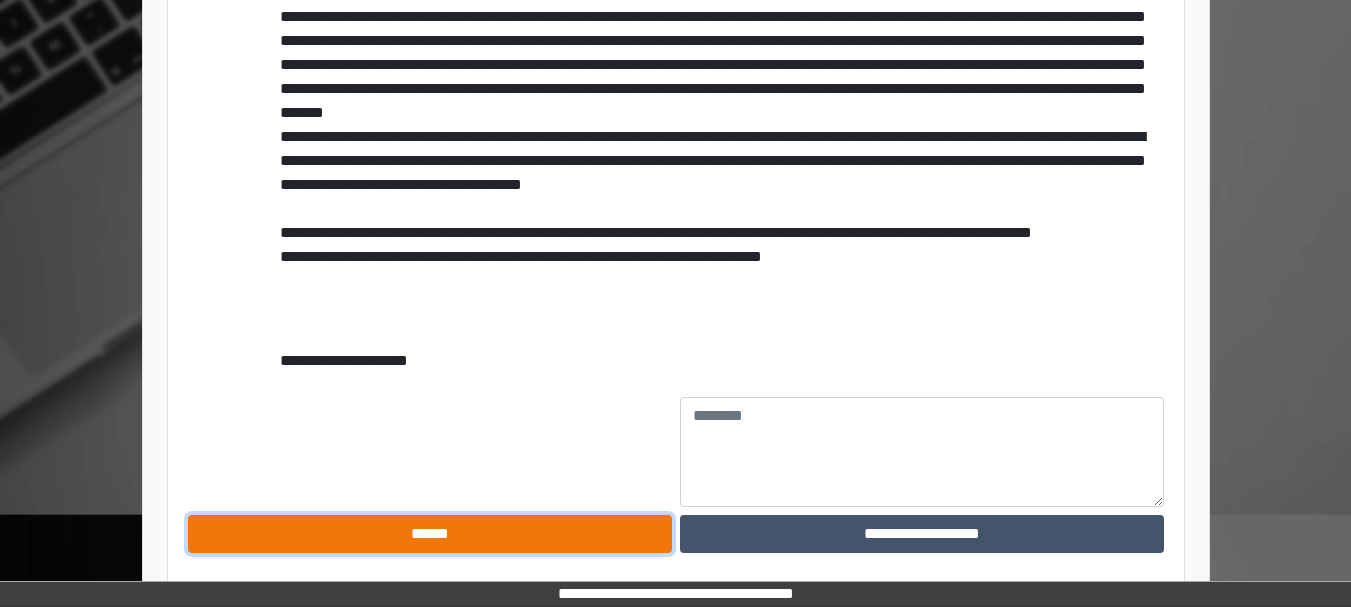 click on "******" at bounding box center (430, 534) 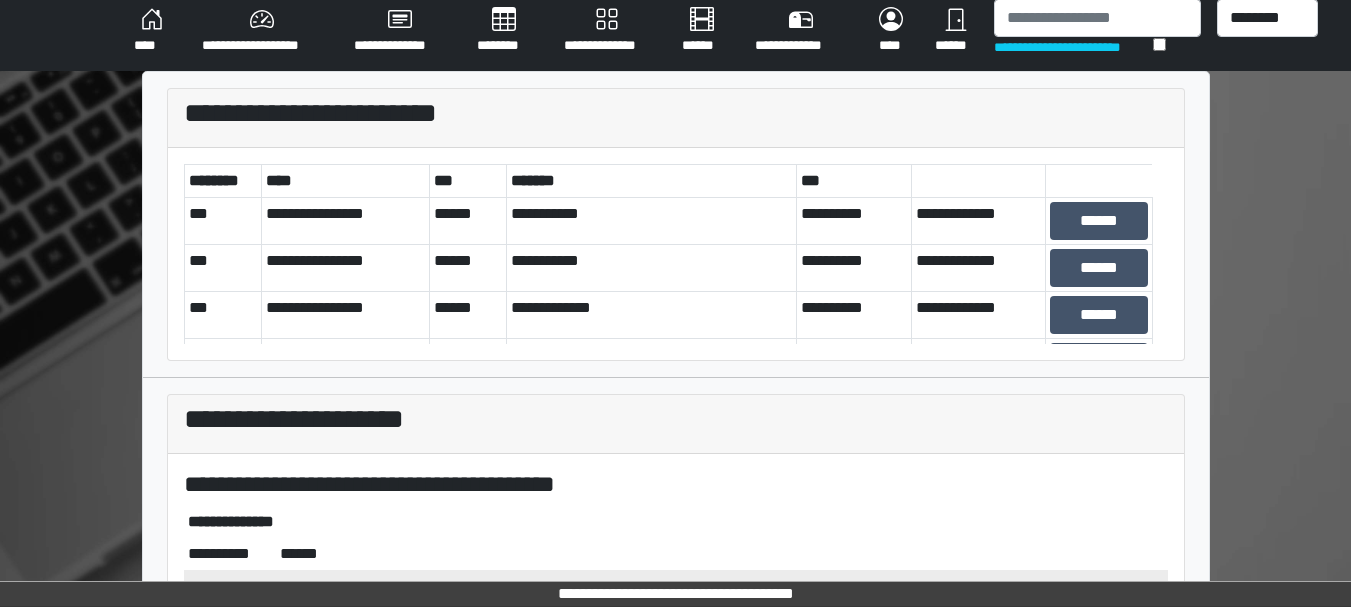 scroll, scrollTop: 0, scrollLeft: 0, axis: both 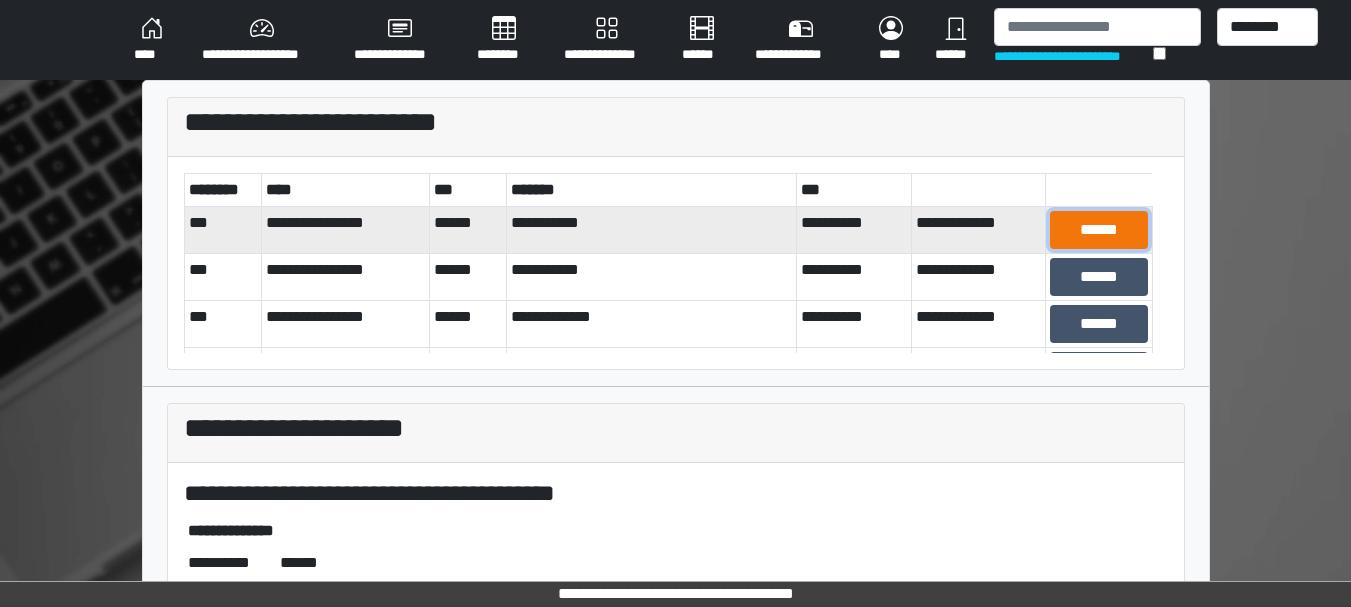 click on "******" at bounding box center [1098, 230] 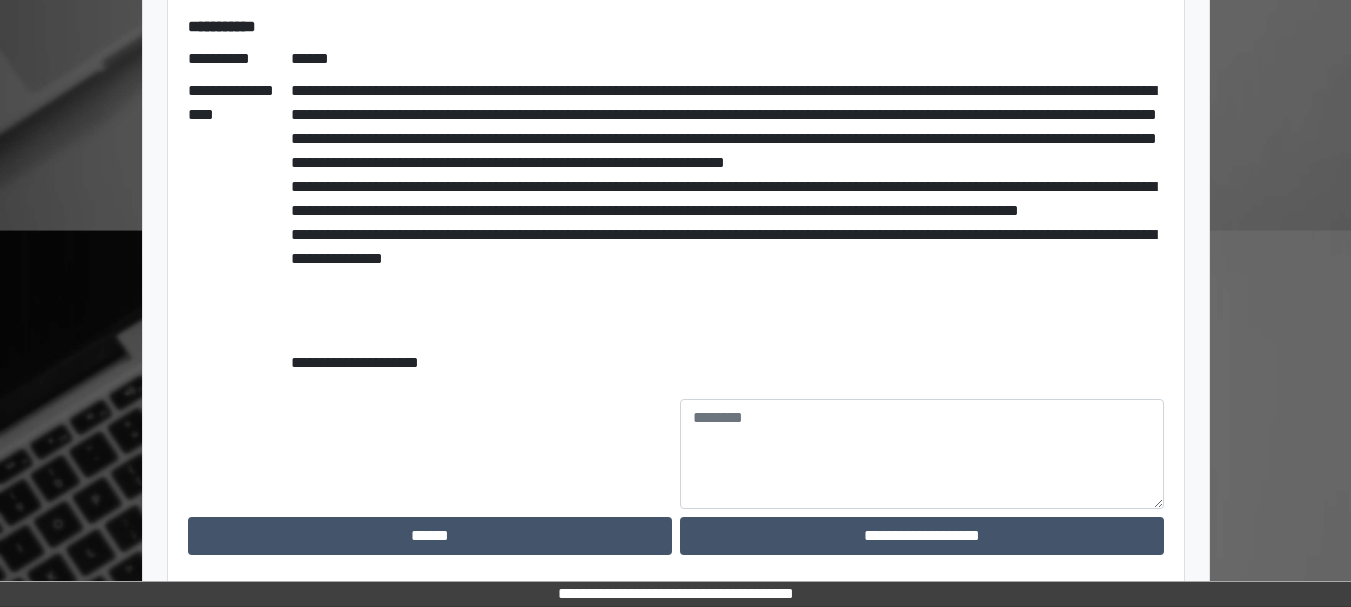 scroll, scrollTop: 506, scrollLeft: 0, axis: vertical 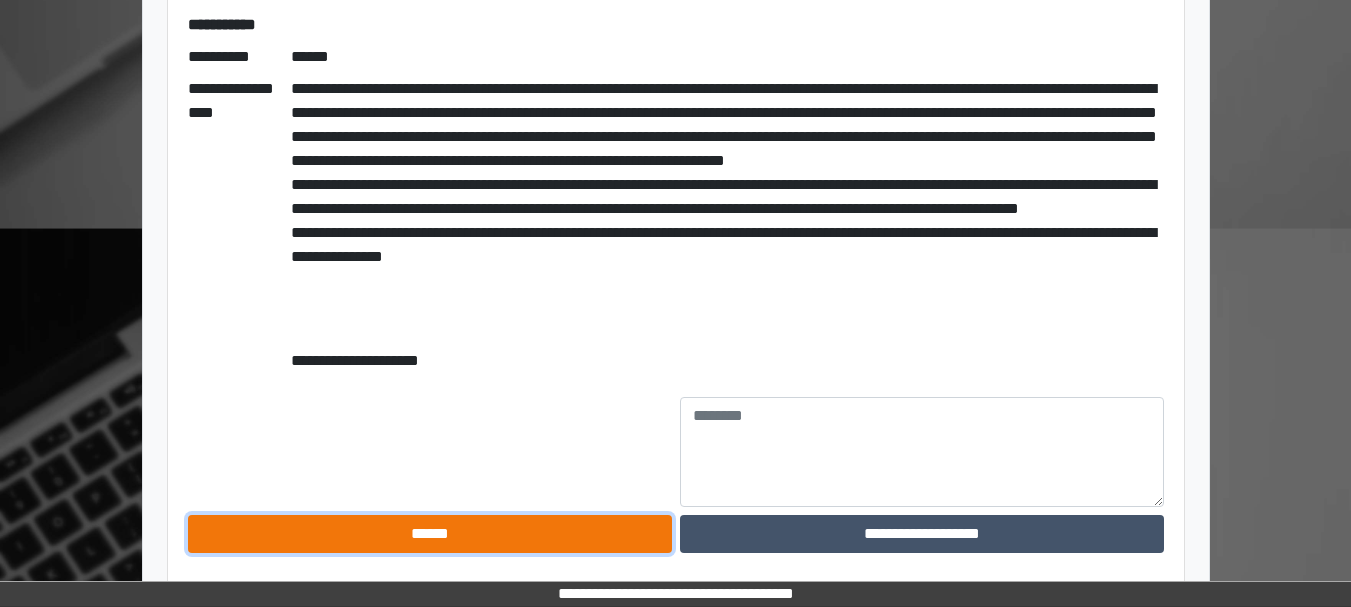 click on "******" at bounding box center (430, 534) 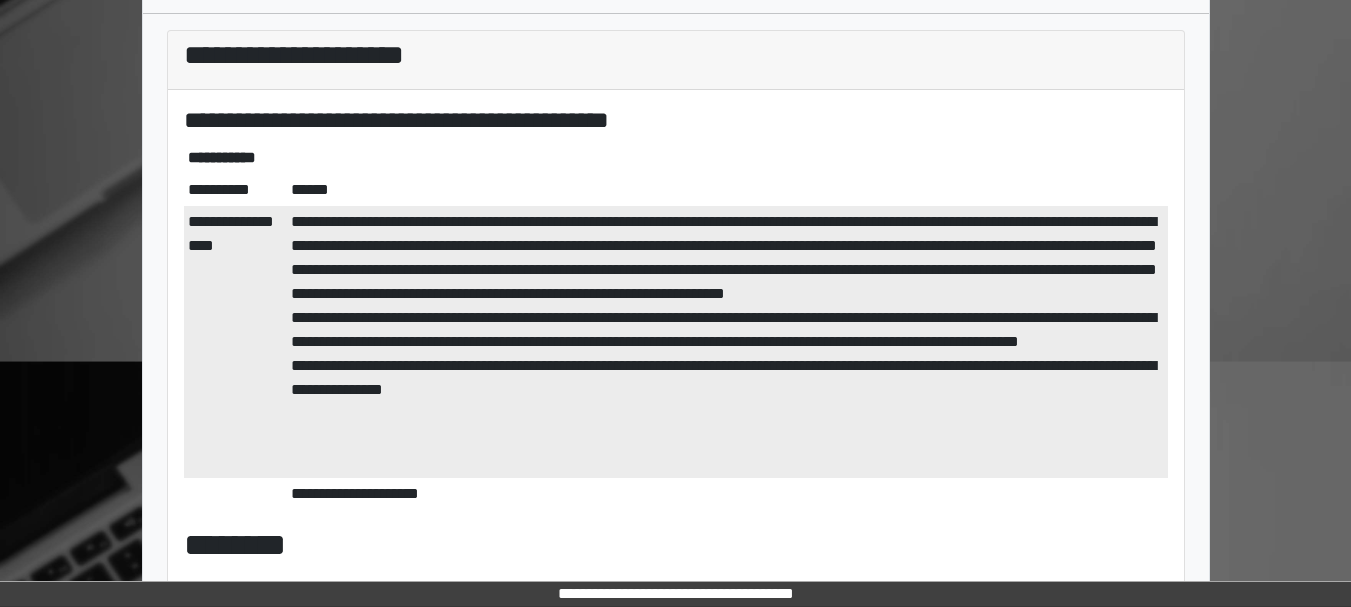 scroll, scrollTop: 0, scrollLeft: 0, axis: both 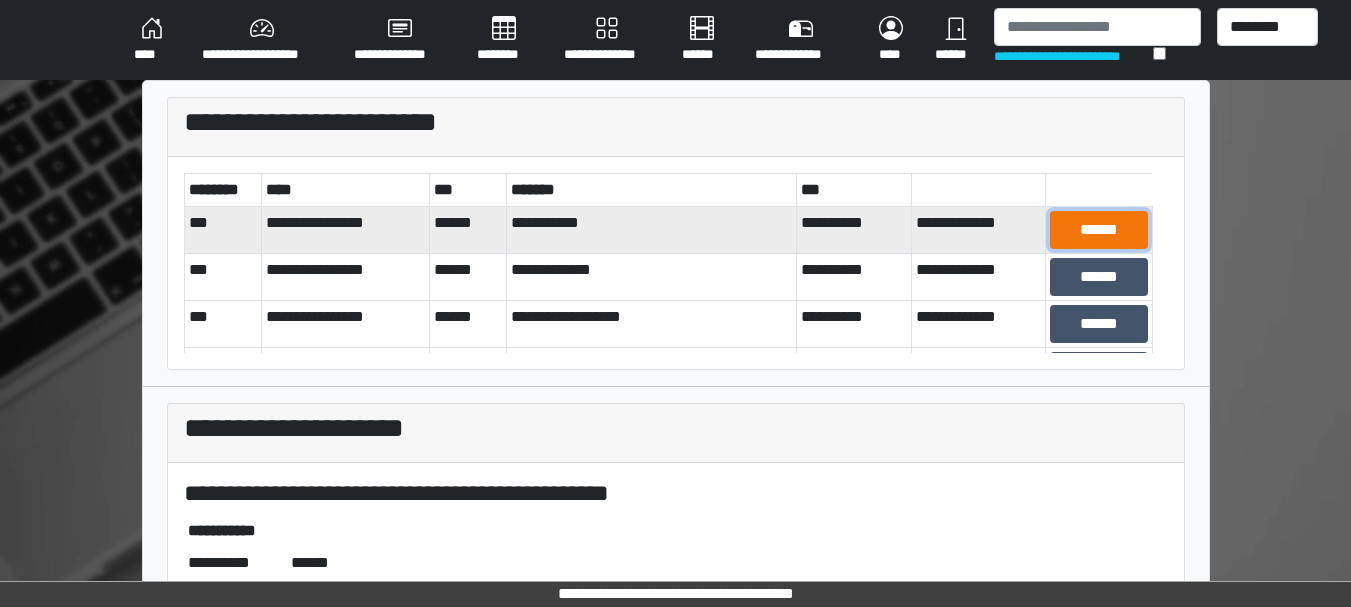 click on "******" at bounding box center (1098, 230) 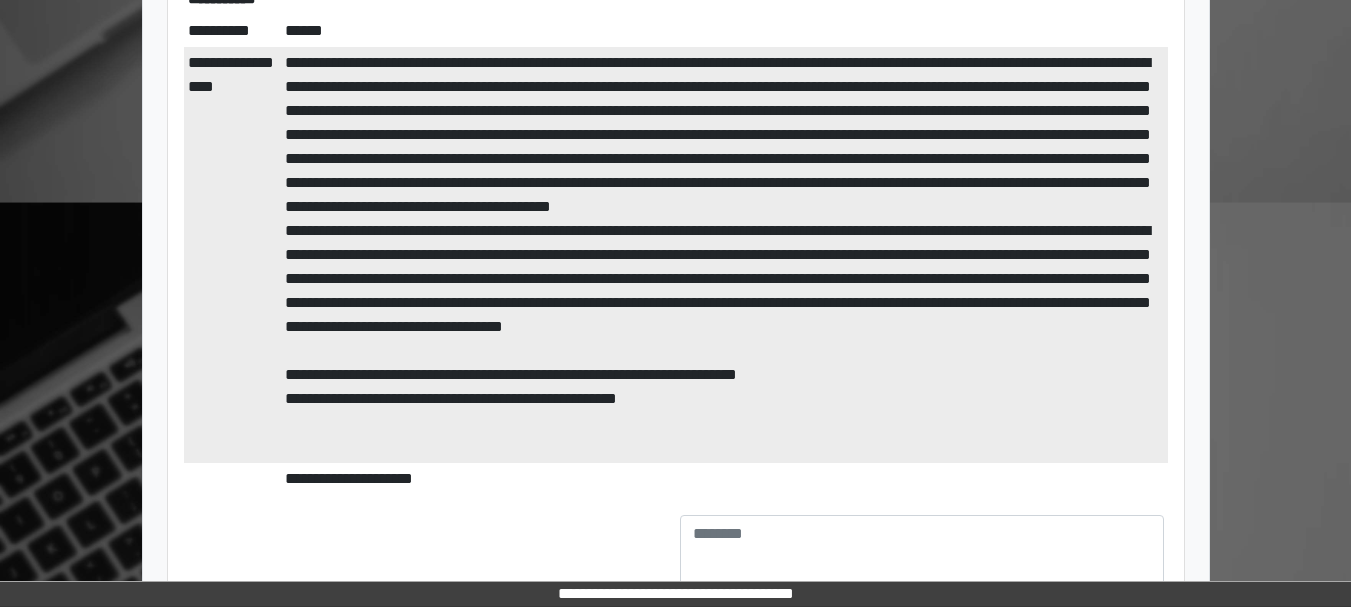 scroll, scrollTop: 650, scrollLeft: 0, axis: vertical 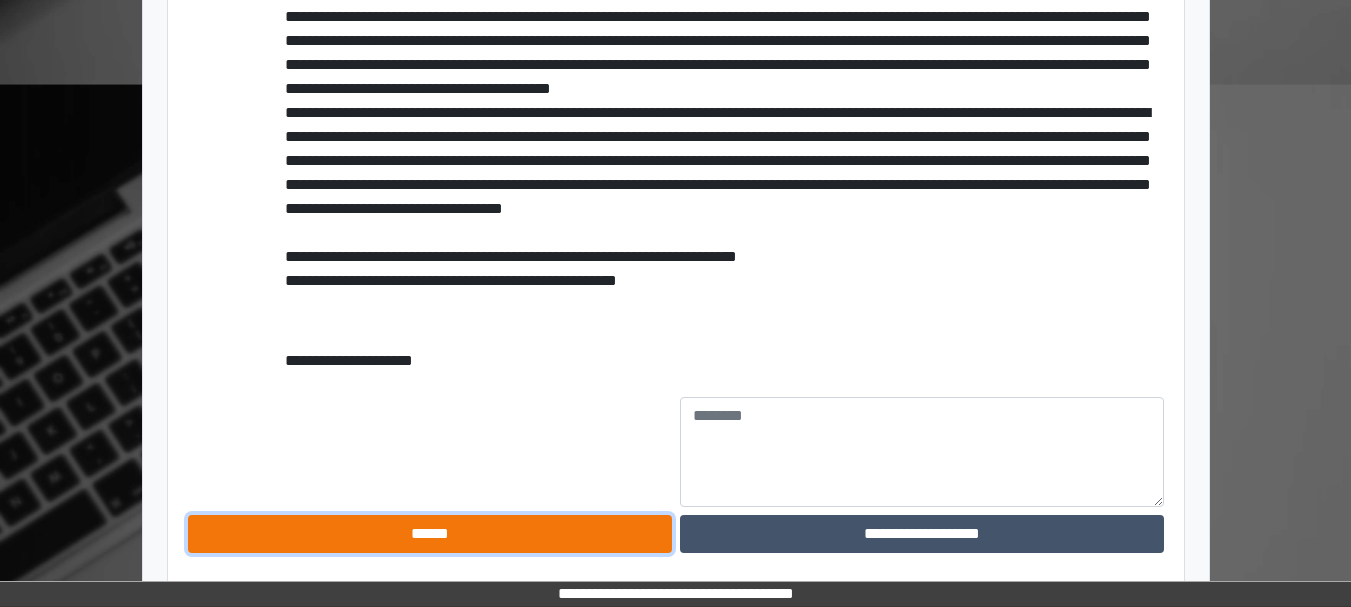 click on "******" at bounding box center [430, 534] 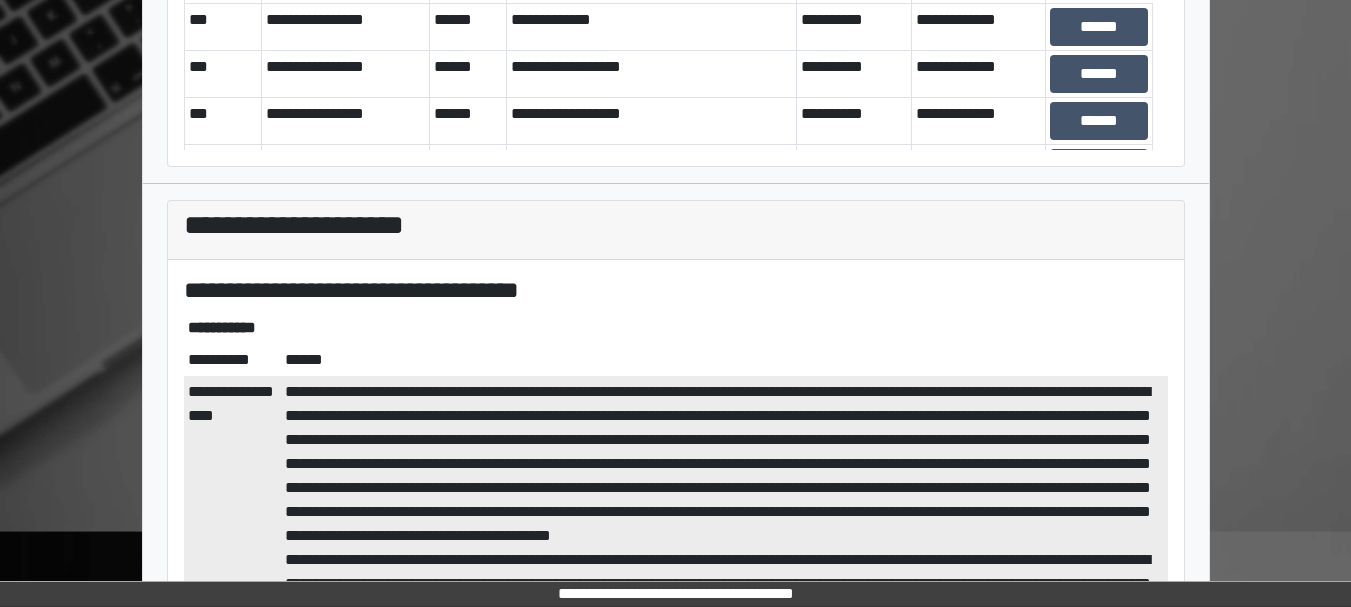 scroll, scrollTop: 60, scrollLeft: 0, axis: vertical 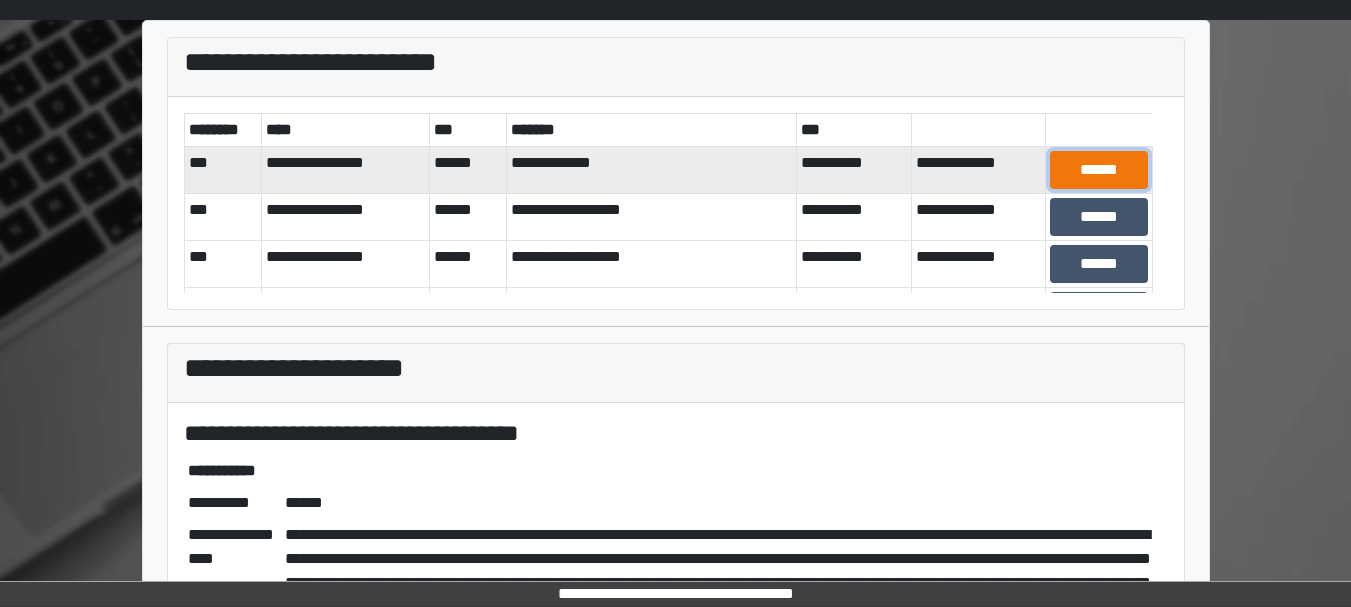 click on "******" at bounding box center (1098, 170) 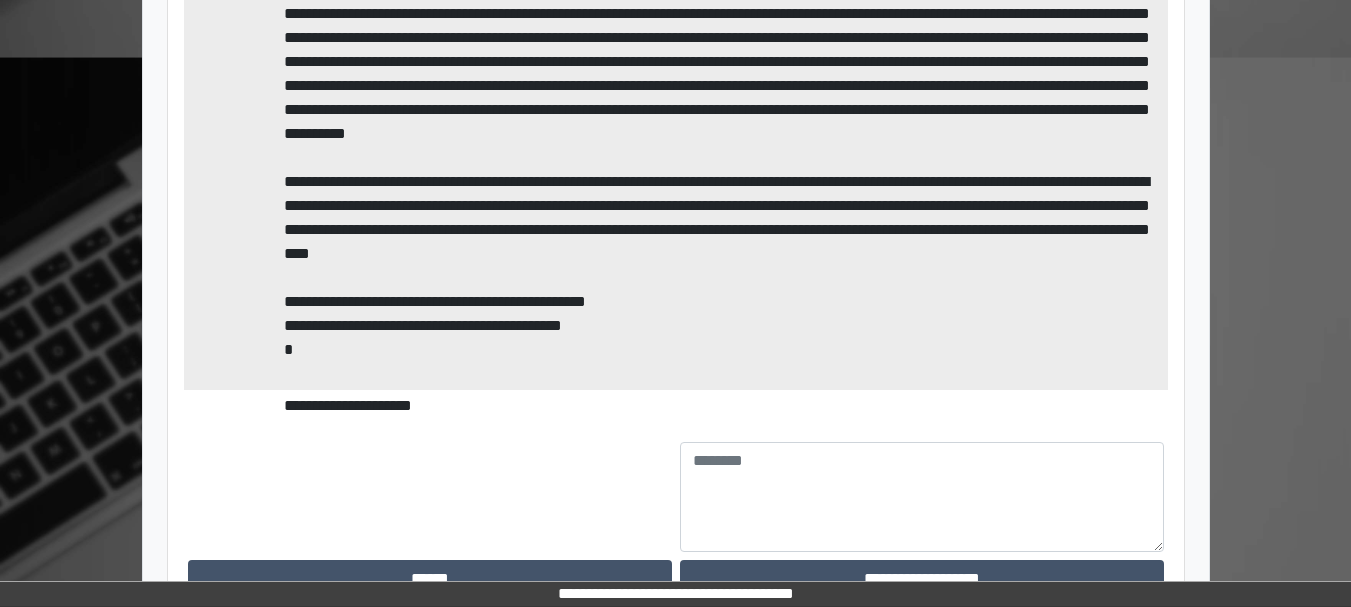 scroll, scrollTop: 722, scrollLeft: 0, axis: vertical 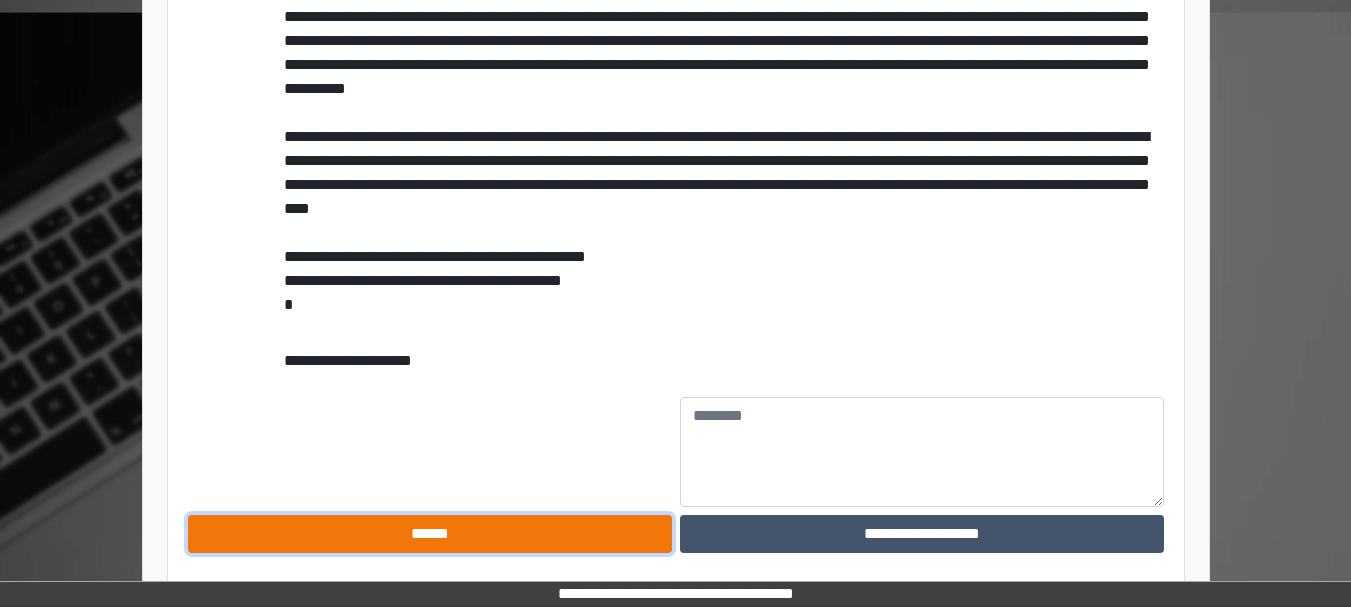 click on "******" at bounding box center [430, 534] 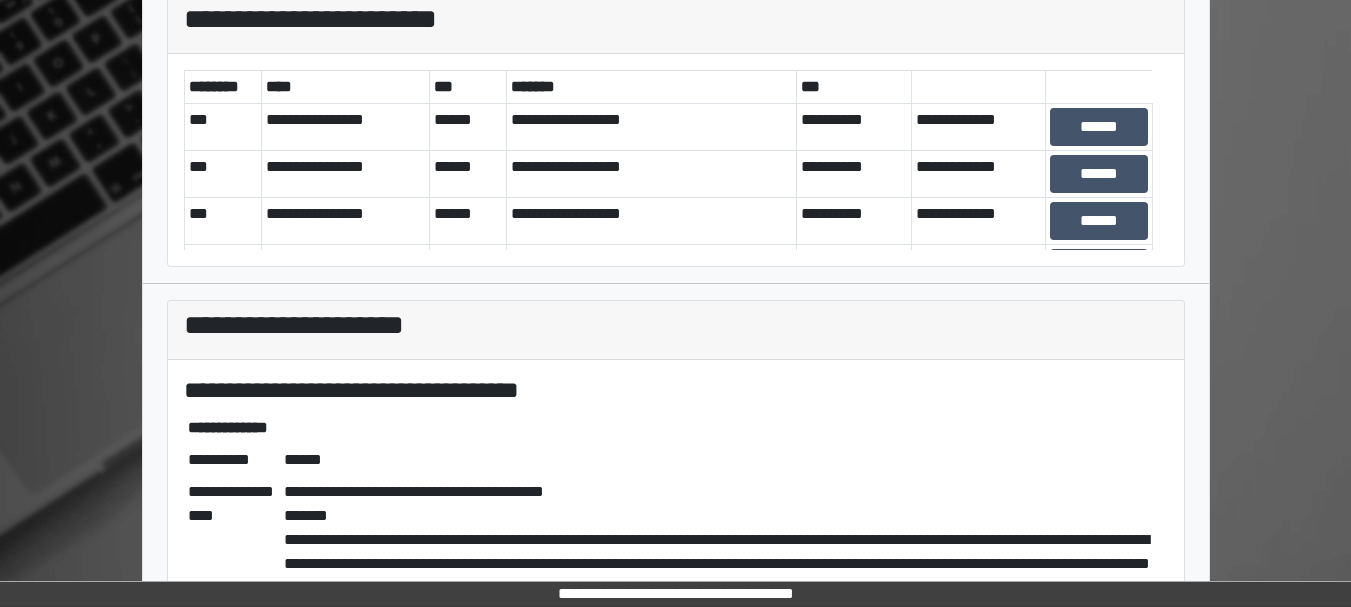 scroll, scrollTop: 78, scrollLeft: 0, axis: vertical 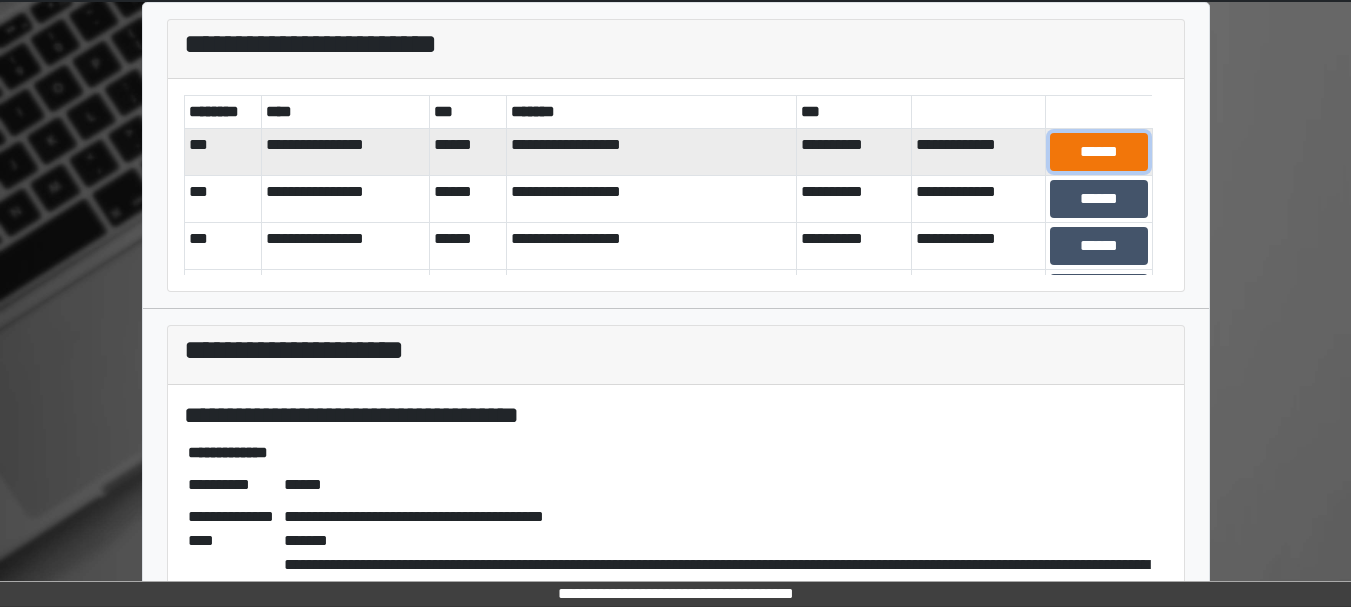 click on "******" at bounding box center [1098, 152] 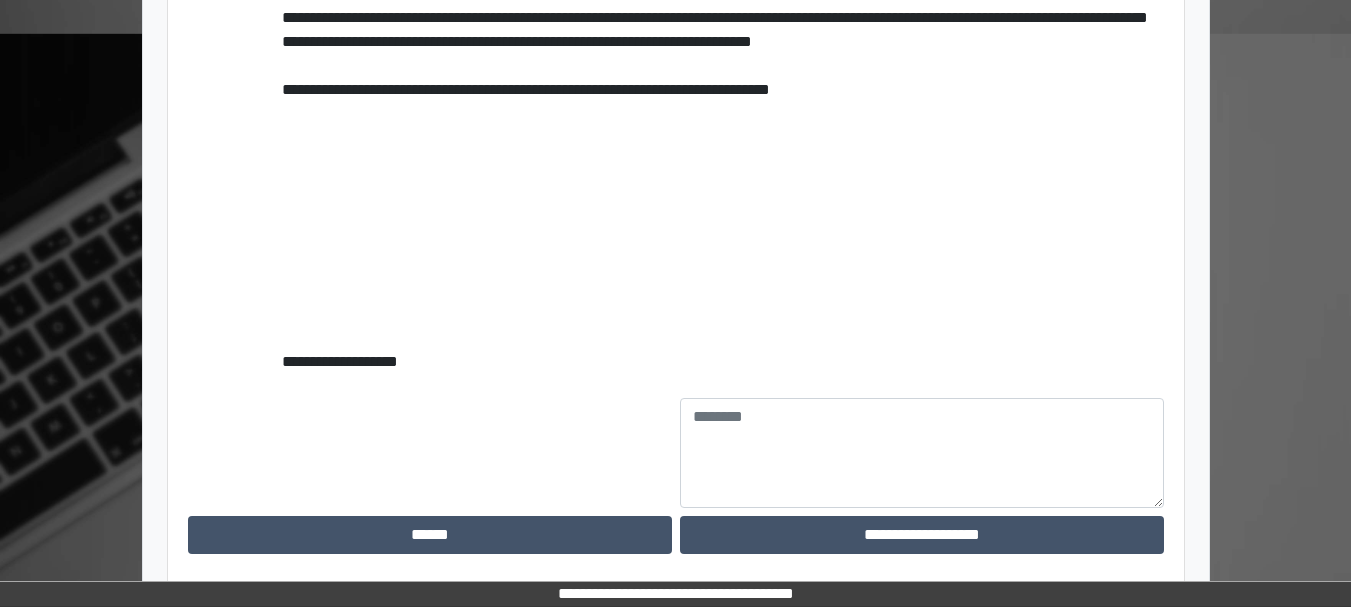 scroll, scrollTop: 2426, scrollLeft: 0, axis: vertical 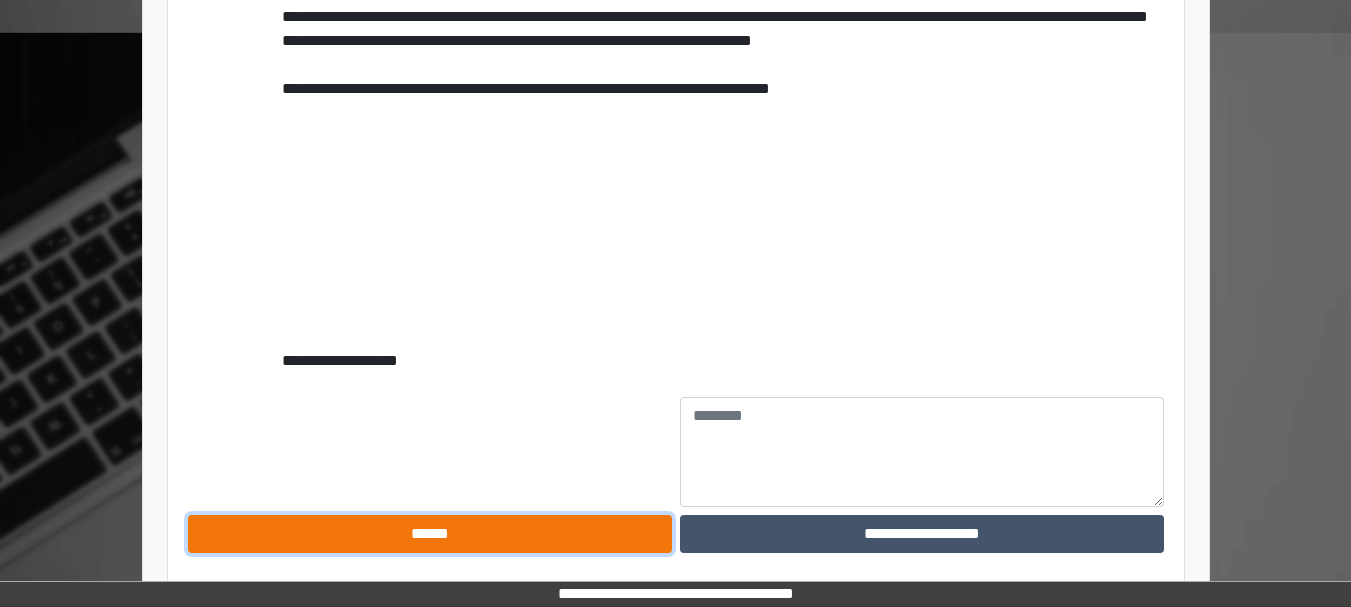 click on "******" at bounding box center [430, 534] 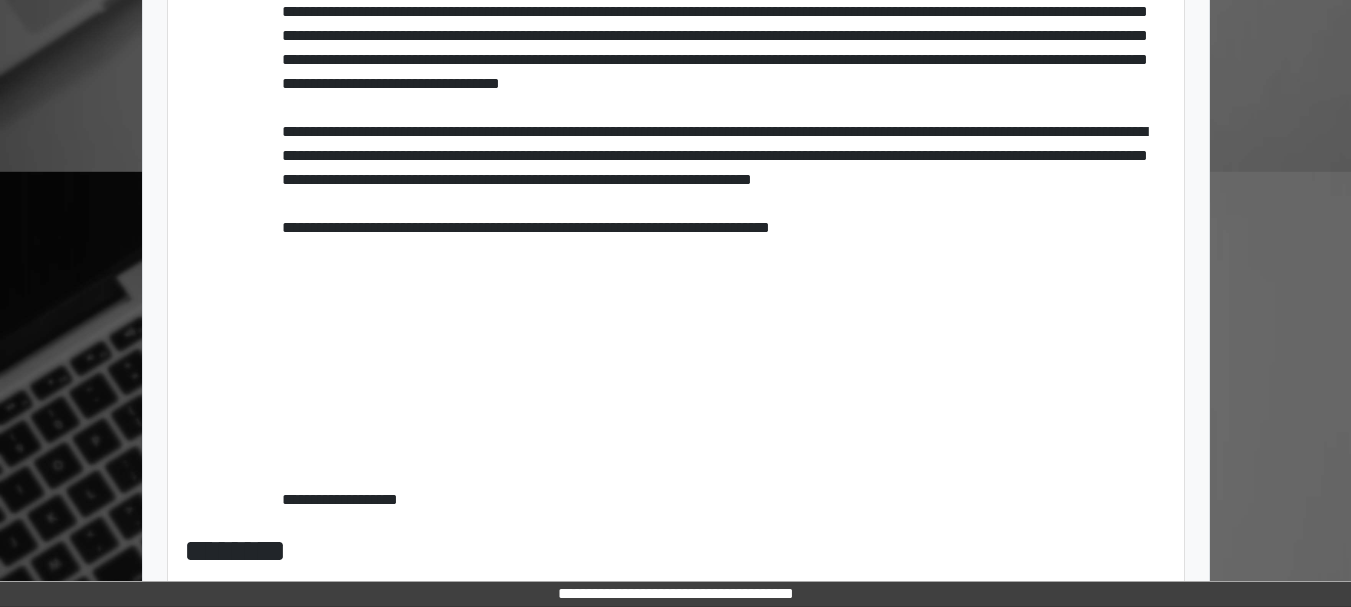 scroll, scrollTop: 2288, scrollLeft: 0, axis: vertical 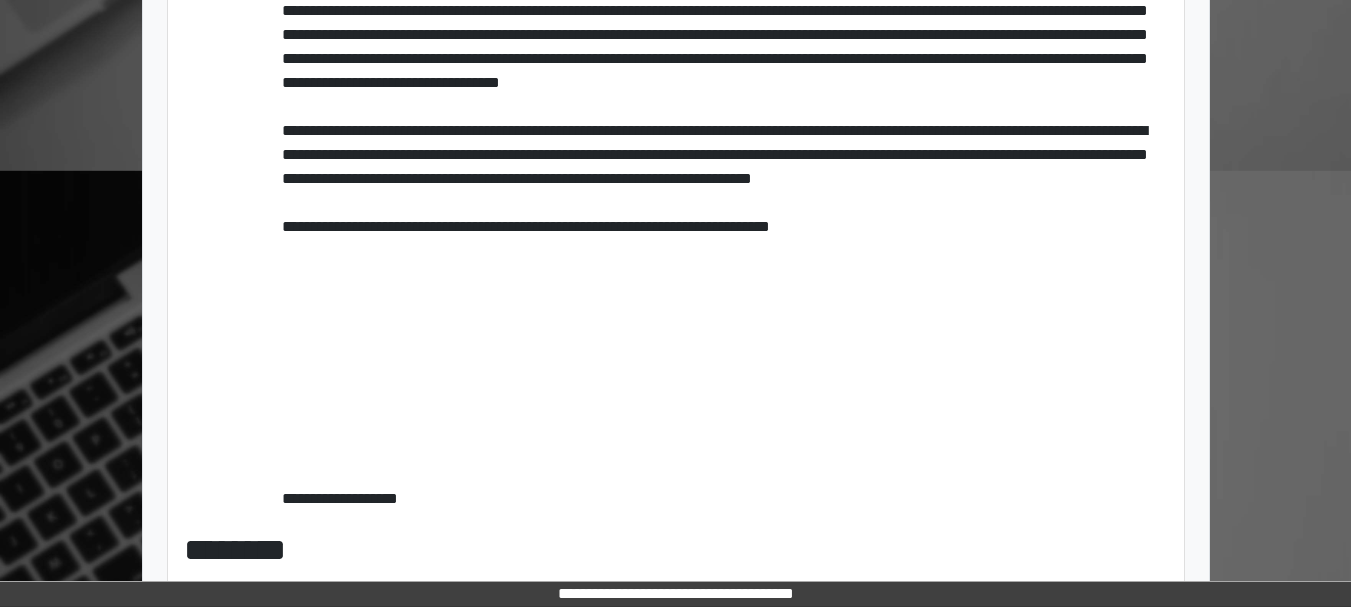 click on "**********" at bounding box center (722, -613) 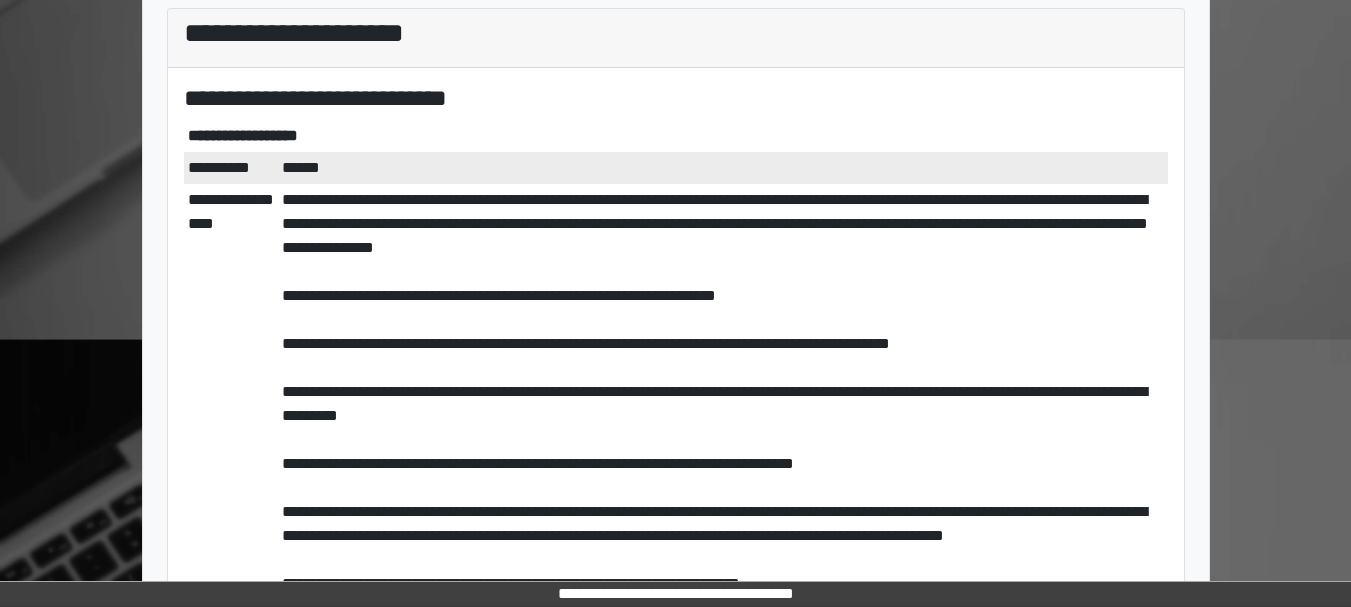 scroll, scrollTop: 0, scrollLeft: 0, axis: both 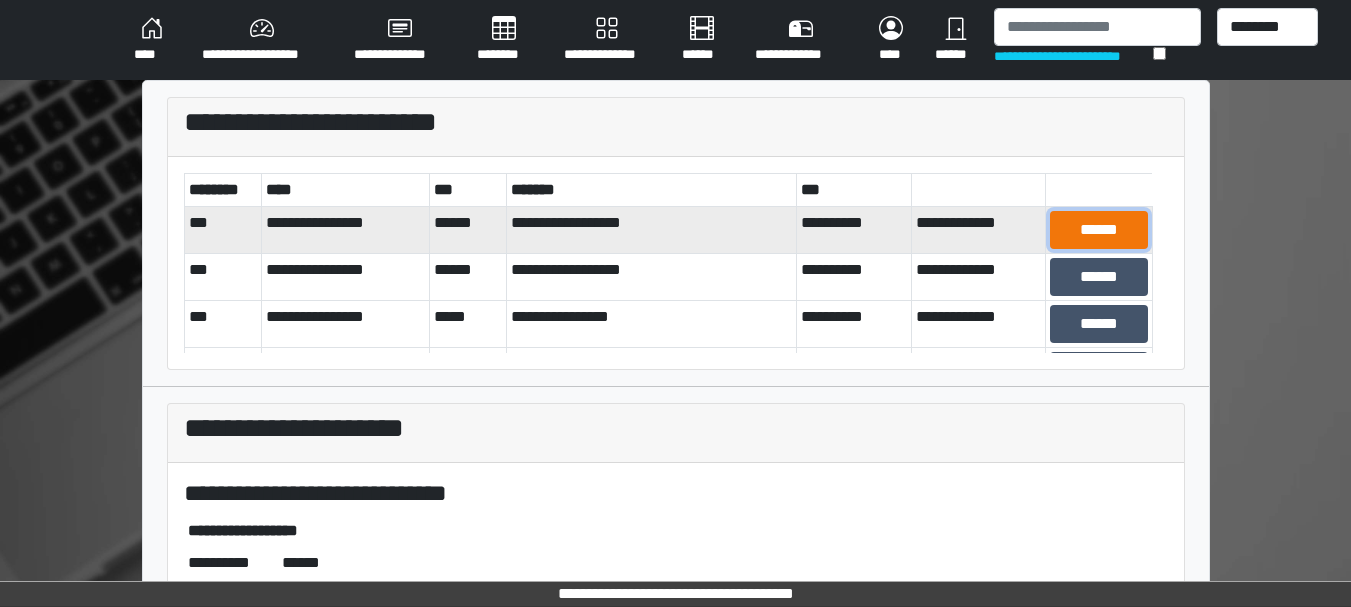 click on "******" at bounding box center (1098, 230) 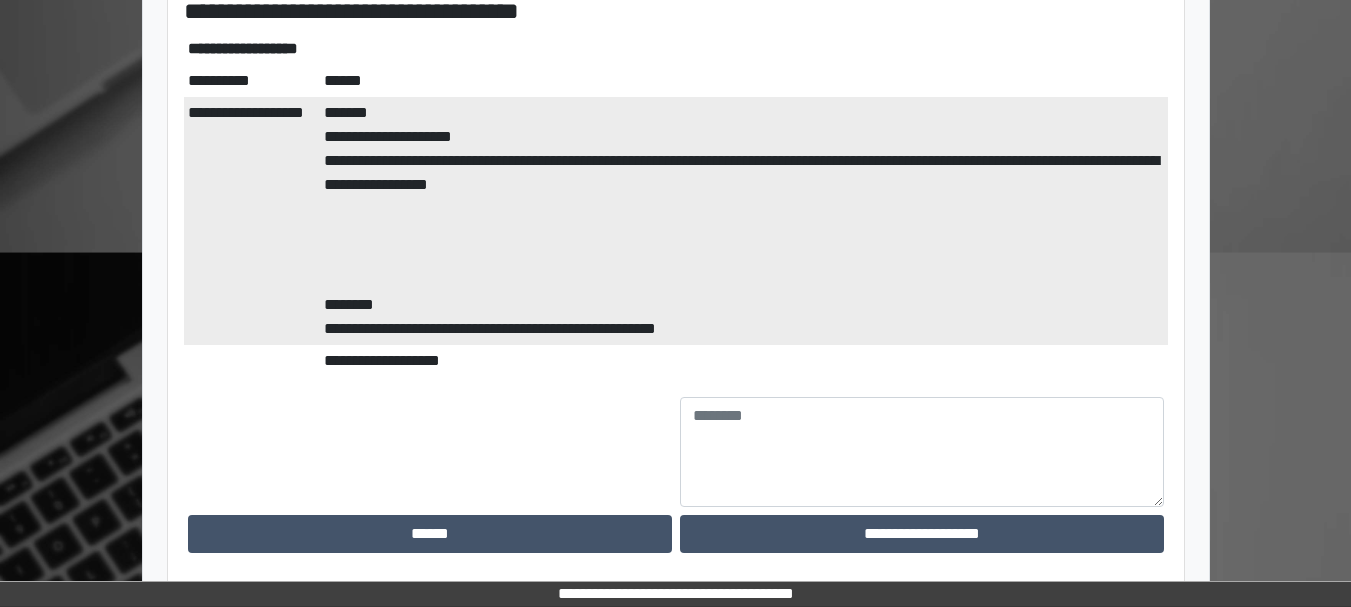 scroll, scrollTop: 480, scrollLeft: 0, axis: vertical 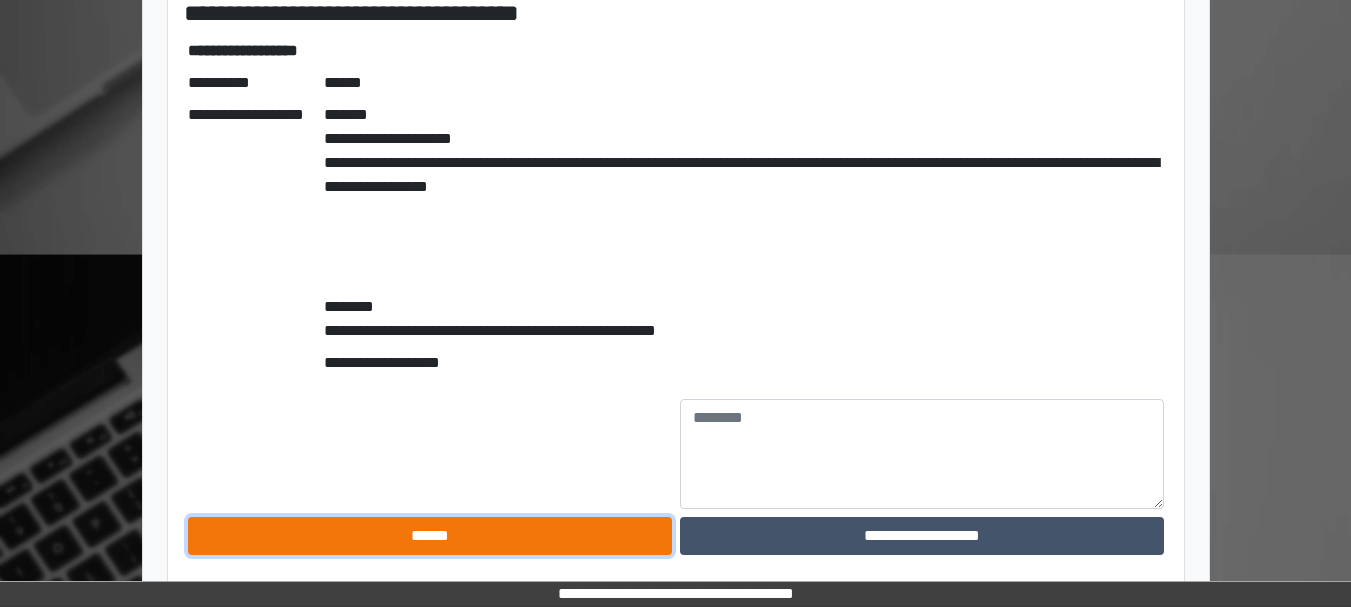click on "******" at bounding box center [430, 536] 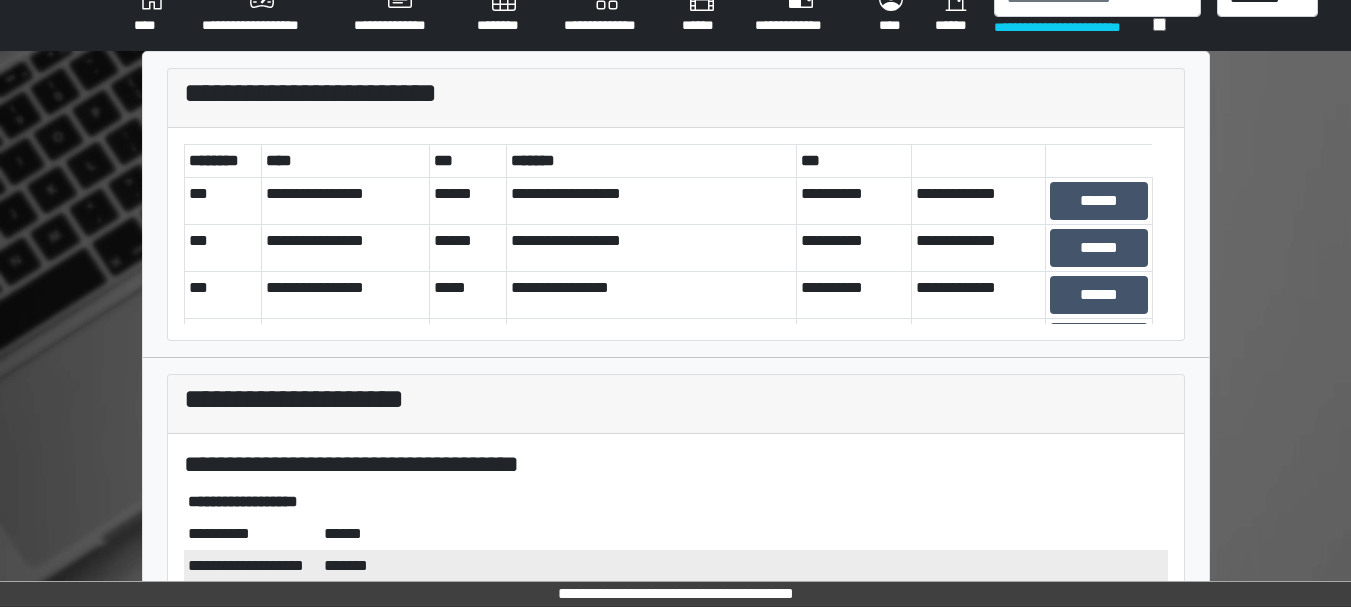 scroll, scrollTop: 0, scrollLeft: 0, axis: both 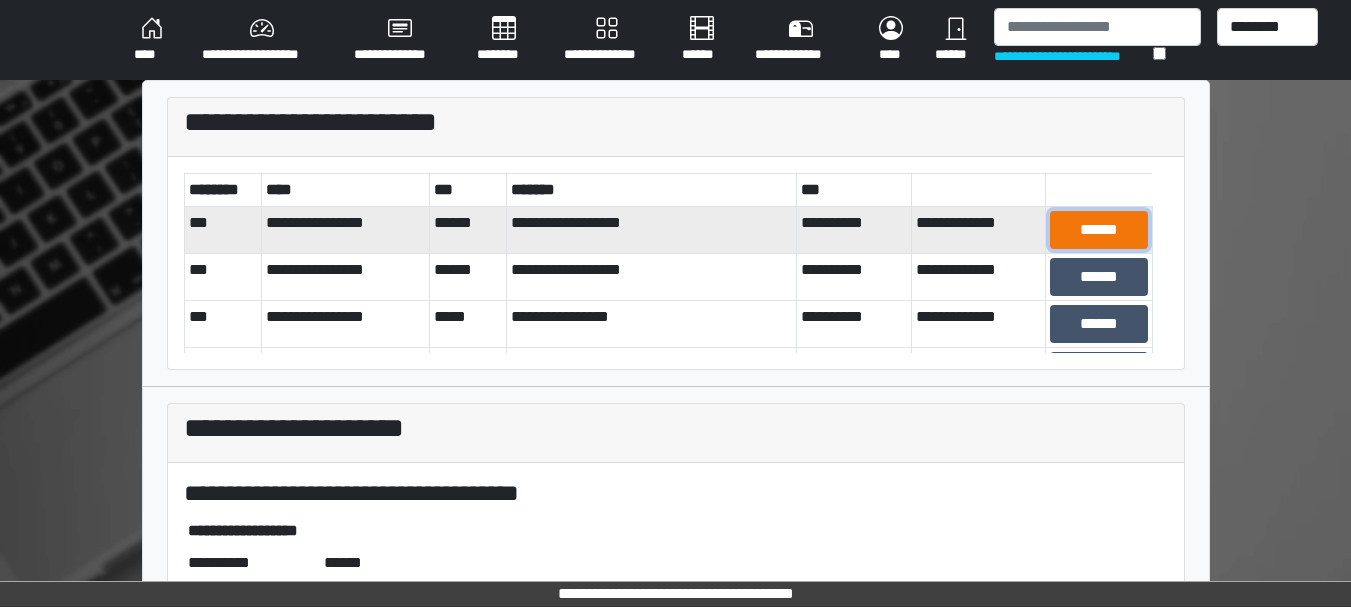 click on "******" at bounding box center [1098, 230] 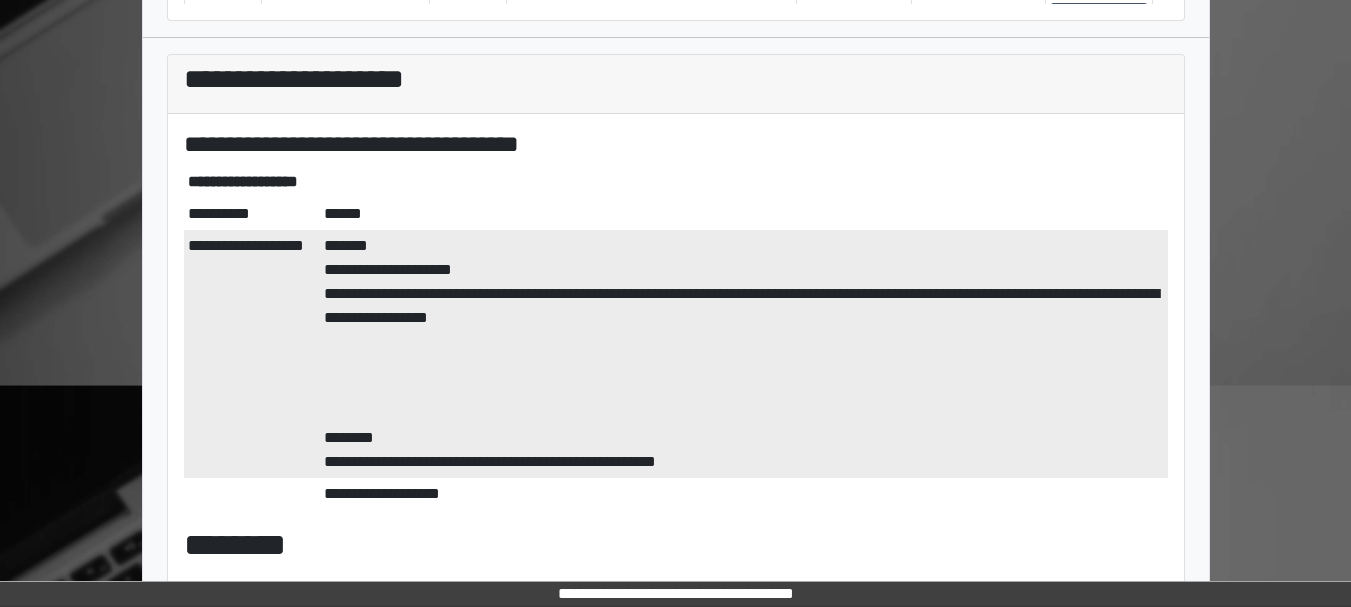scroll, scrollTop: 0, scrollLeft: 0, axis: both 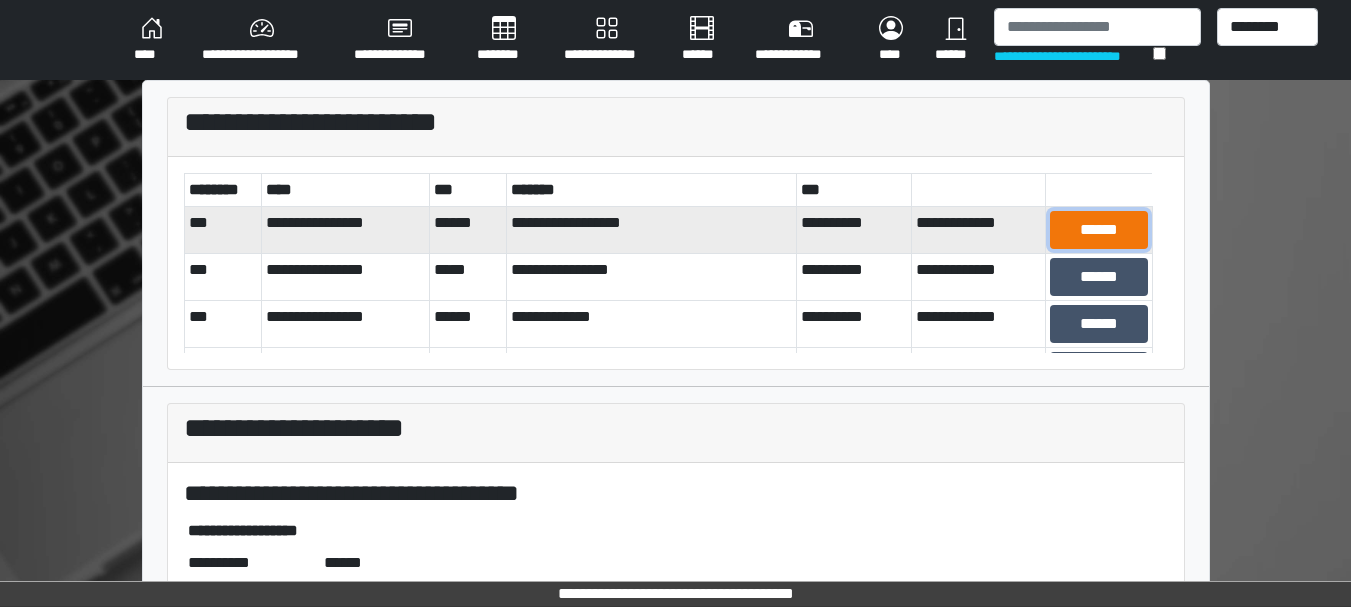 click on "******" at bounding box center [1098, 230] 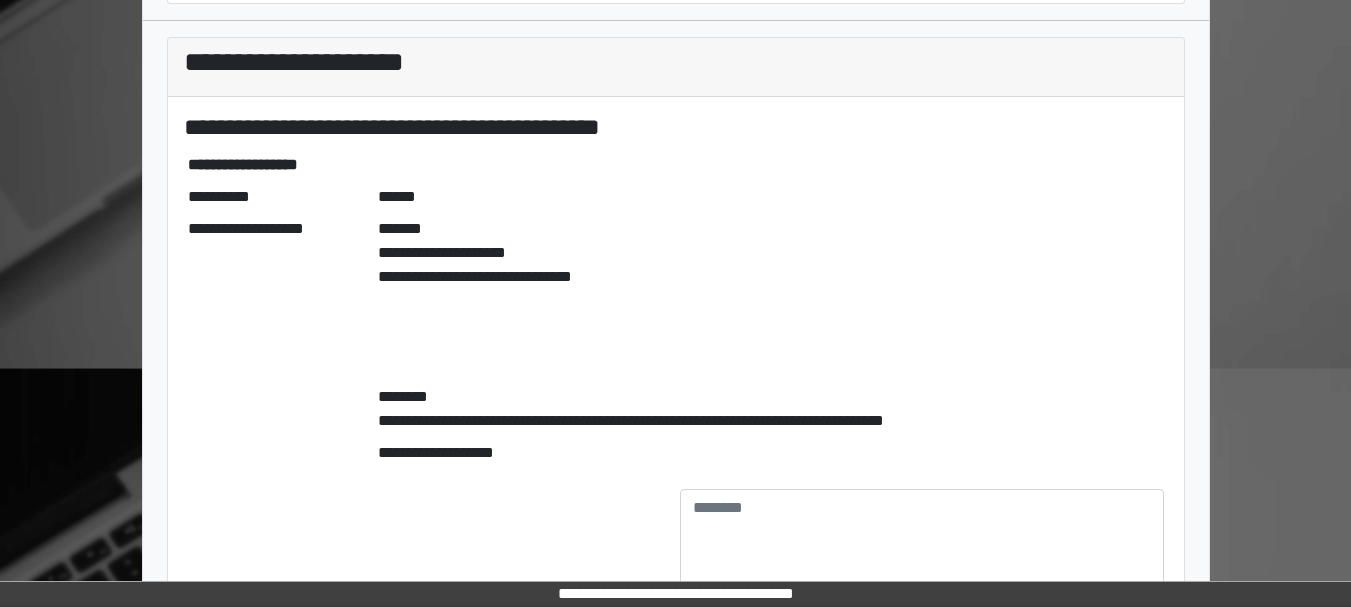 scroll, scrollTop: 458, scrollLeft: 0, axis: vertical 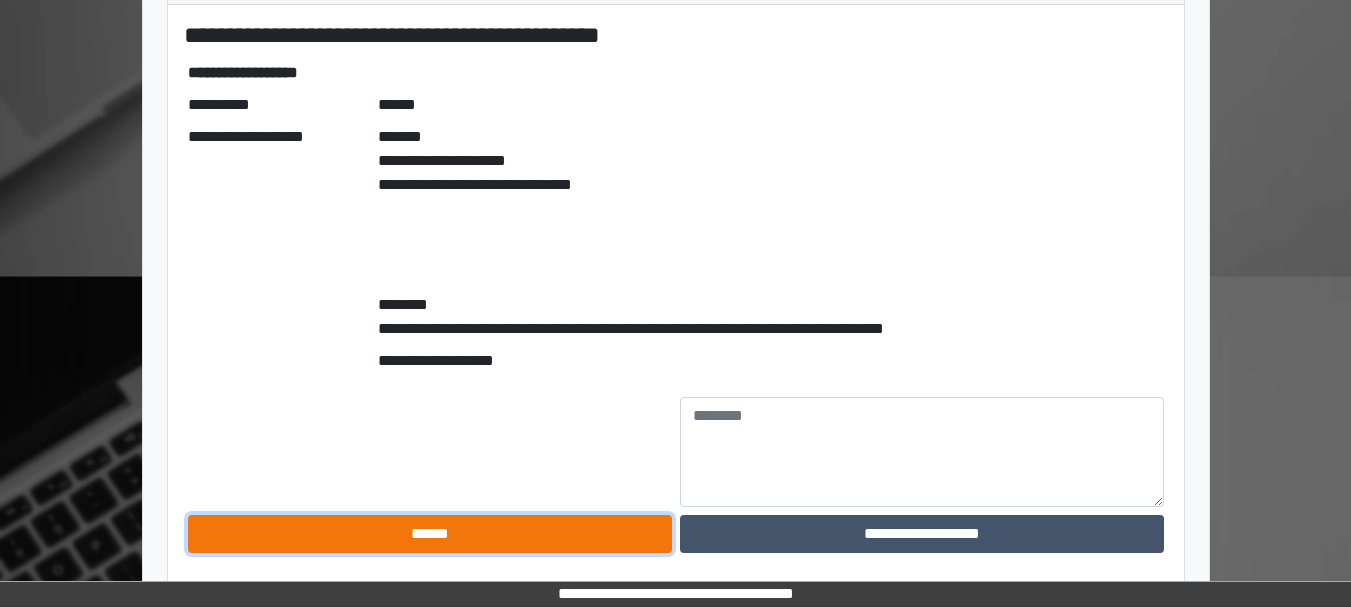 click on "******" at bounding box center [430, 534] 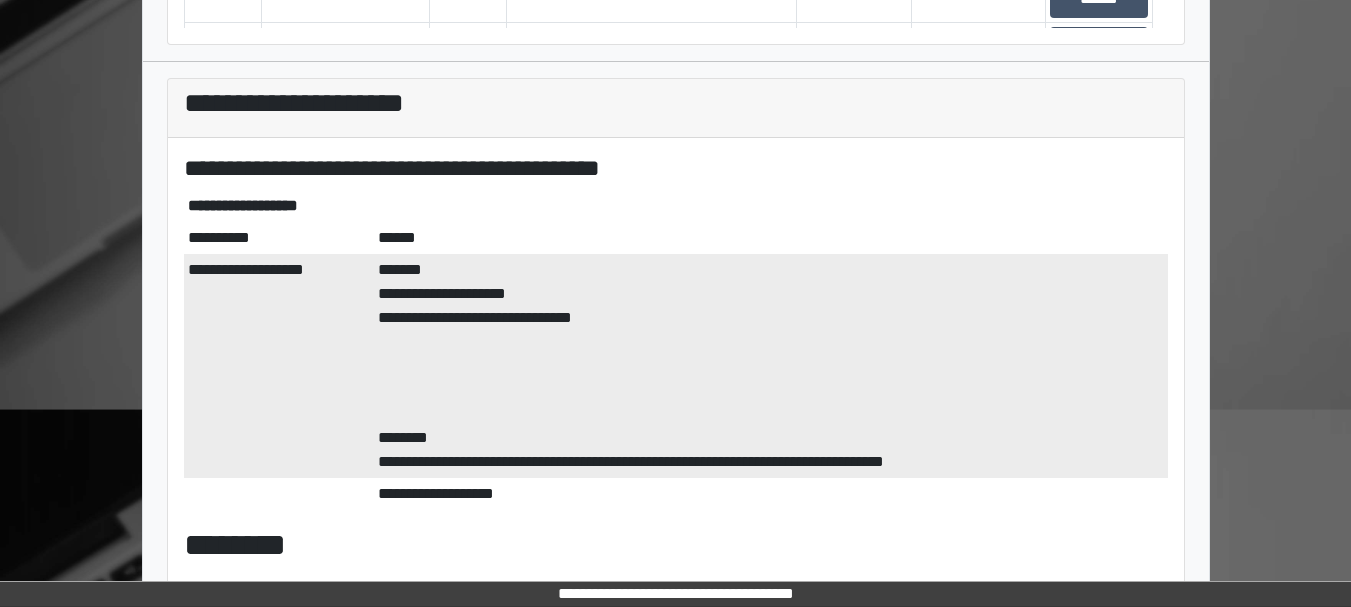 scroll, scrollTop: 0, scrollLeft: 0, axis: both 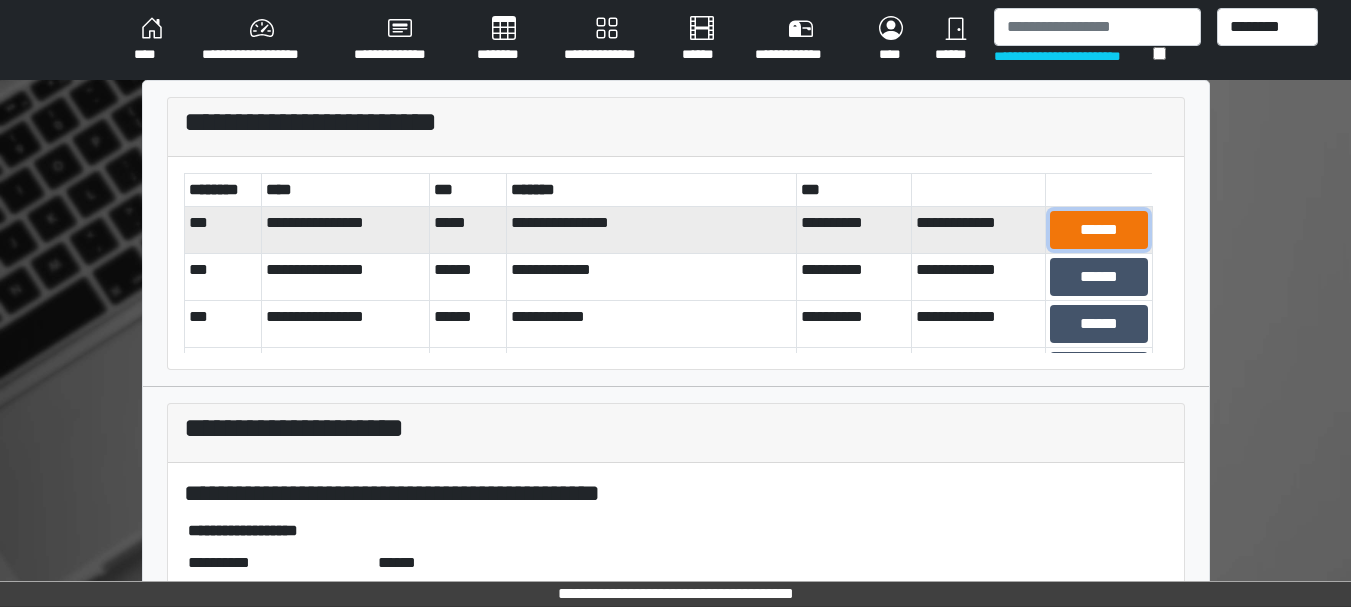 click on "******" at bounding box center [1098, 230] 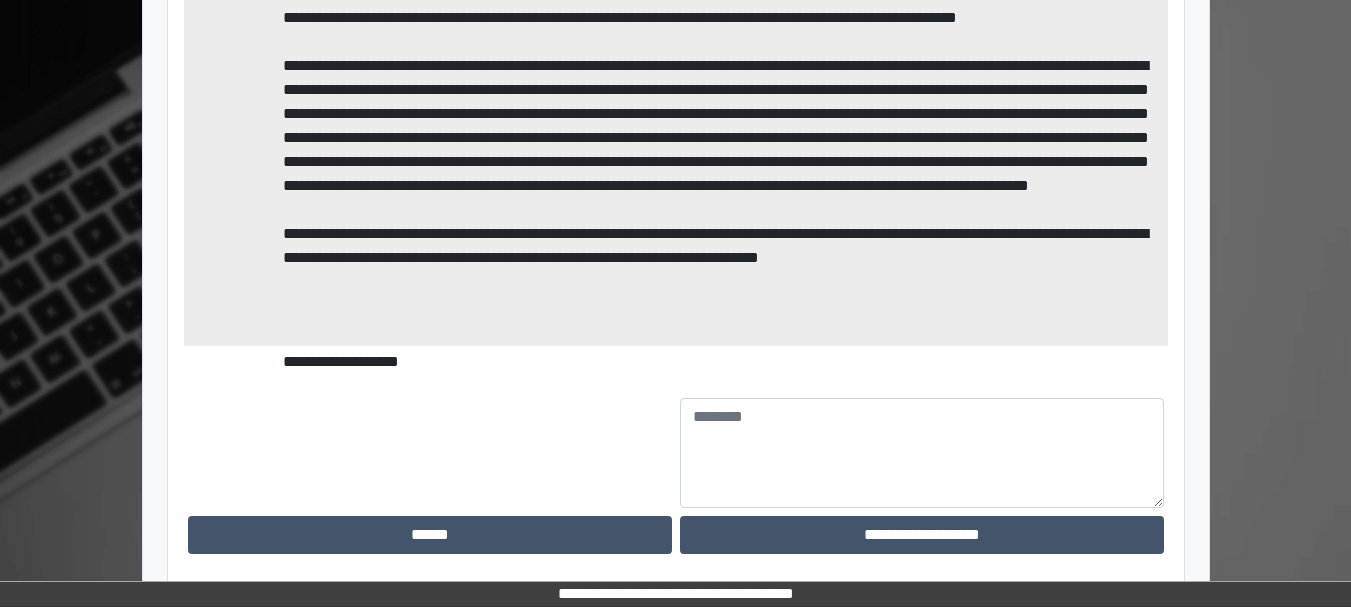 scroll, scrollTop: 770, scrollLeft: 0, axis: vertical 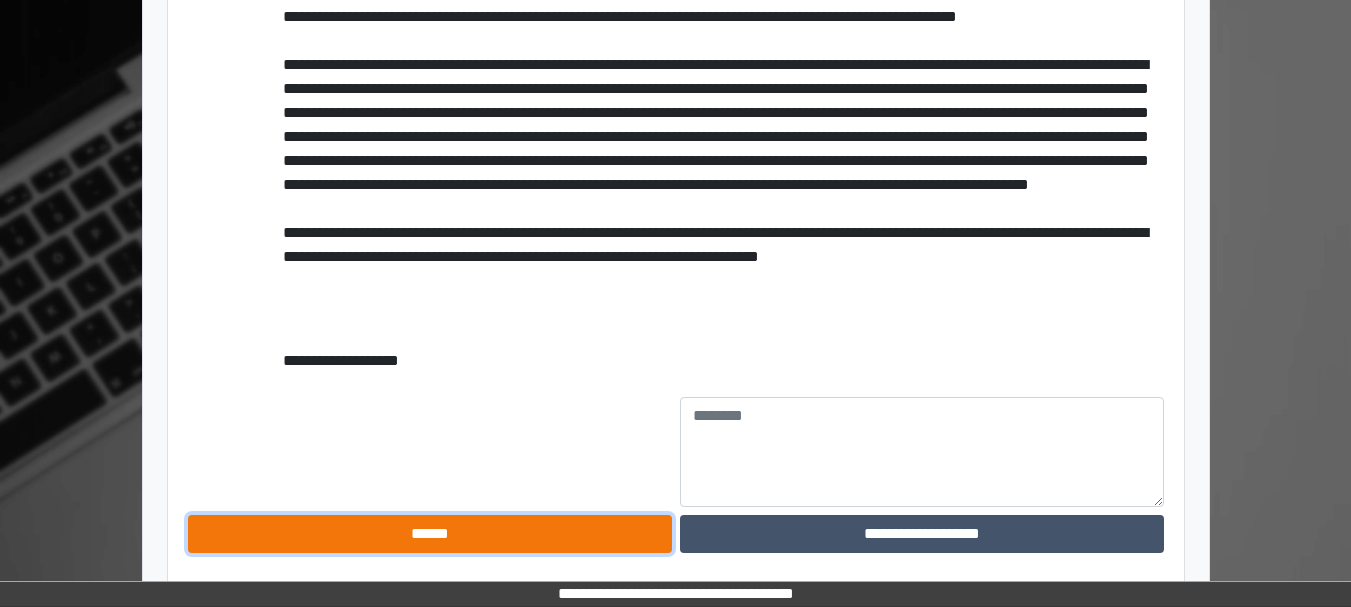 click on "******" at bounding box center [430, 534] 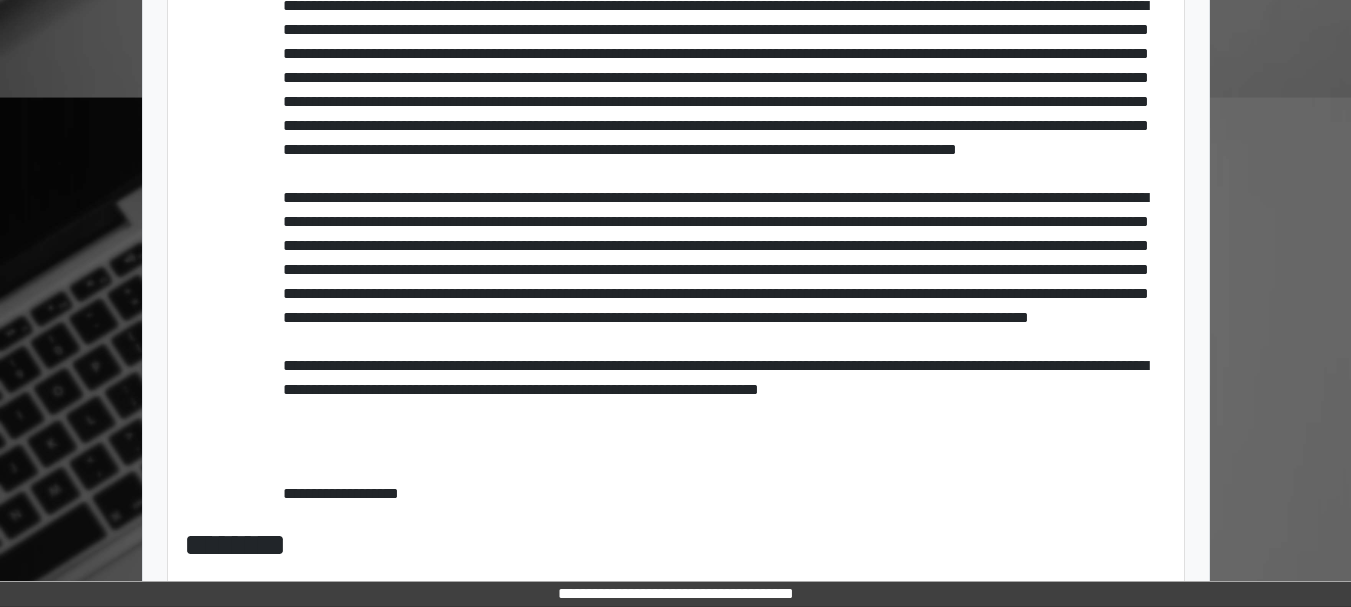scroll, scrollTop: 0, scrollLeft: 0, axis: both 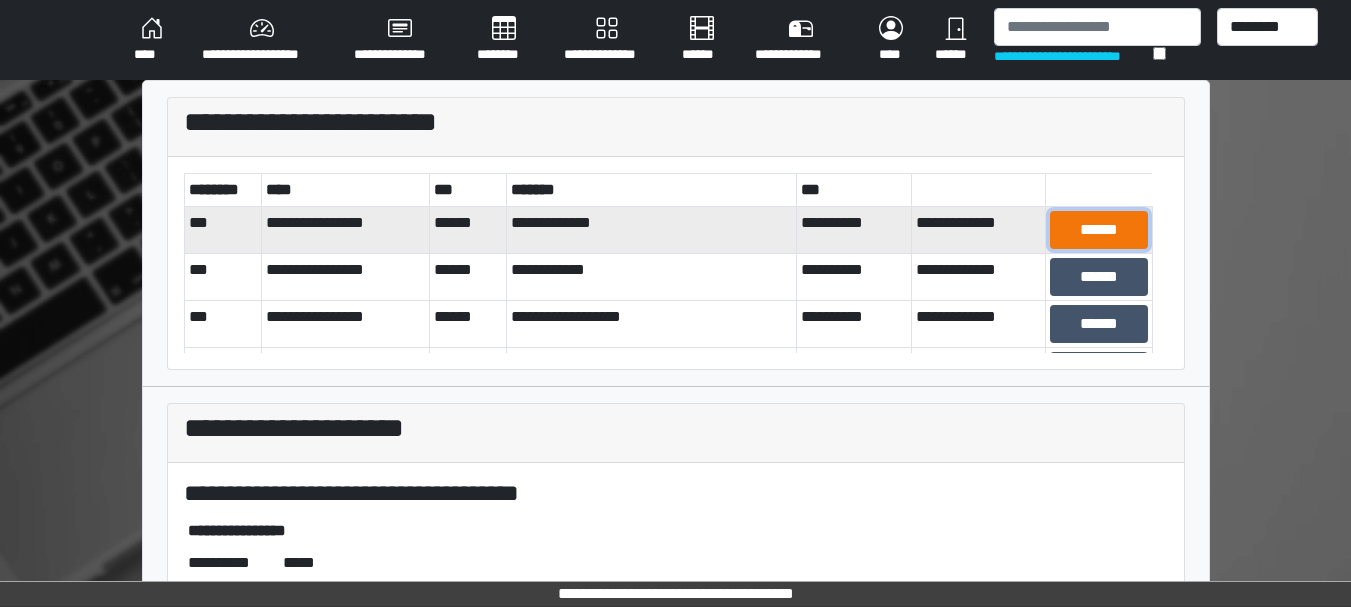 click on "******" at bounding box center (1098, 230) 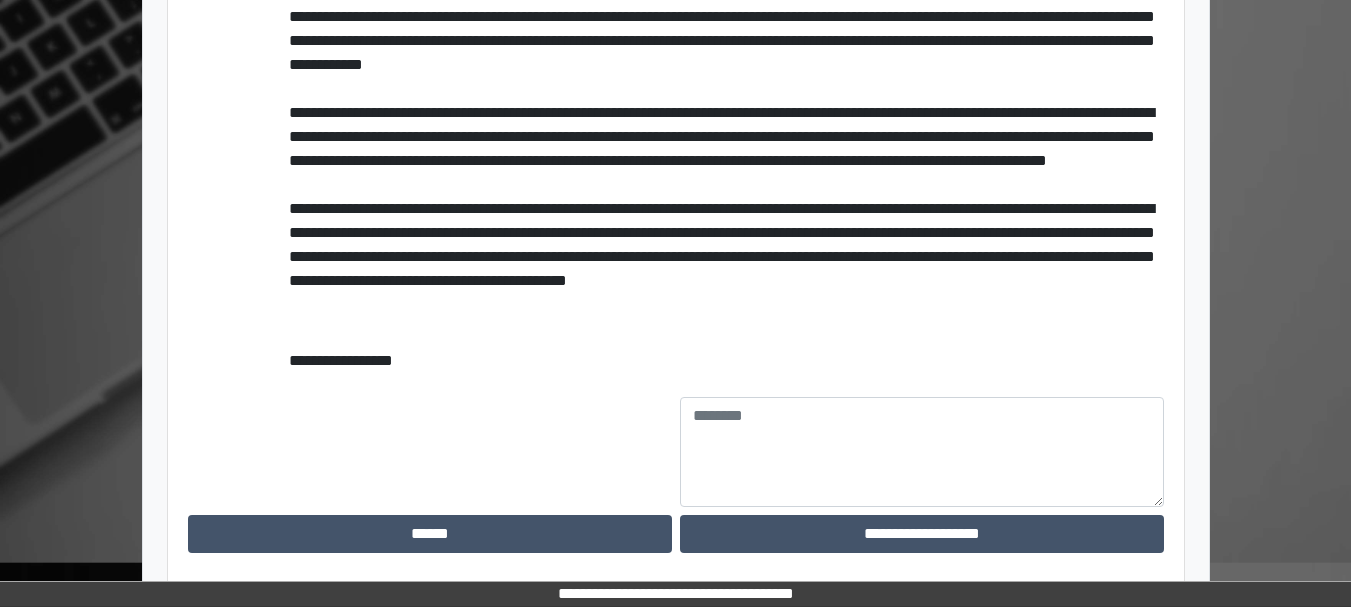 scroll, scrollTop: 1034, scrollLeft: 0, axis: vertical 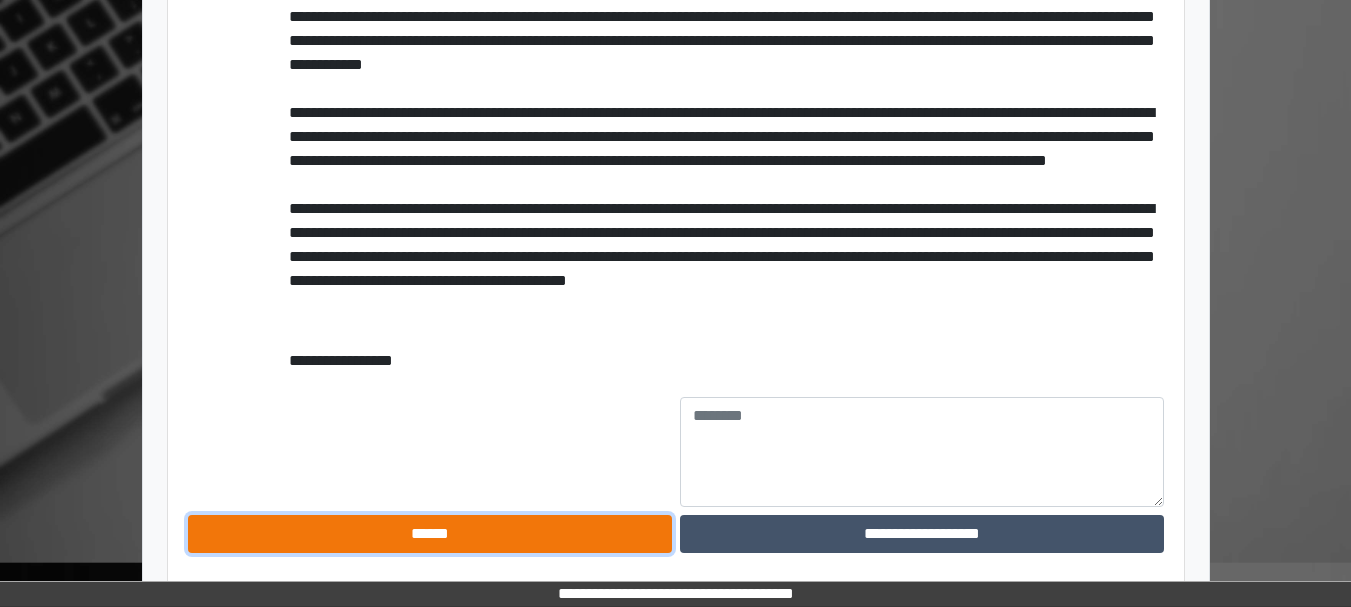 click on "******" at bounding box center [430, 534] 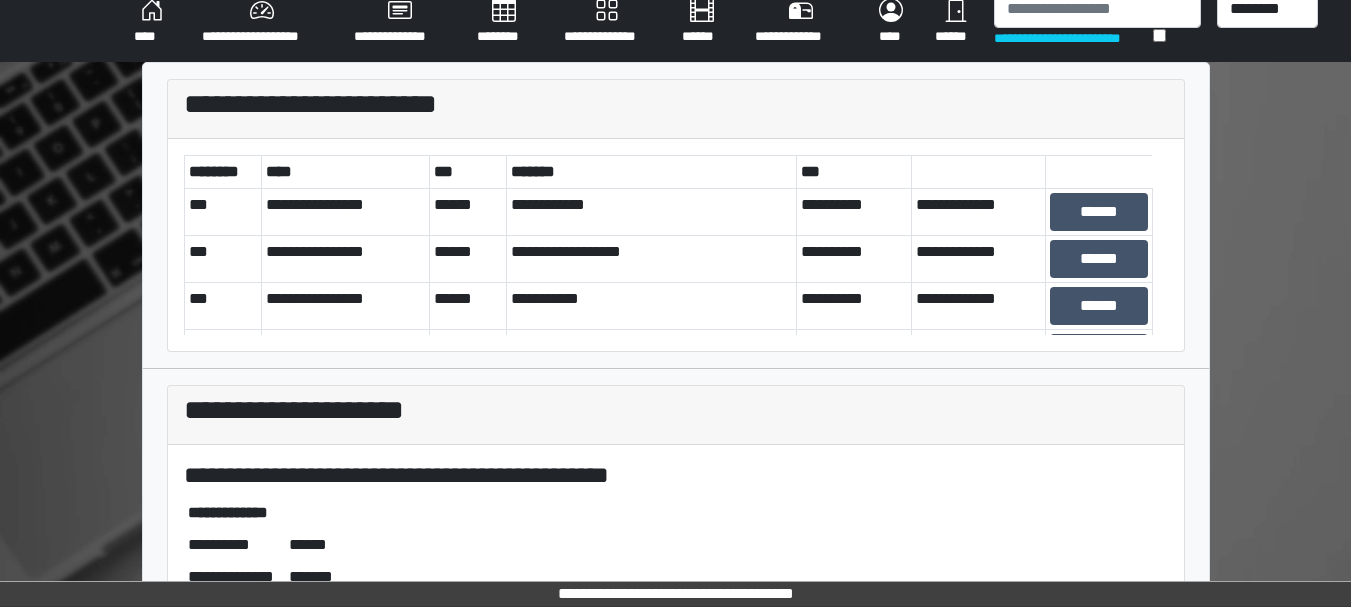 scroll, scrollTop: 0, scrollLeft: 0, axis: both 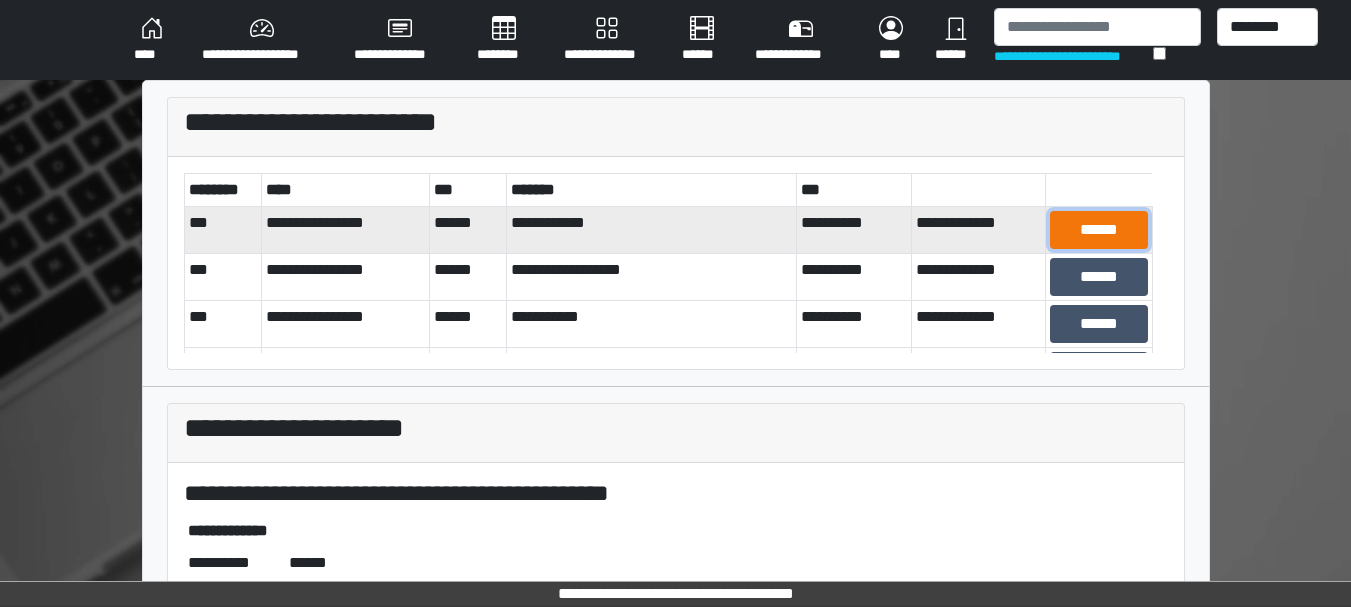 click on "******" at bounding box center [1098, 230] 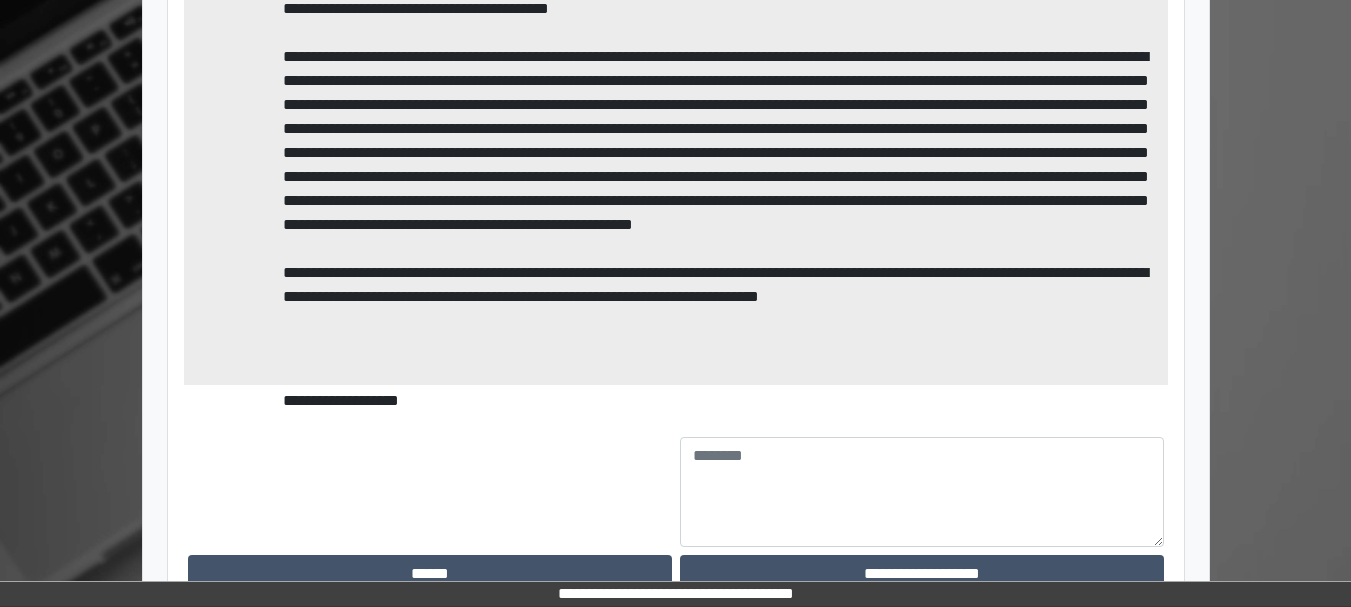 scroll, scrollTop: 914, scrollLeft: 0, axis: vertical 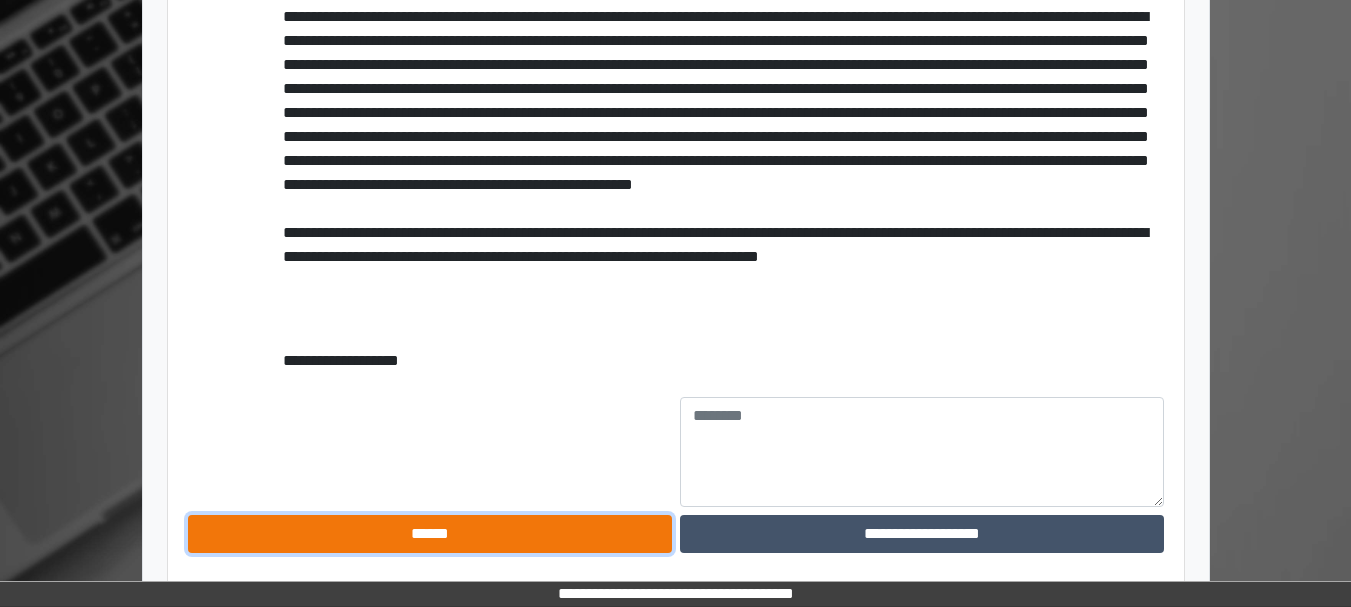 click on "******" at bounding box center [430, 534] 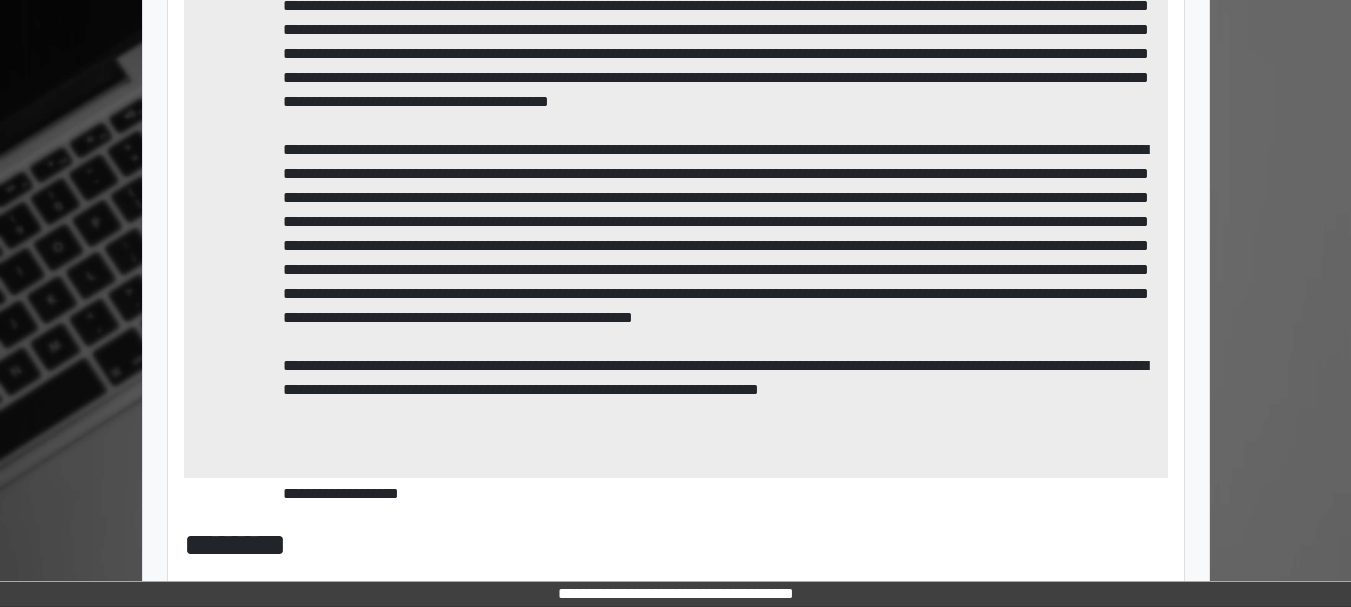 scroll, scrollTop: 0, scrollLeft: 0, axis: both 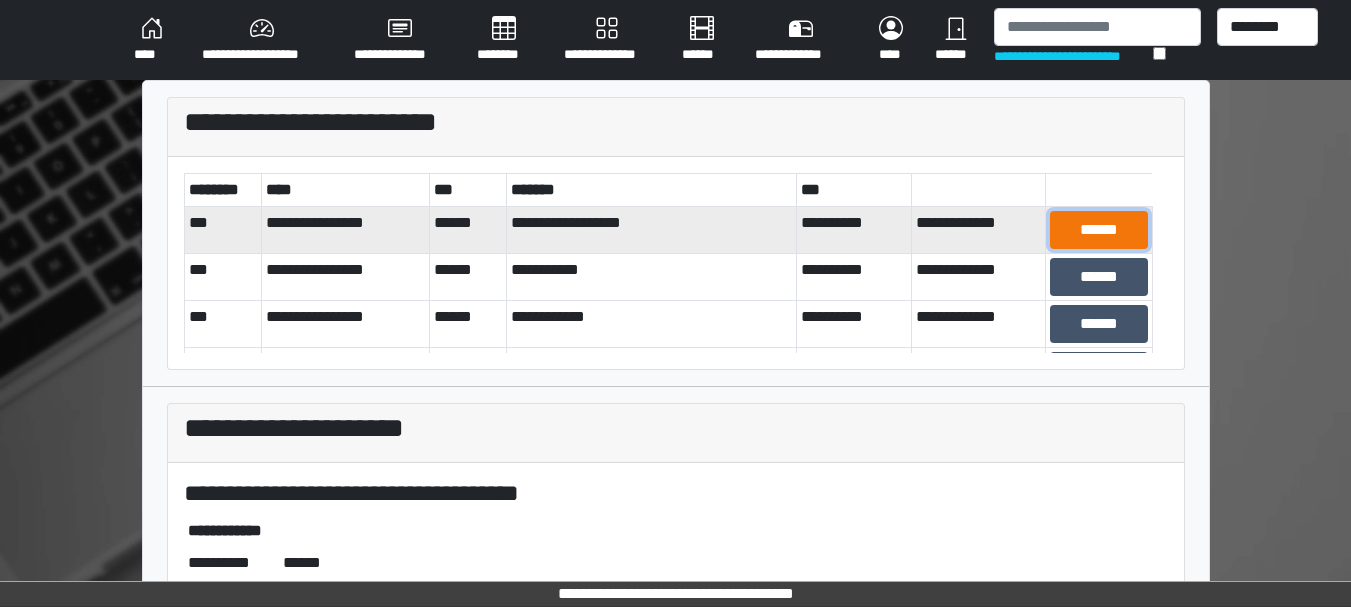 click on "******" at bounding box center (1098, 230) 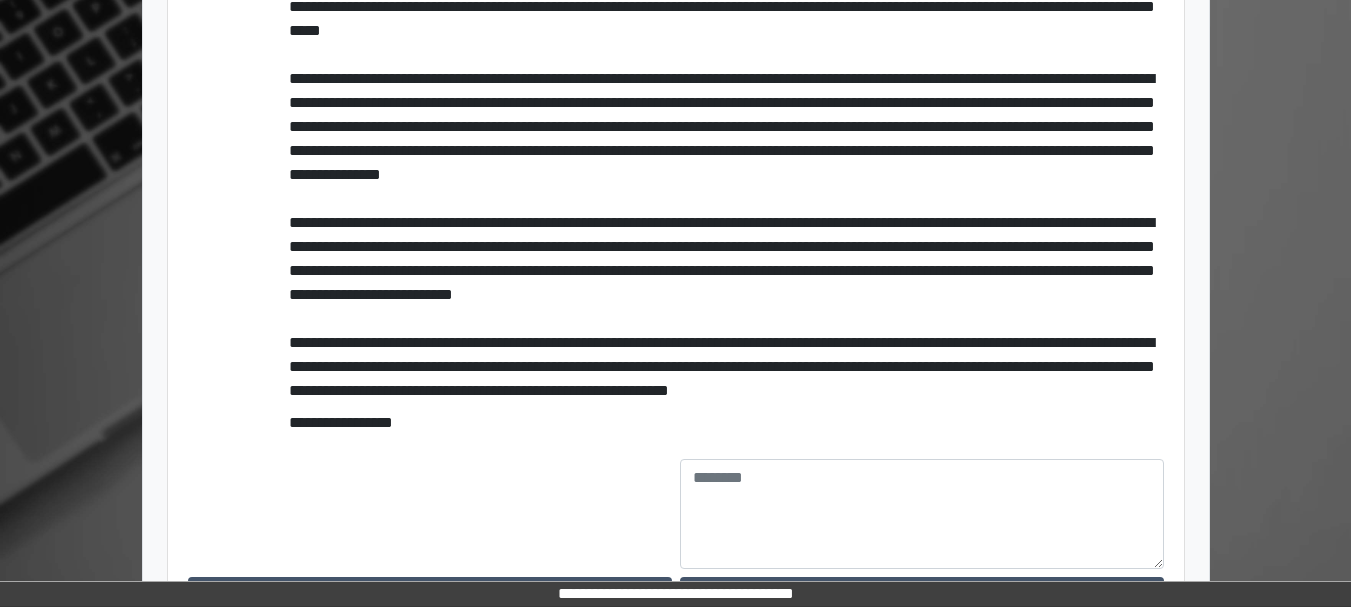 scroll, scrollTop: 1058, scrollLeft: 0, axis: vertical 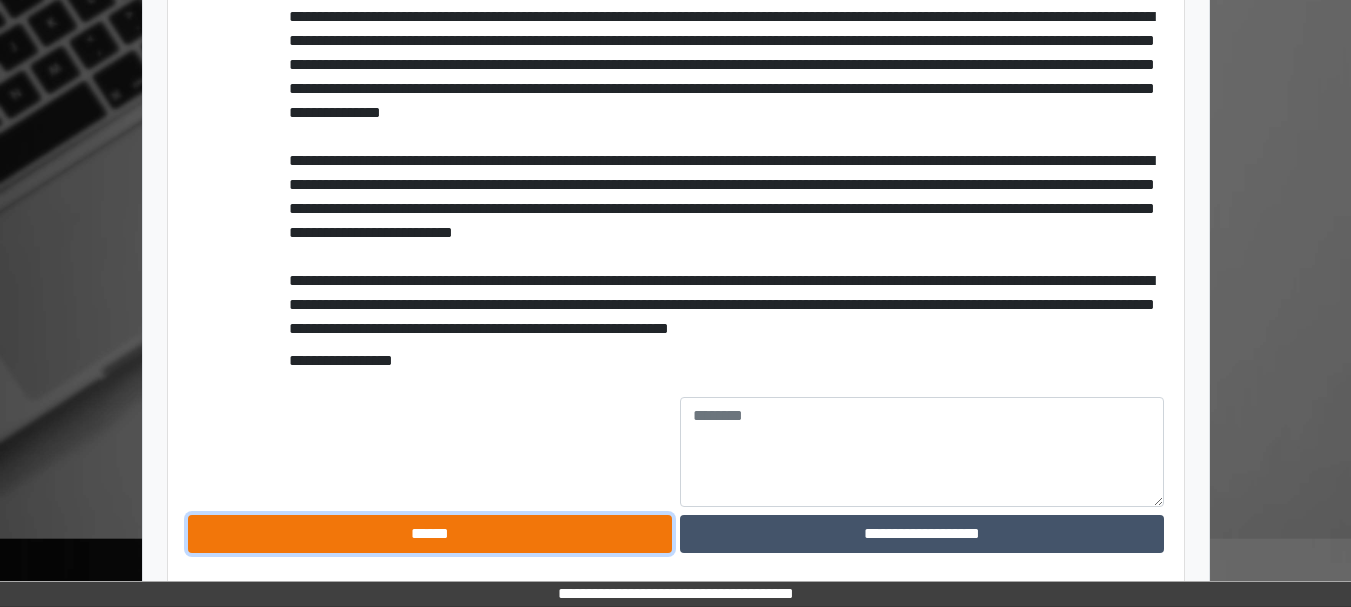 click on "******" at bounding box center (430, 534) 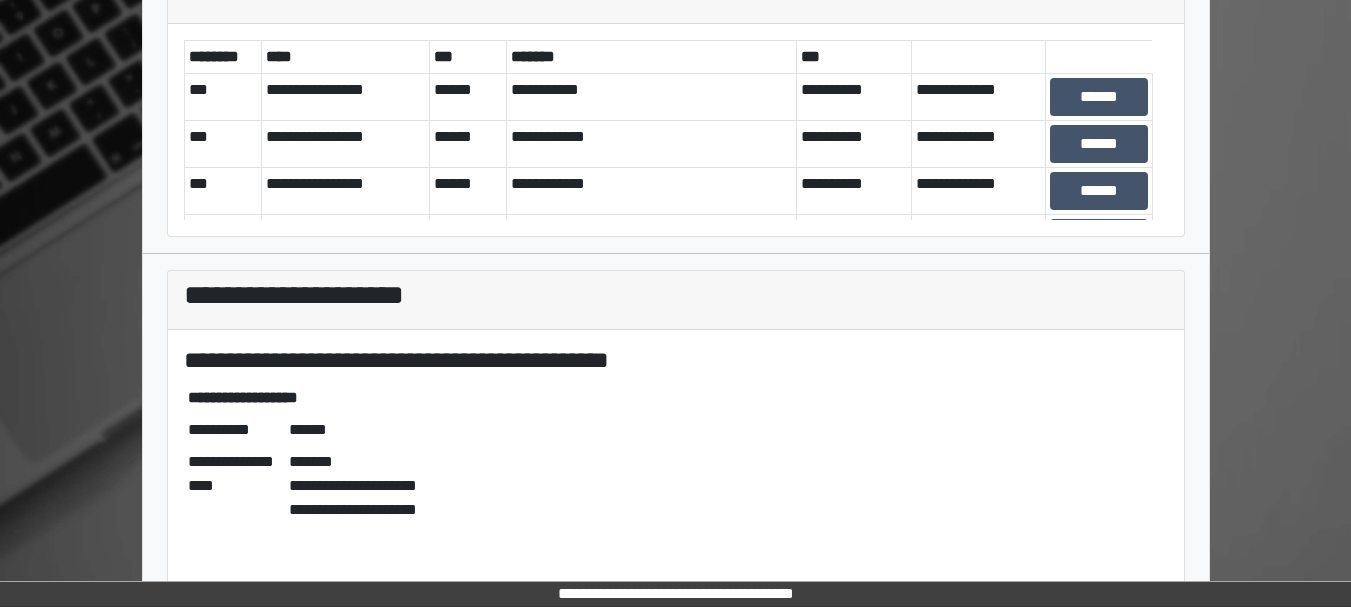 scroll, scrollTop: 0, scrollLeft: 0, axis: both 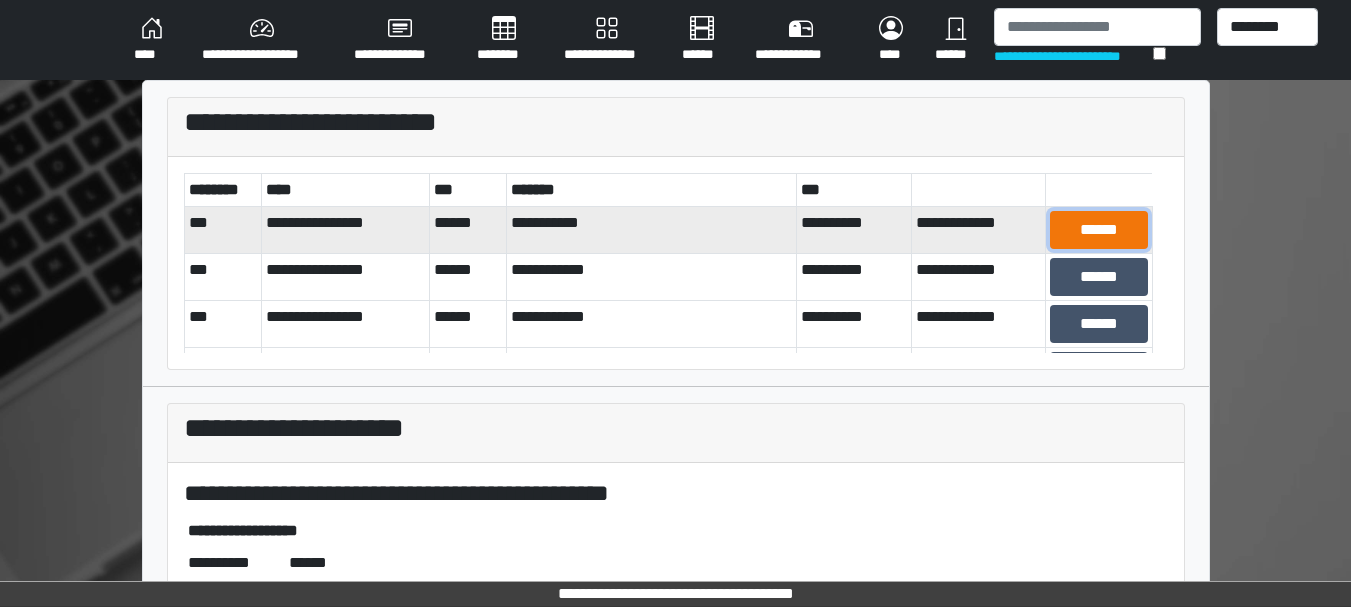 click on "******" at bounding box center [1098, 230] 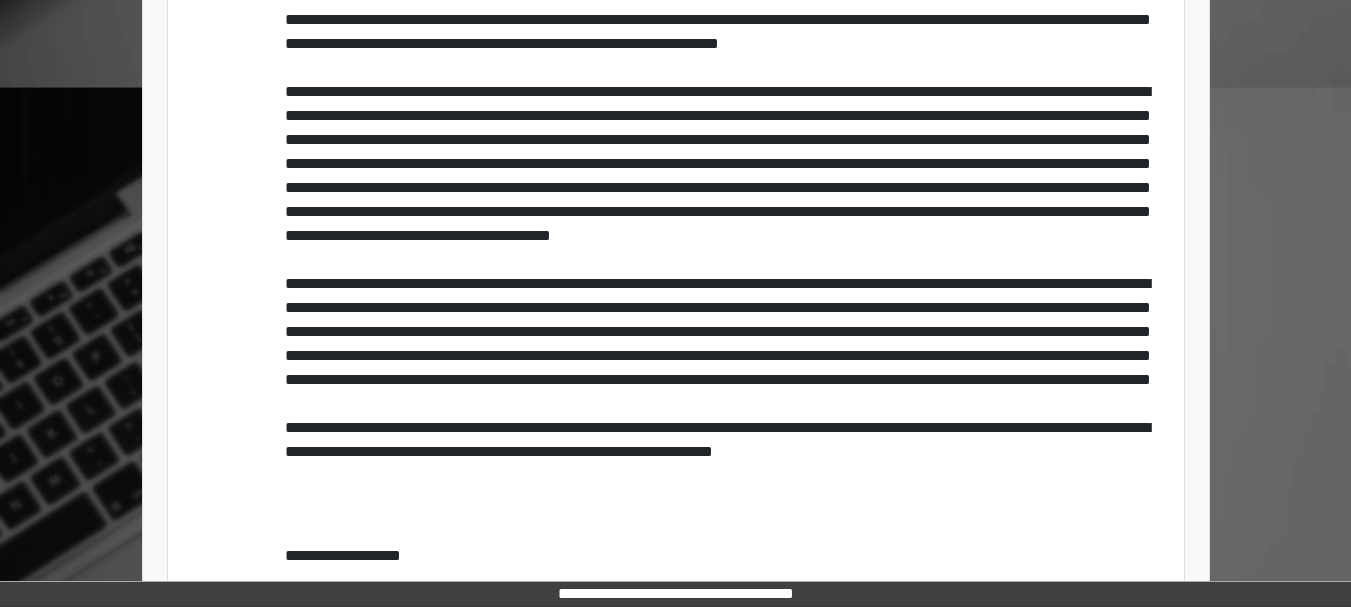 scroll, scrollTop: 646, scrollLeft: 0, axis: vertical 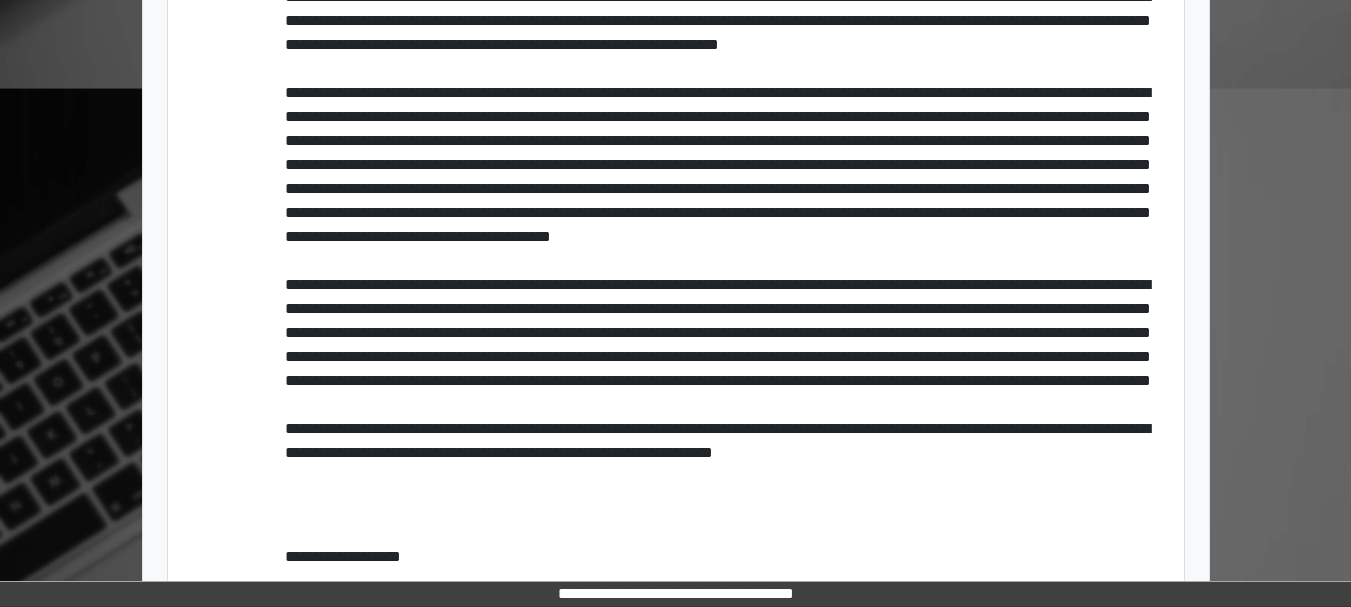click on "**********" at bounding box center (724, 237) 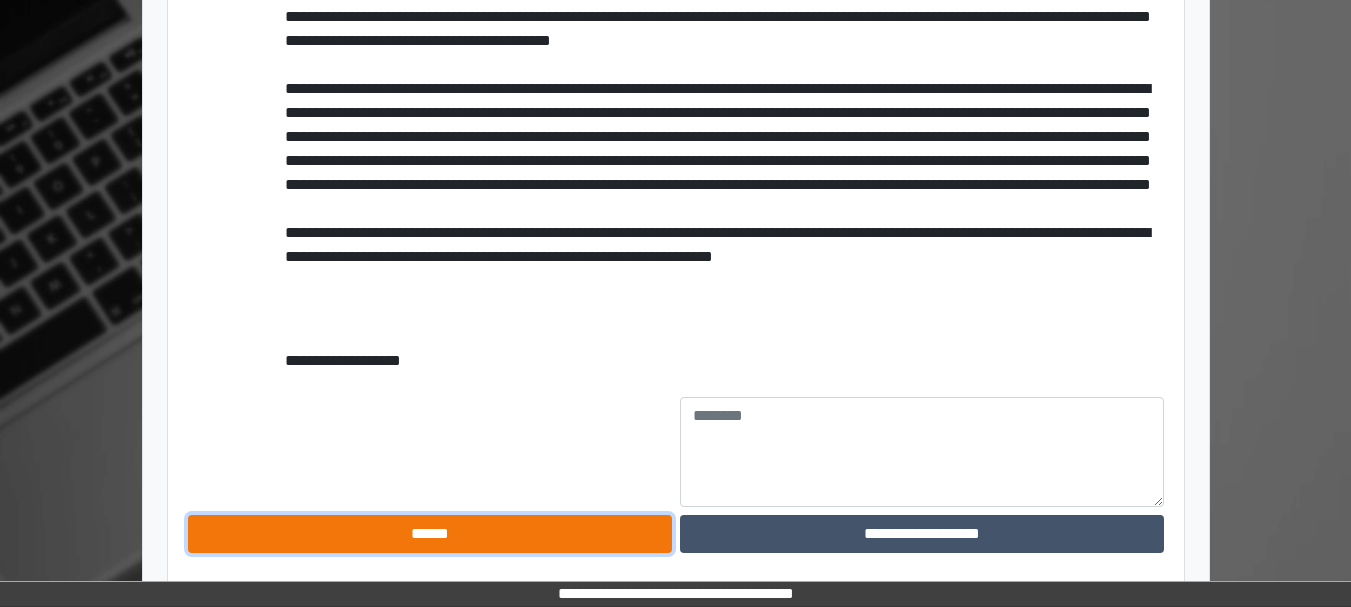 click on "******" at bounding box center (430, 534) 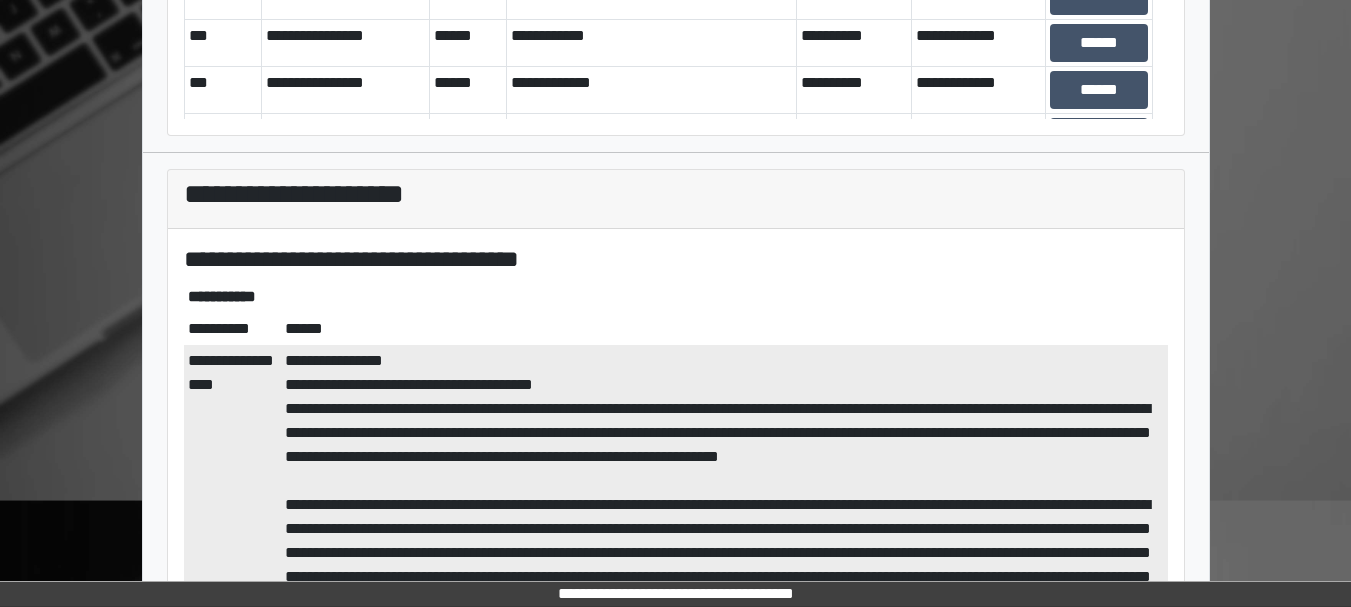 scroll, scrollTop: 0, scrollLeft: 0, axis: both 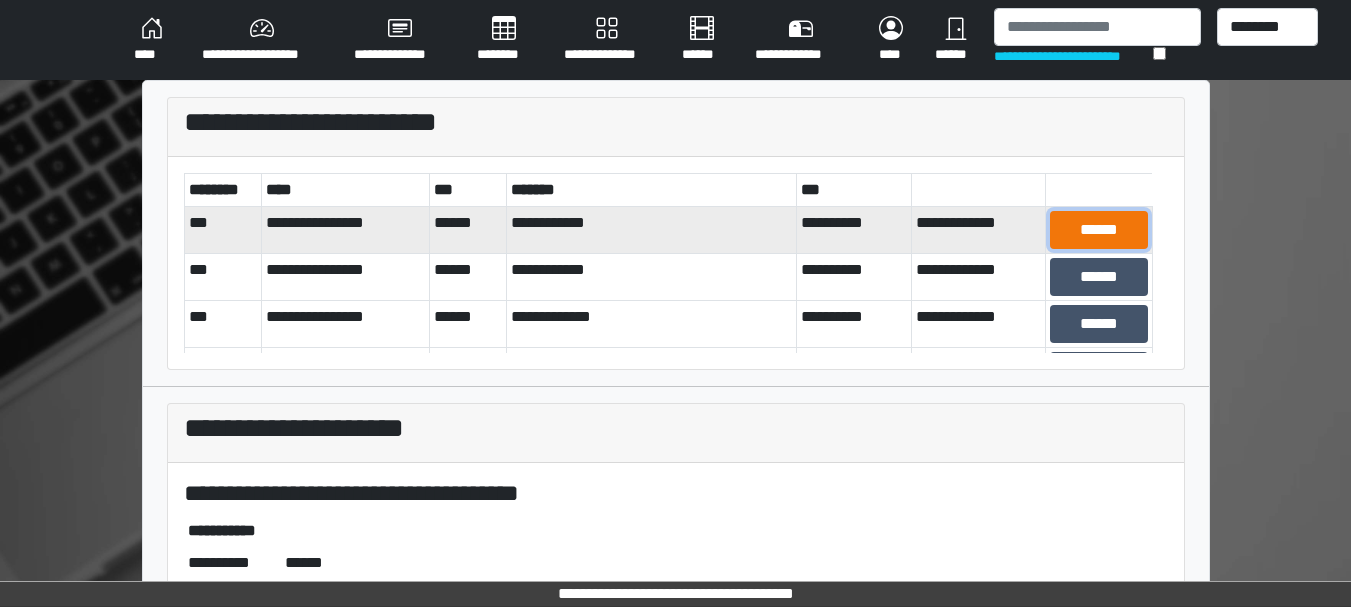 click on "******" at bounding box center (1098, 230) 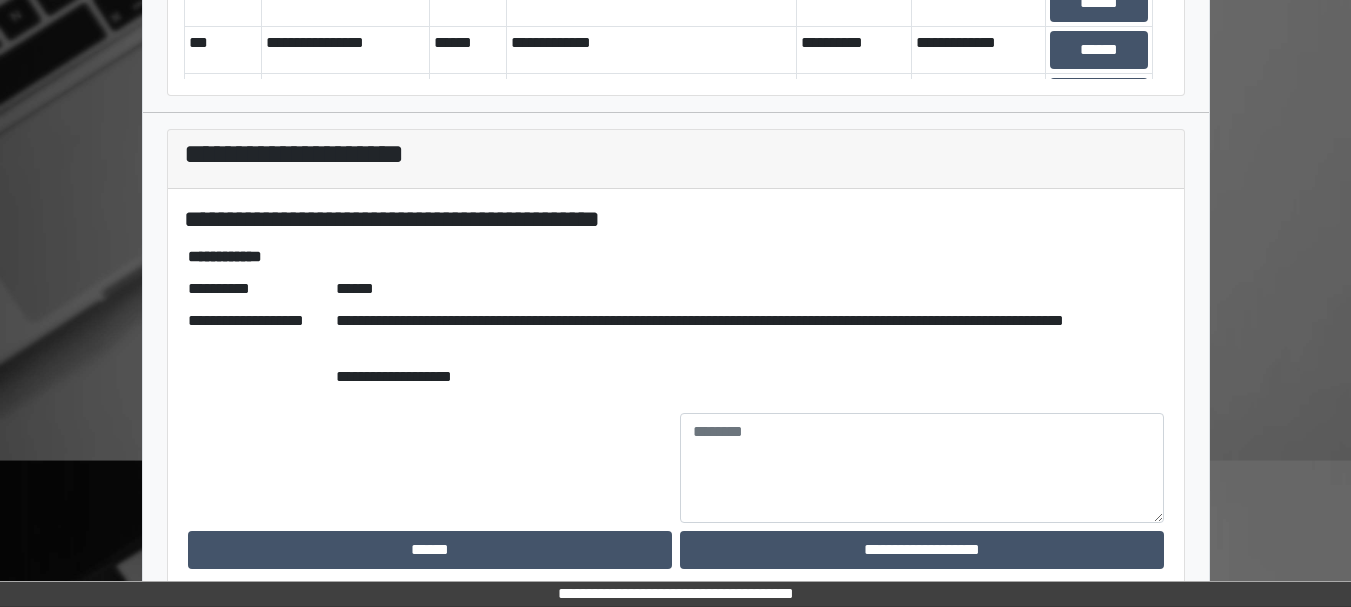 scroll, scrollTop: 290, scrollLeft: 0, axis: vertical 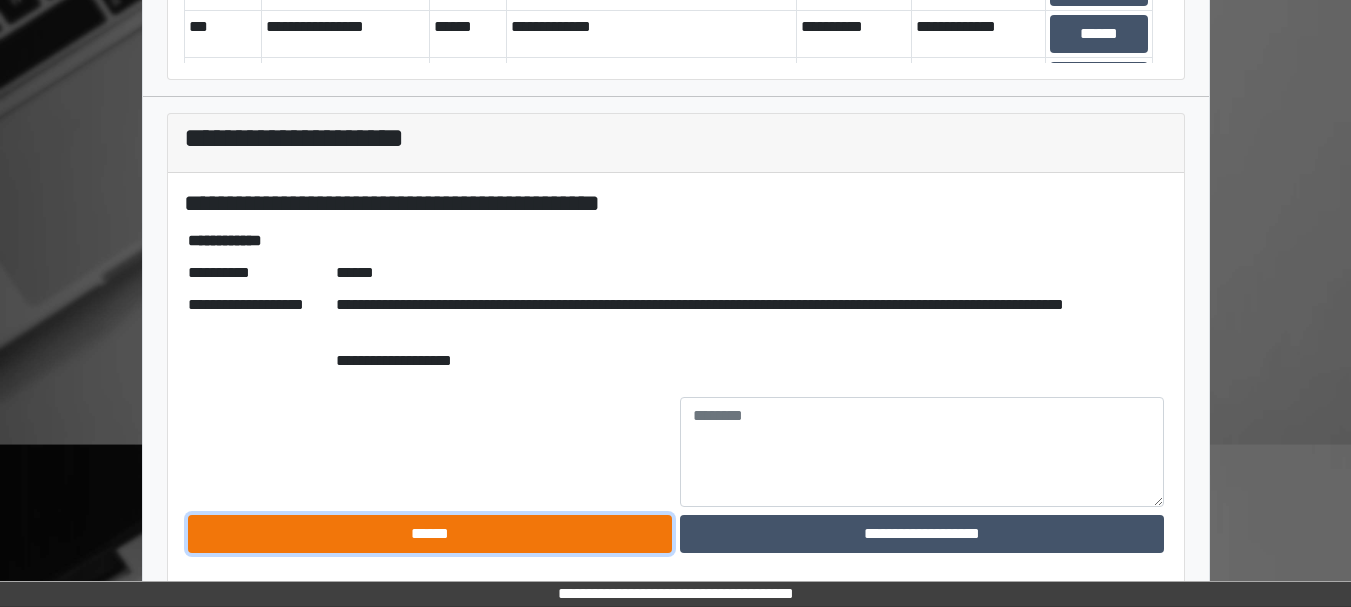 click on "******" at bounding box center [430, 534] 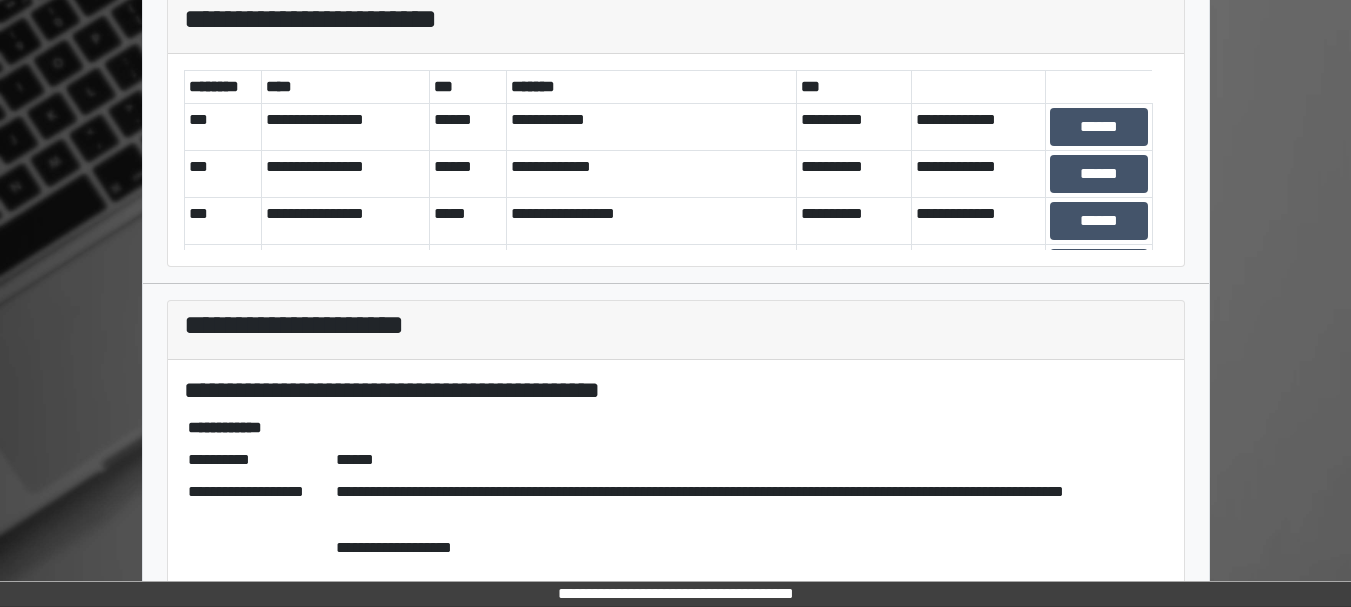 scroll, scrollTop: 0, scrollLeft: 0, axis: both 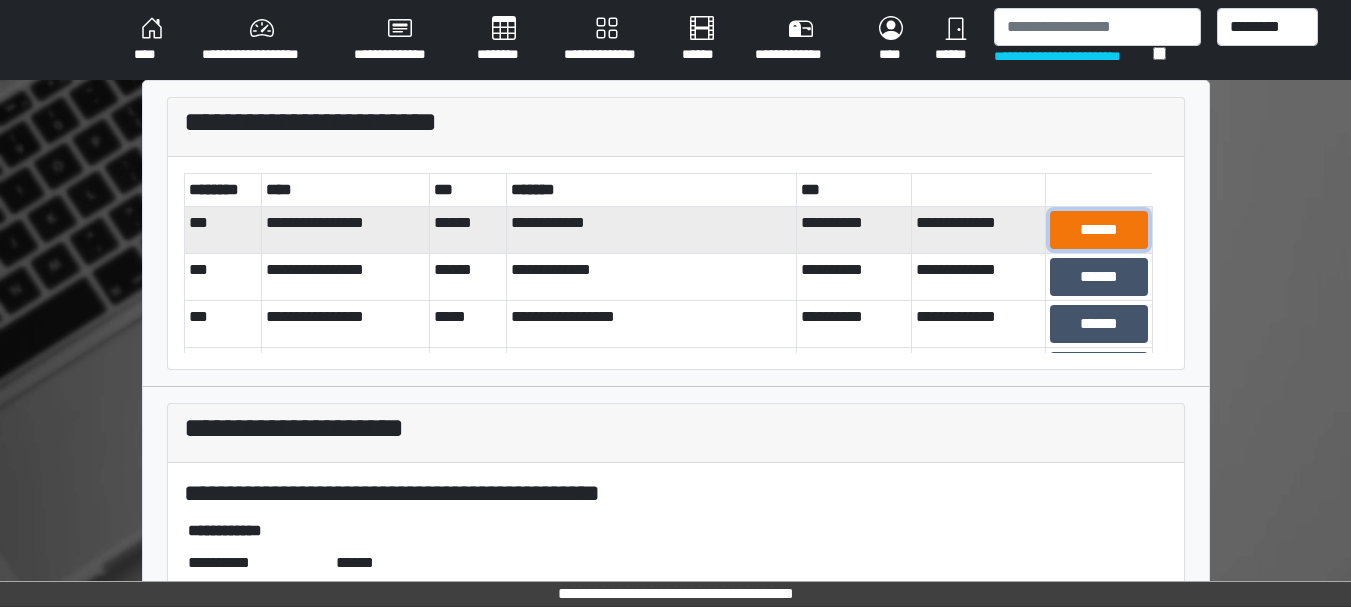 click on "******" at bounding box center (1098, 230) 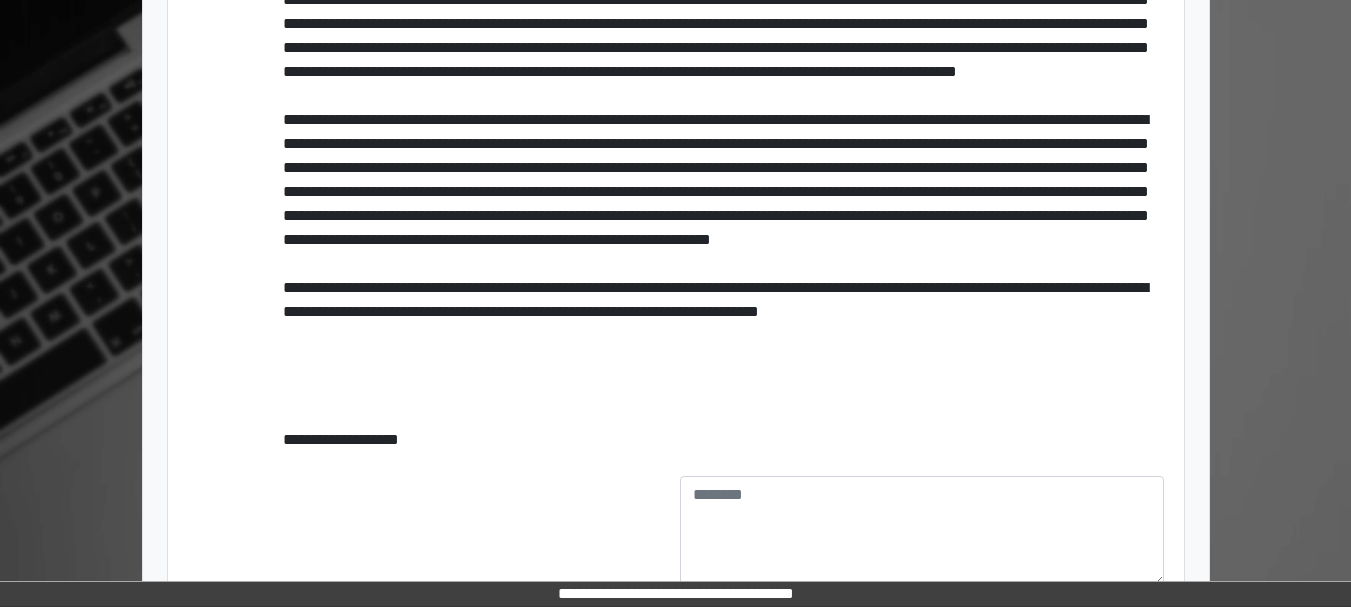 scroll, scrollTop: 890, scrollLeft: 0, axis: vertical 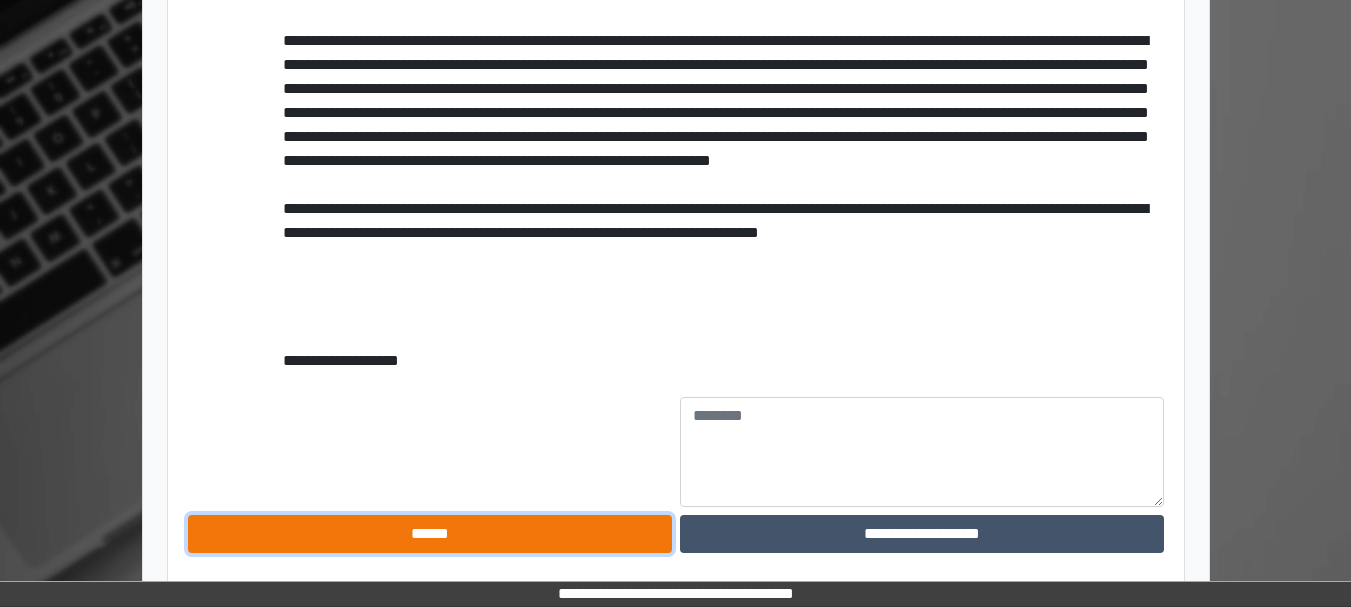 click on "******" at bounding box center [430, 534] 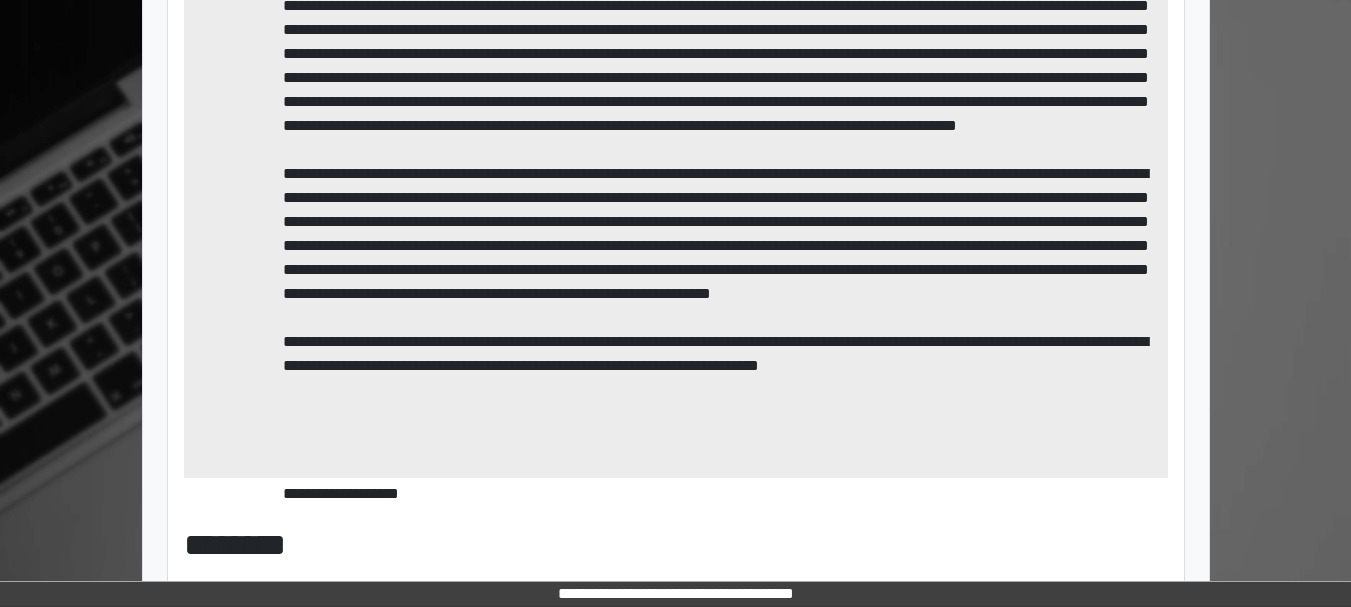 scroll, scrollTop: 0, scrollLeft: 0, axis: both 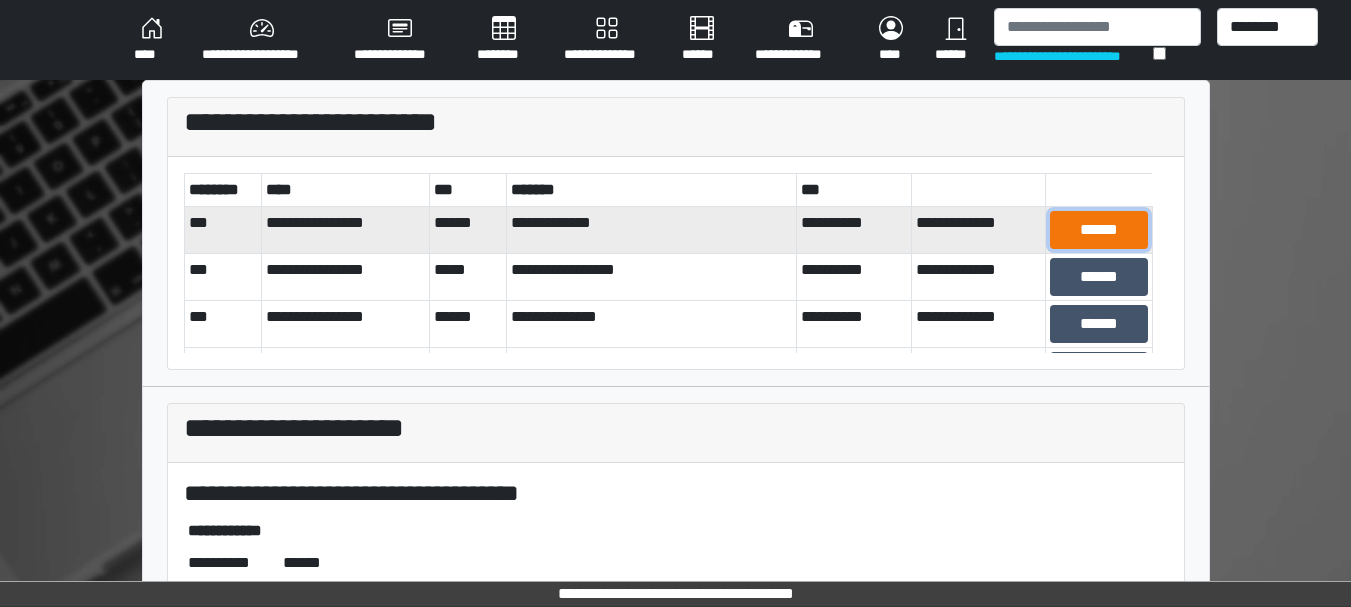 click on "******" at bounding box center [1098, 230] 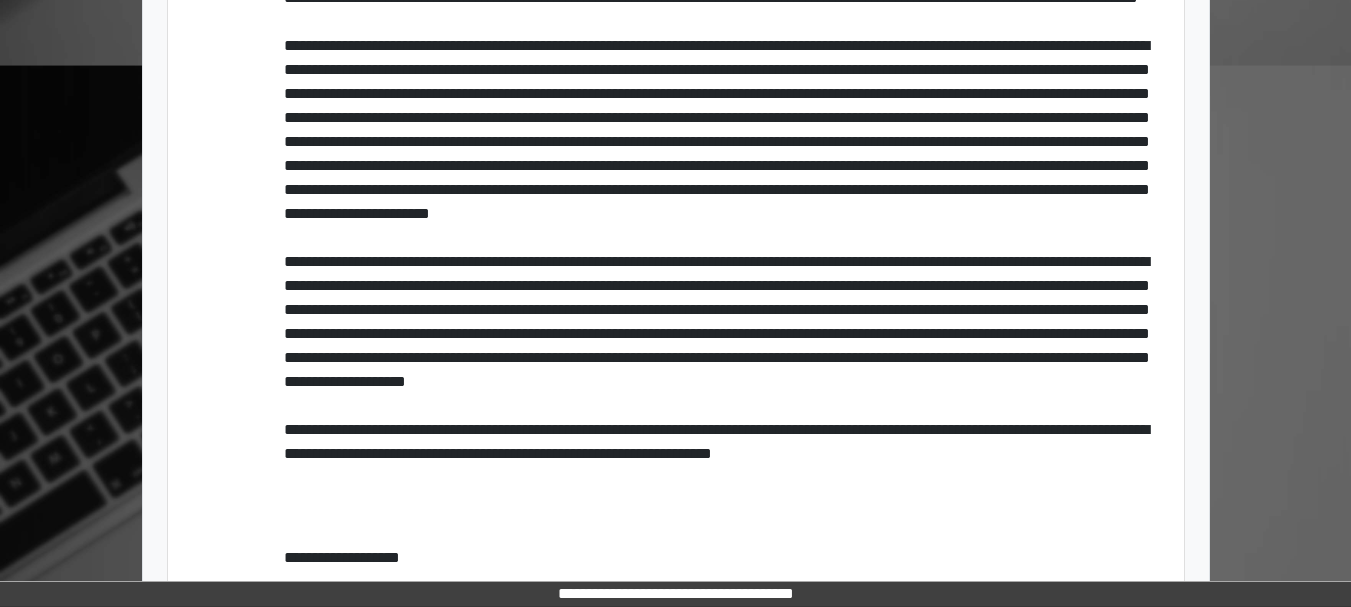 scroll, scrollTop: 672, scrollLeft: 0, axis: vertical 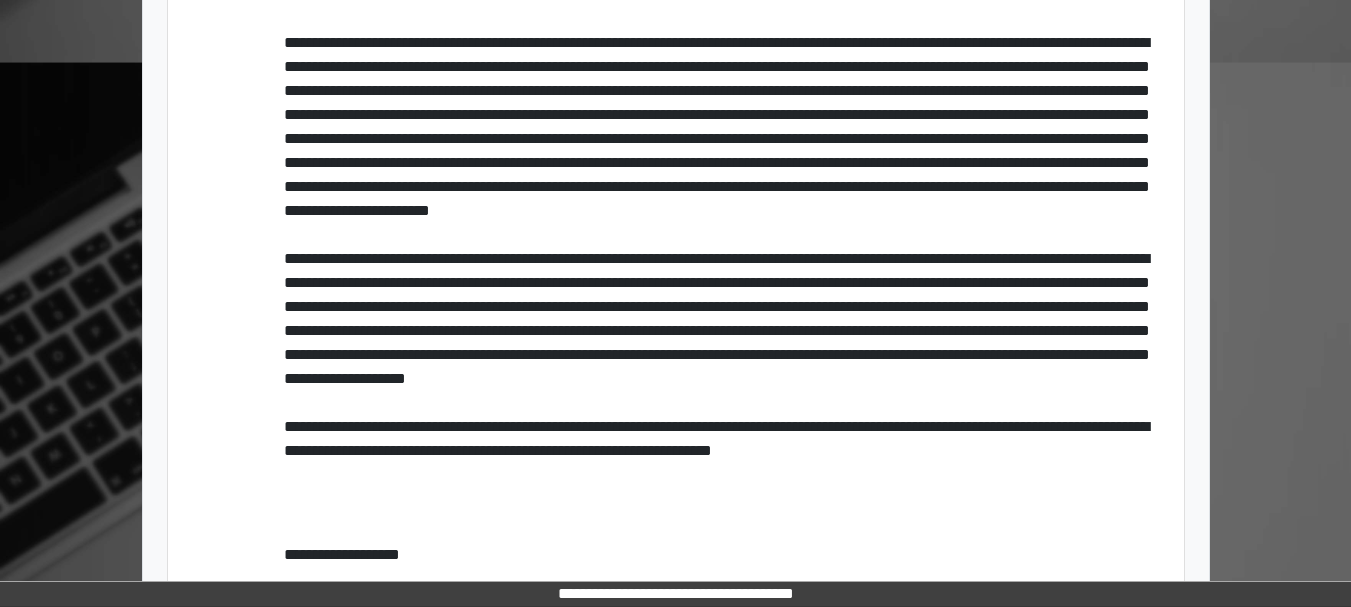 click on "**********" at bounding box center [724, 223] 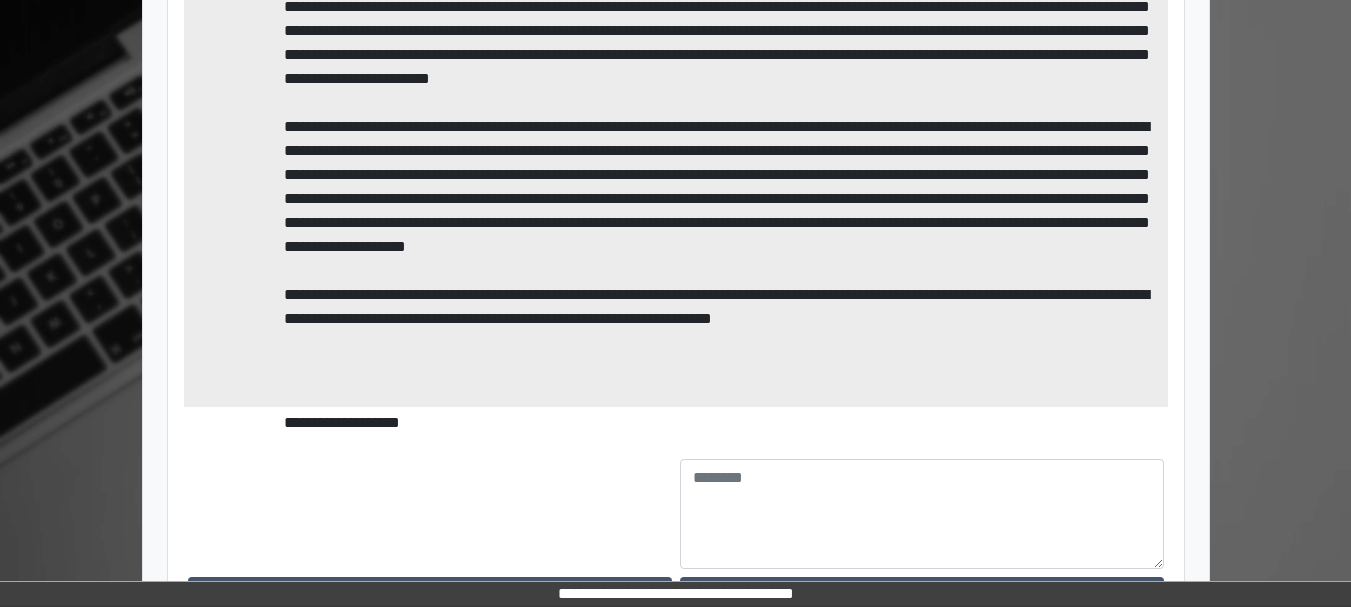 scroll, scrollTop: 866, scrollLeft: 0, axis: vertical 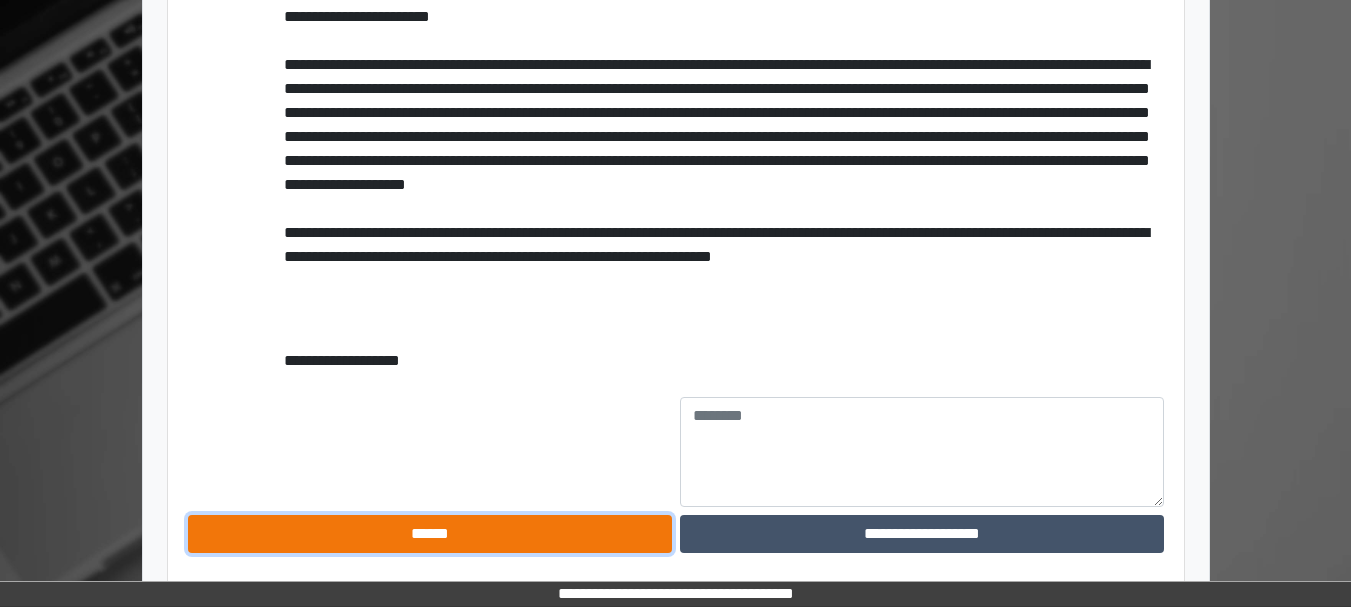 click on "******" at bounding box center [430, 534] 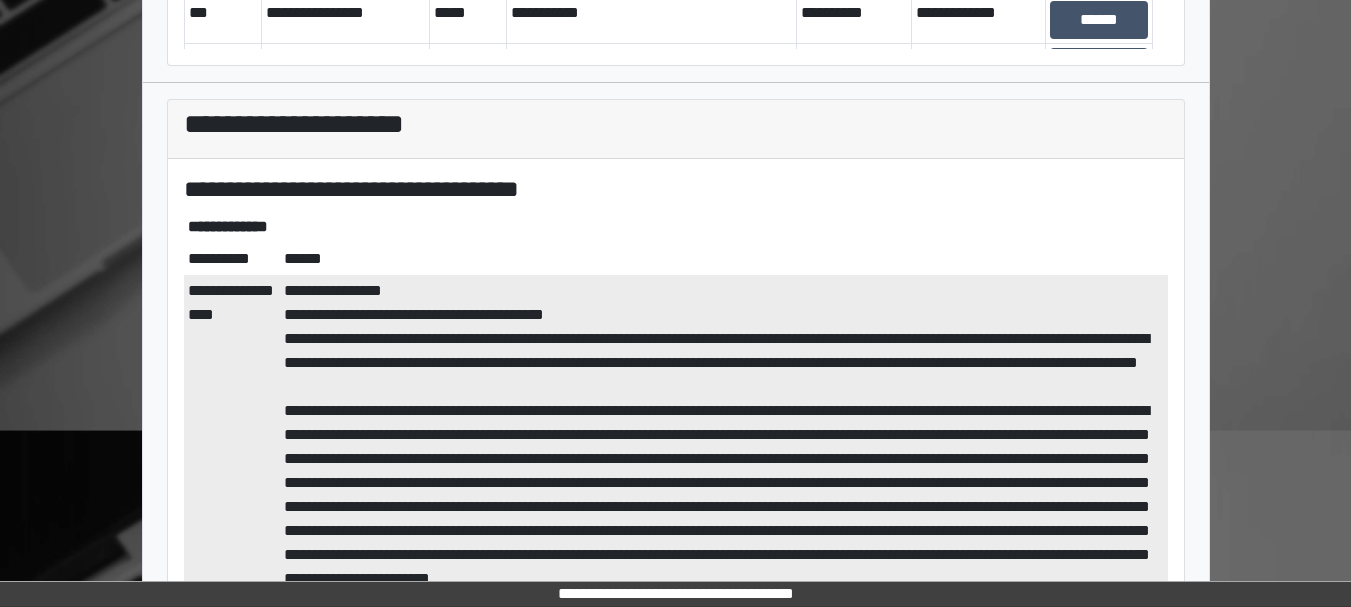 scroll, scrollTop: 0, scrollLeft: 0, axis: both 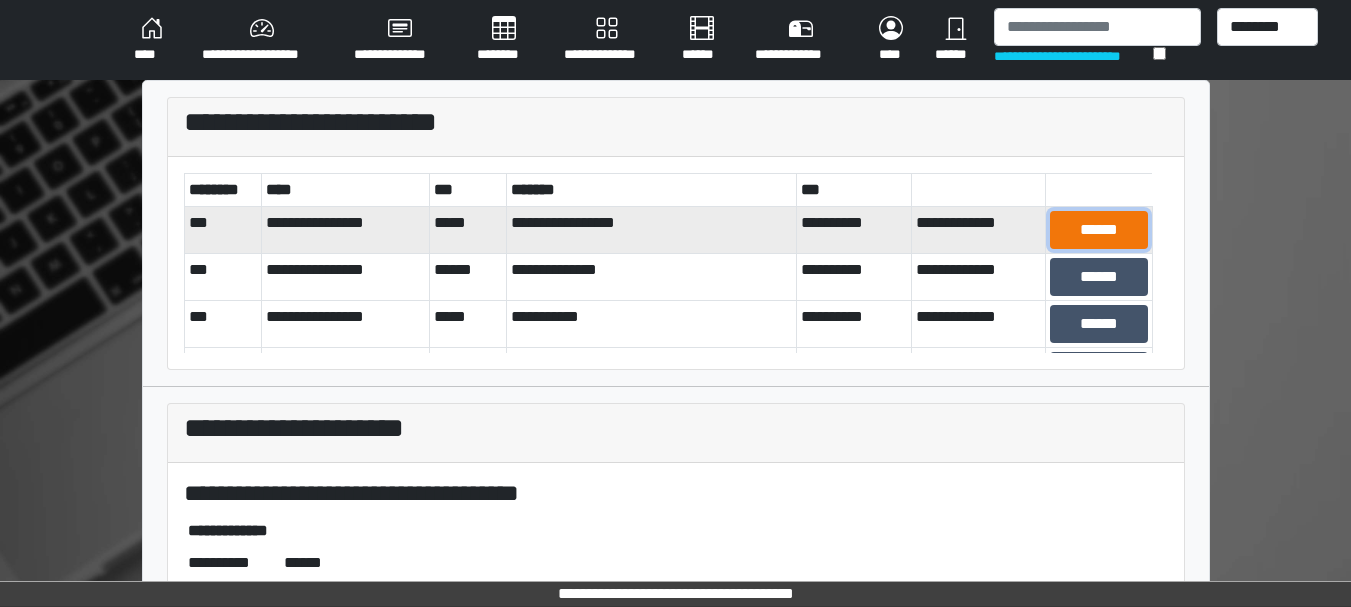 click on "******" at bounding box center [1098, 230] 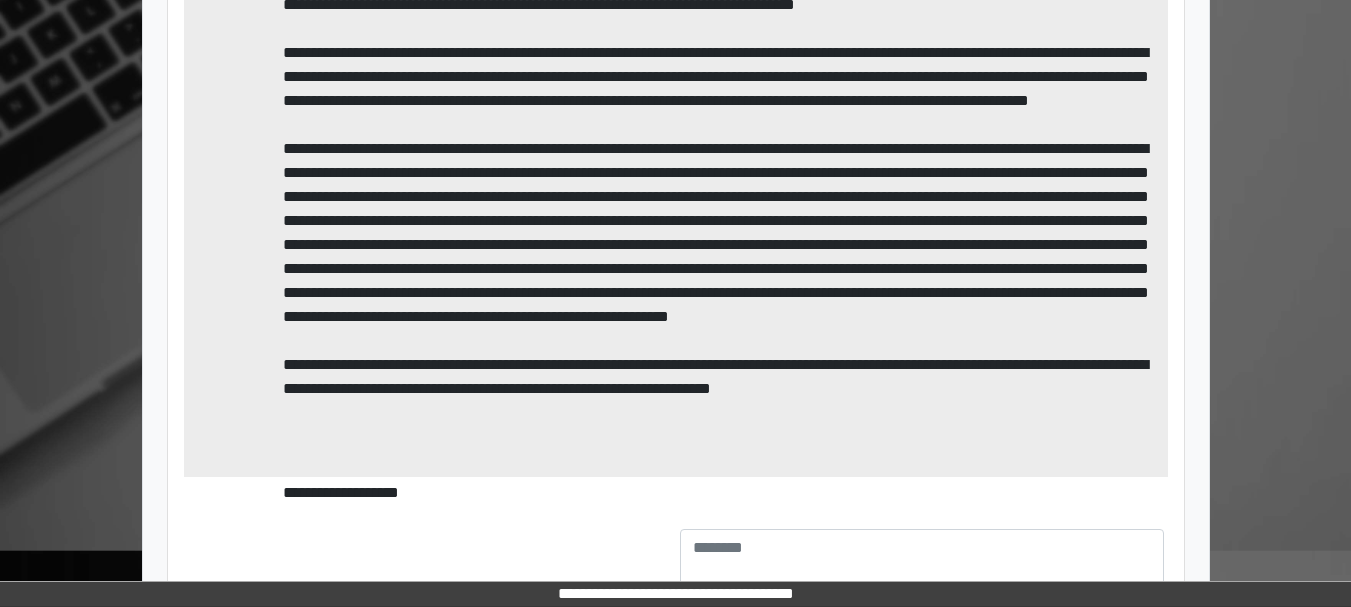 scroll, scrollTop: 1178, scrollLeft: 0, axis: vertical 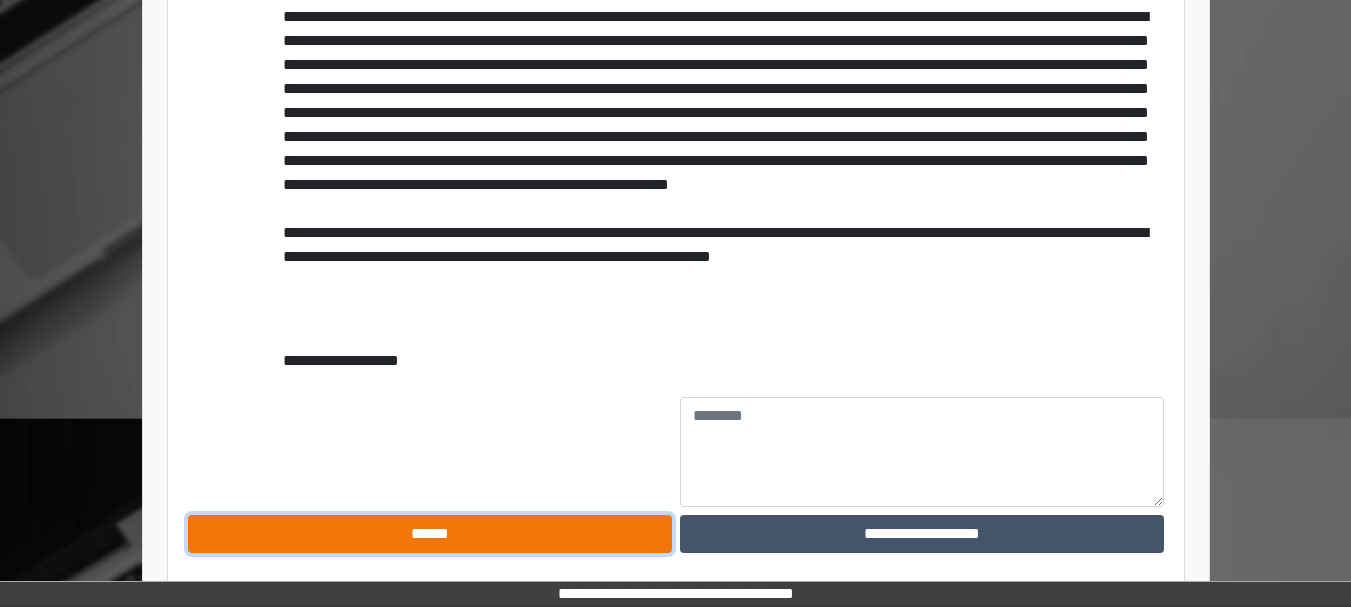click on "******" at bounding box center (430, 534) 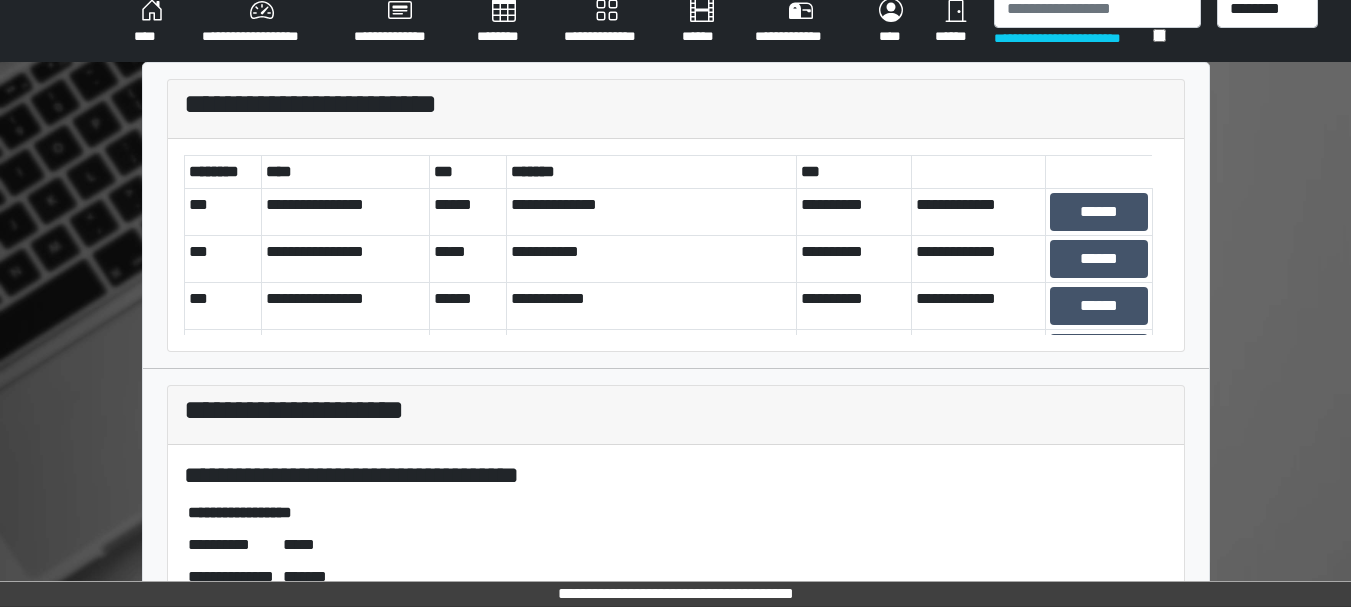 scroll, scrollTop: 0, scrollLeft: 0, axis: both 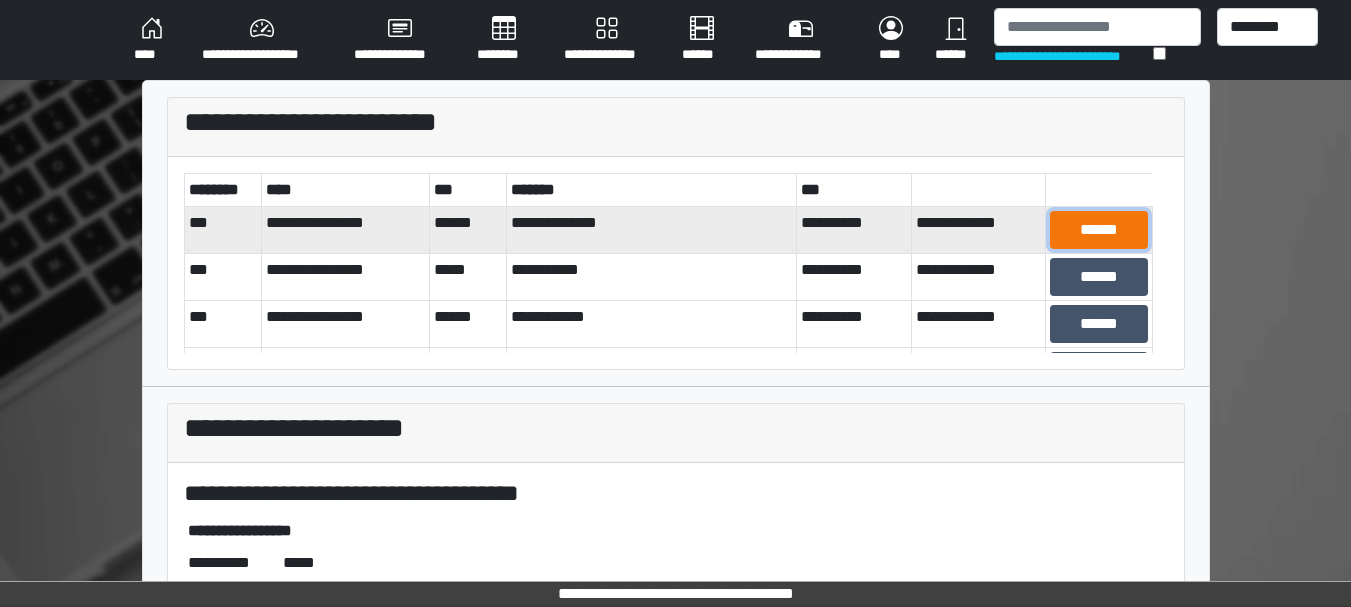 click on "******" at bounding box center [1098, 230] 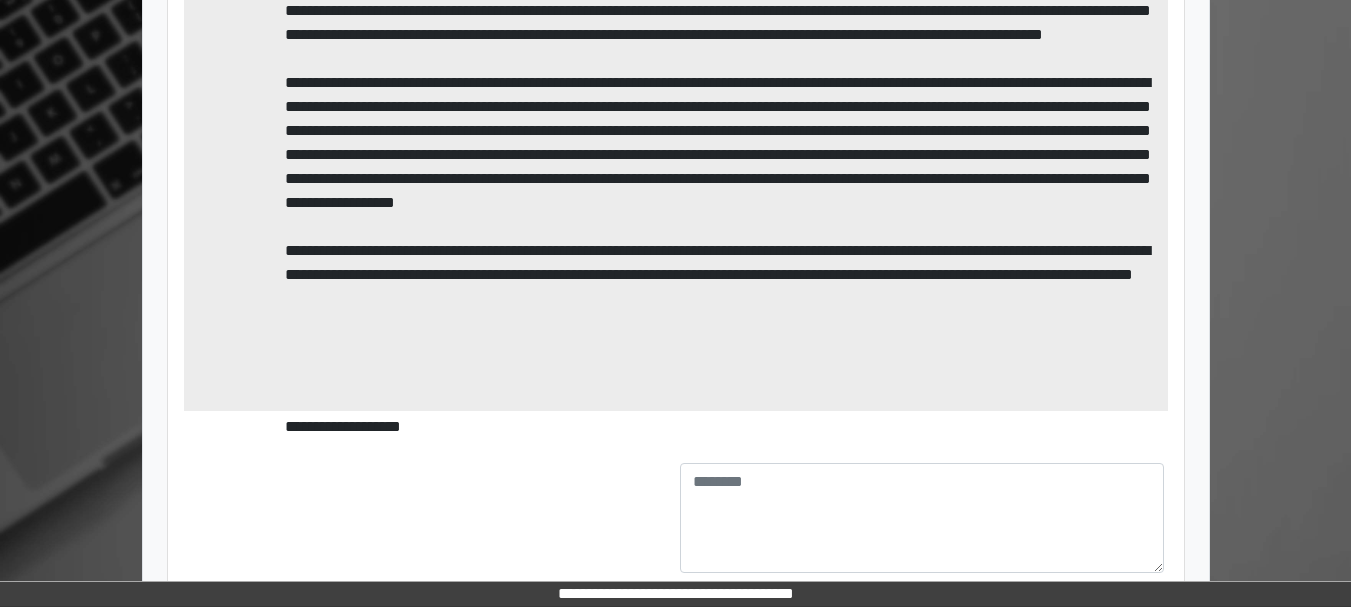 scroll, scrollTop: 1025, scrollLeft: 0, axis: vertical 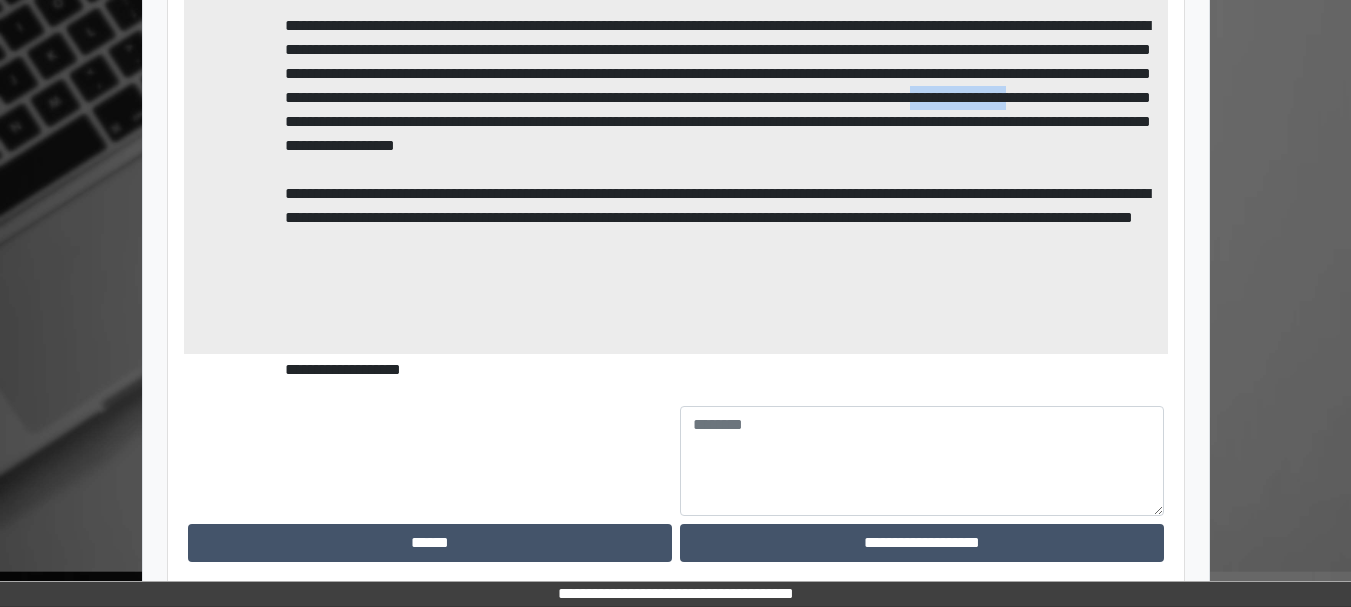 drag, startPoint x: 651, startPoint y: 198, endPoint x: 760, endPoint y: 188, distance: 109.457756 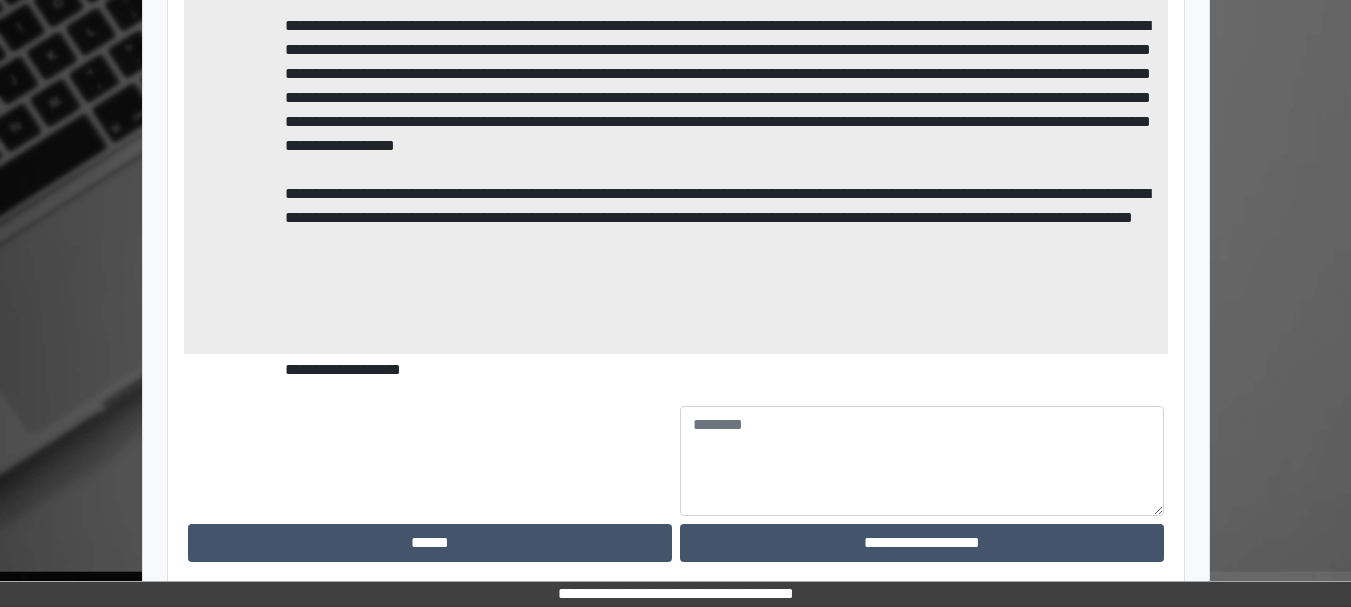 click on "**********" at bounding box center (724, -46) 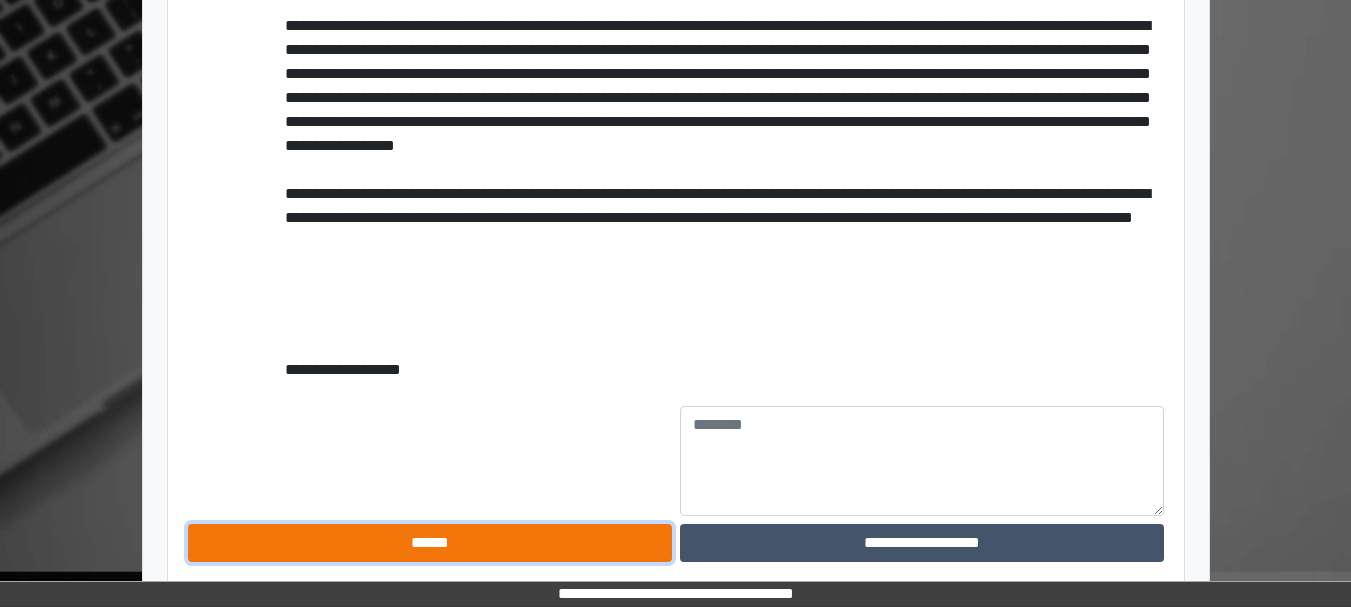 click on "******" at bounding box center [430, 543] 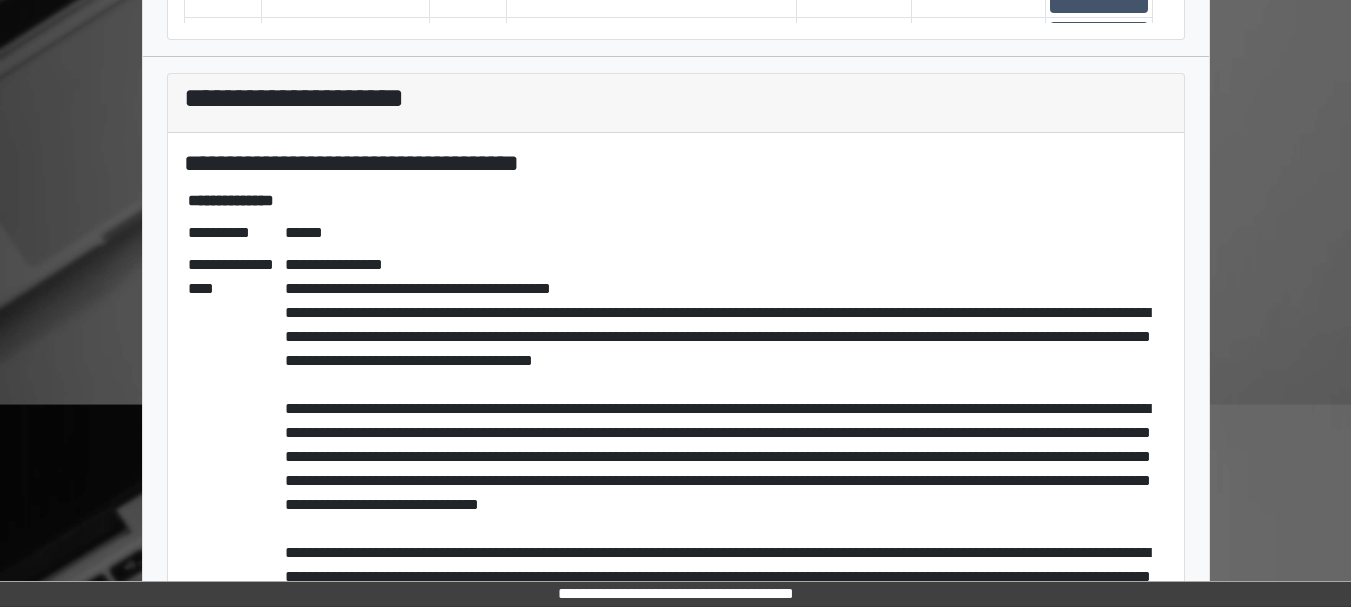 scroll, scrollTop: 0, scrollLeft: 0, axis: both 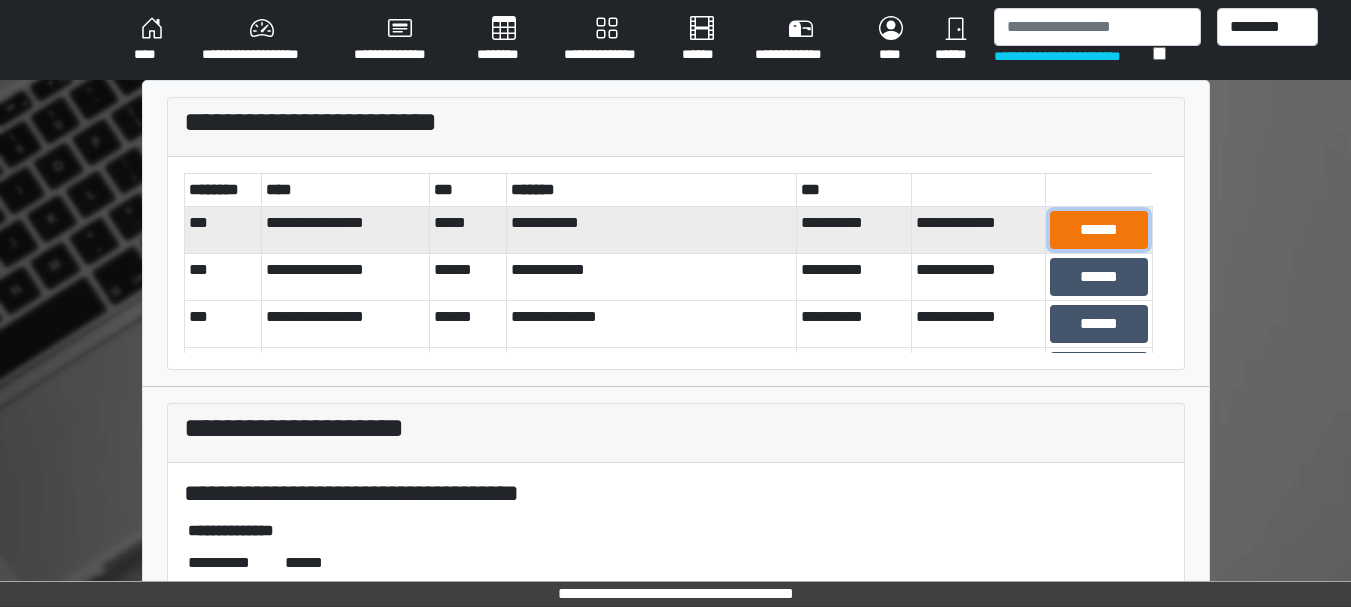 click on "******" at bounding box center (1098, 230) 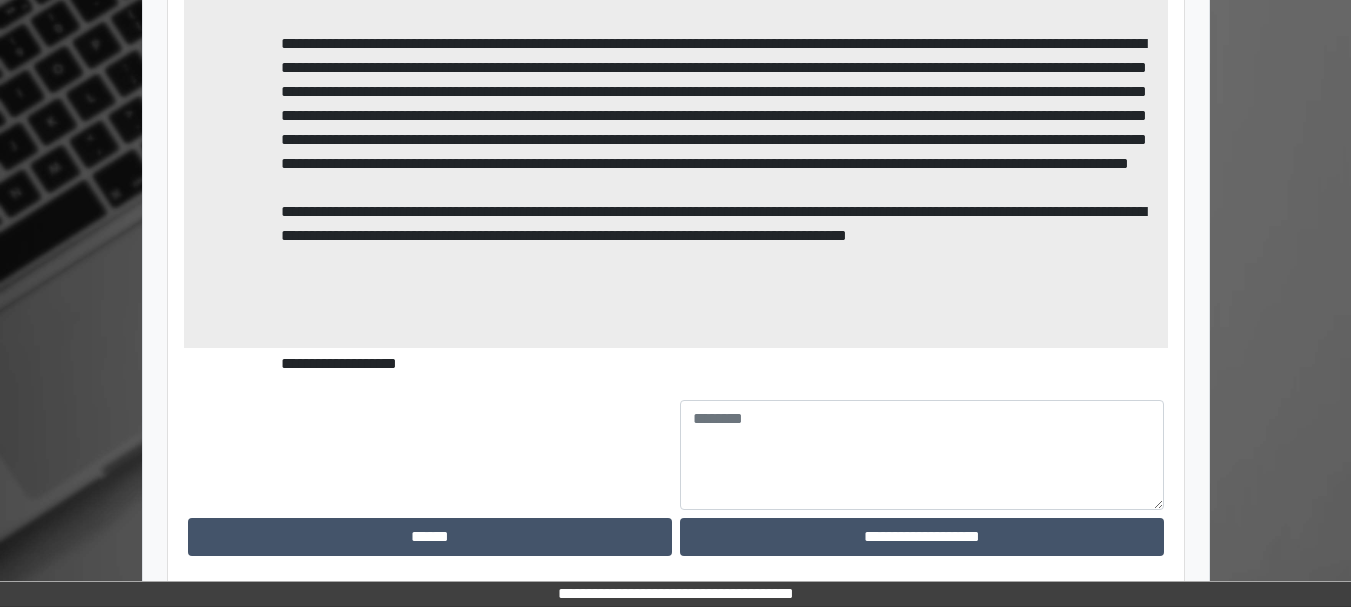 scroll, scrollTop: 960, scrollLeft: 0, axis: vertical 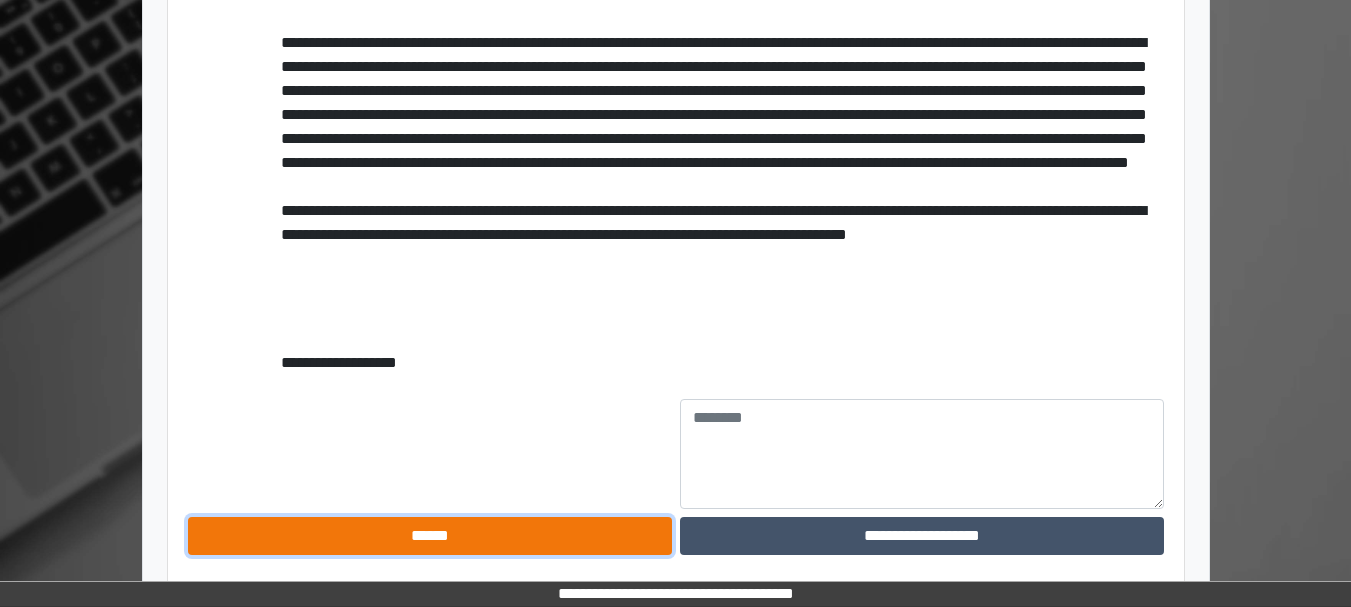 click on "******" at bounding box center [430, 536] 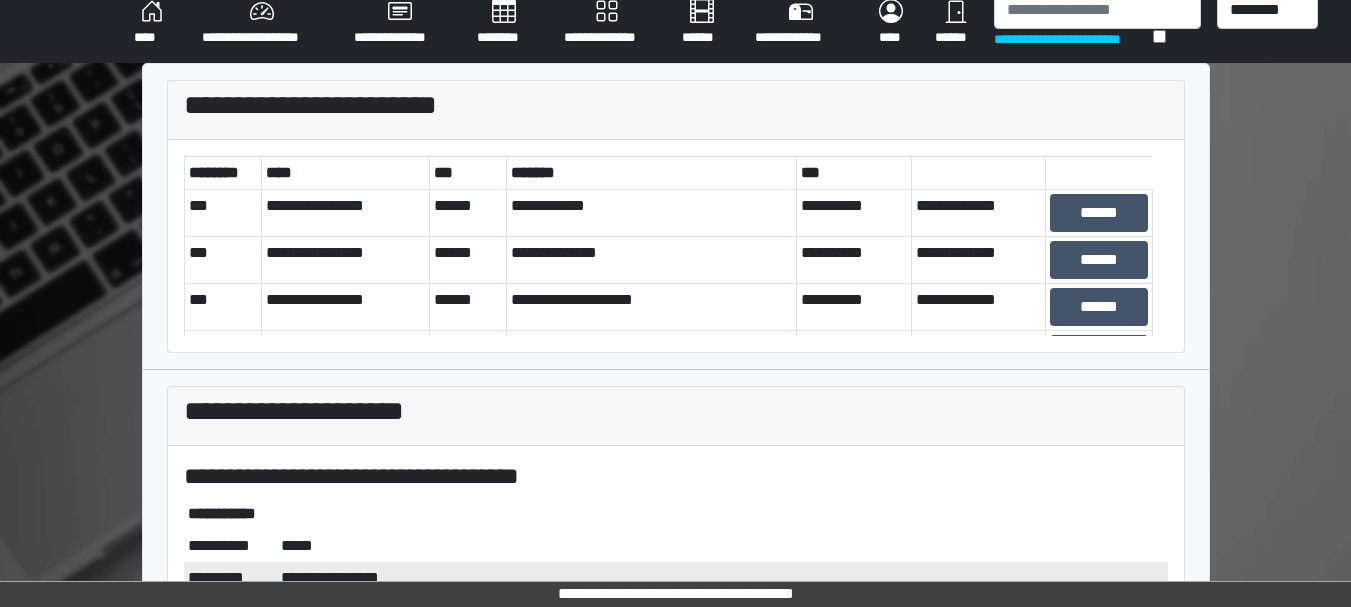 scroll, scrollTop: 0, scrollLeft: 0, axis: both 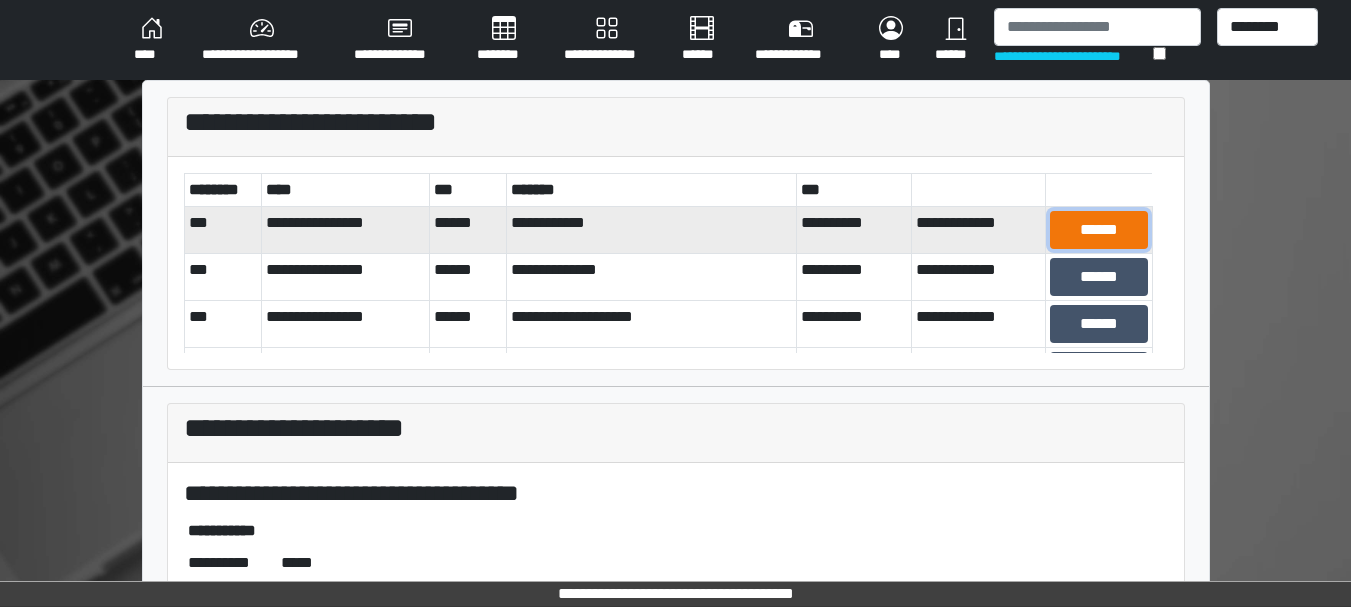 click on "******" at bounding box center (1098, 230) 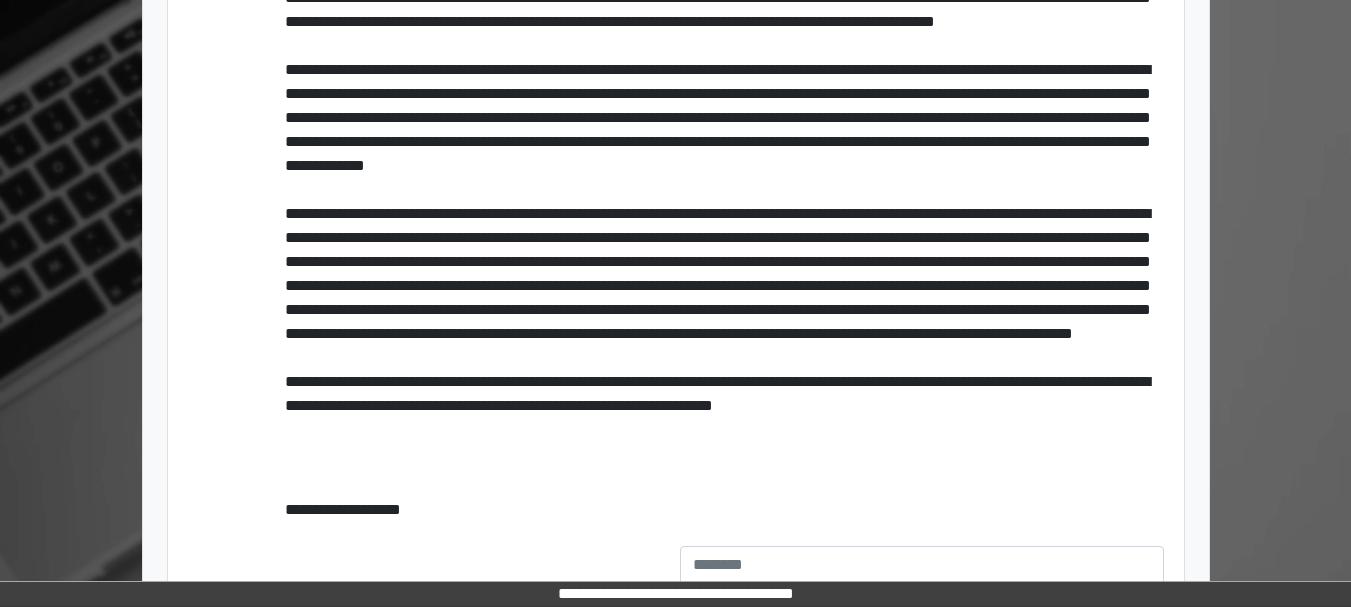 scroll, scrollTop: 1010, scrollLeft: 0, axis: vertical 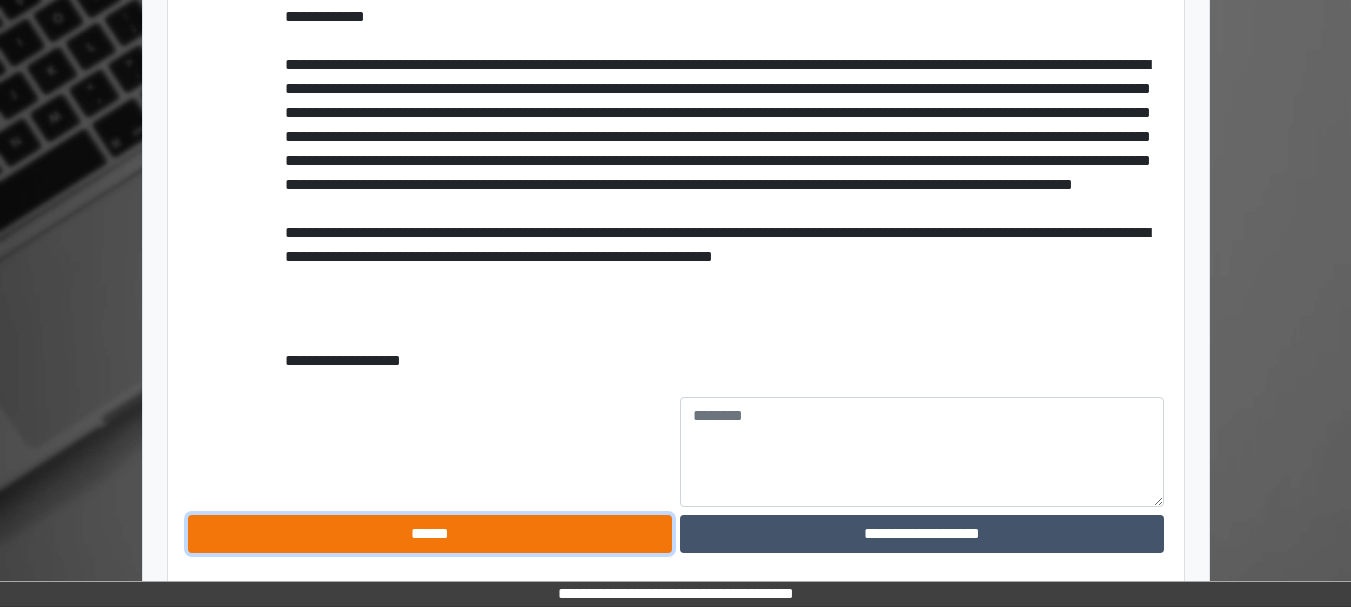 click on "******" at bounding box center [430, 534] 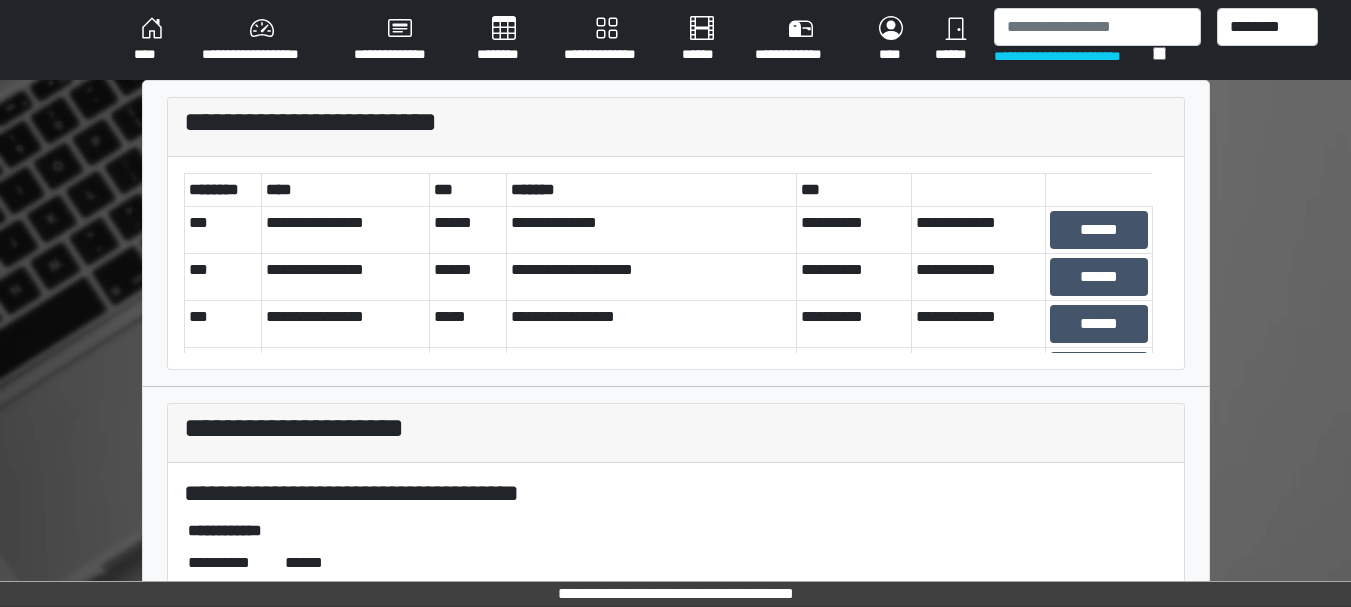 scroll, scrollTop: 1, scrollLeft: 0, axis: vertical 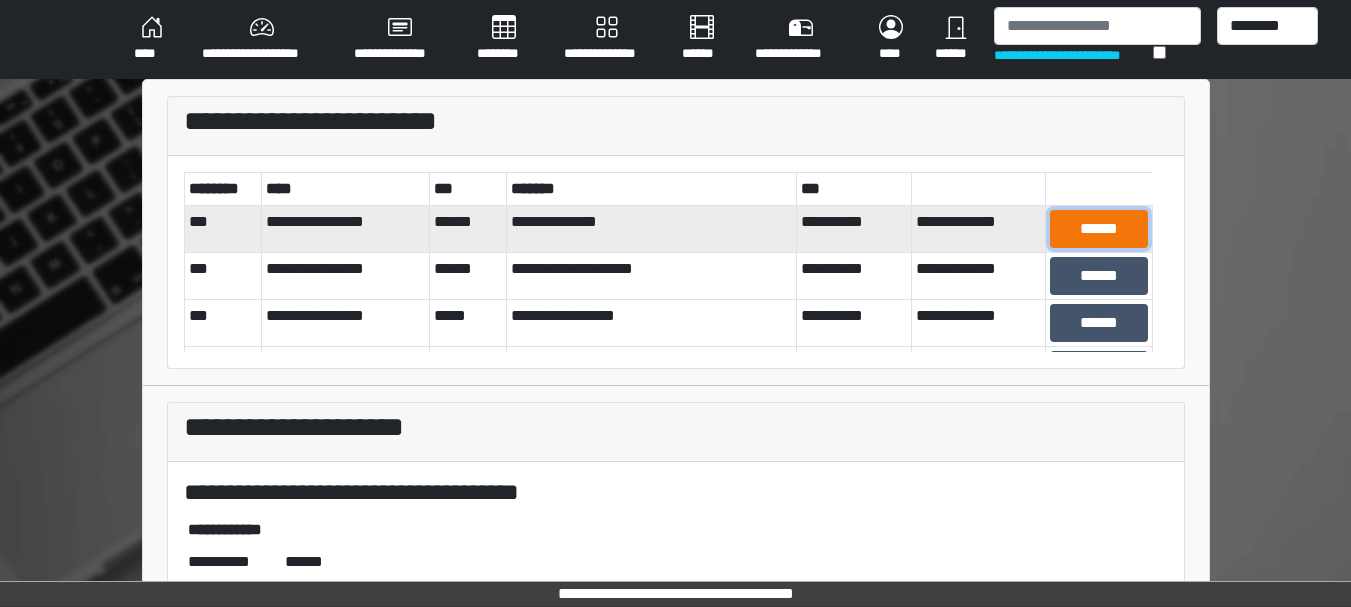 click on "******" at bounding box center [1098, 229] 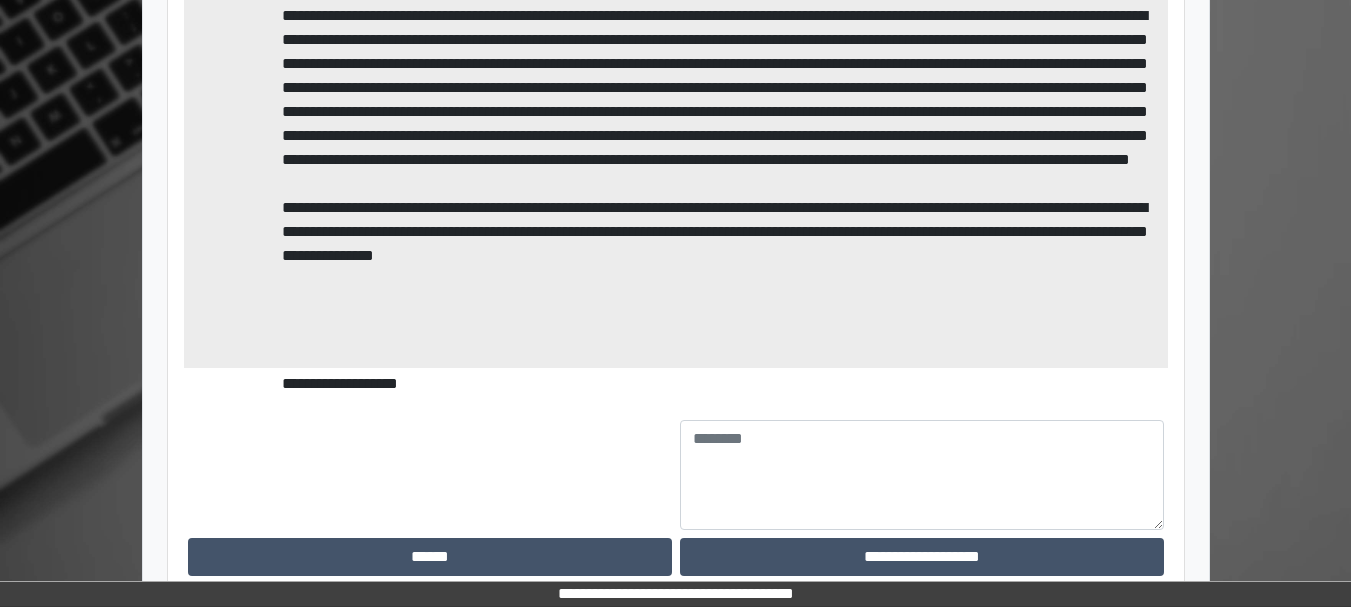 scroll, scrollTop: 1012, scrollLeft: 0, axis: vertical 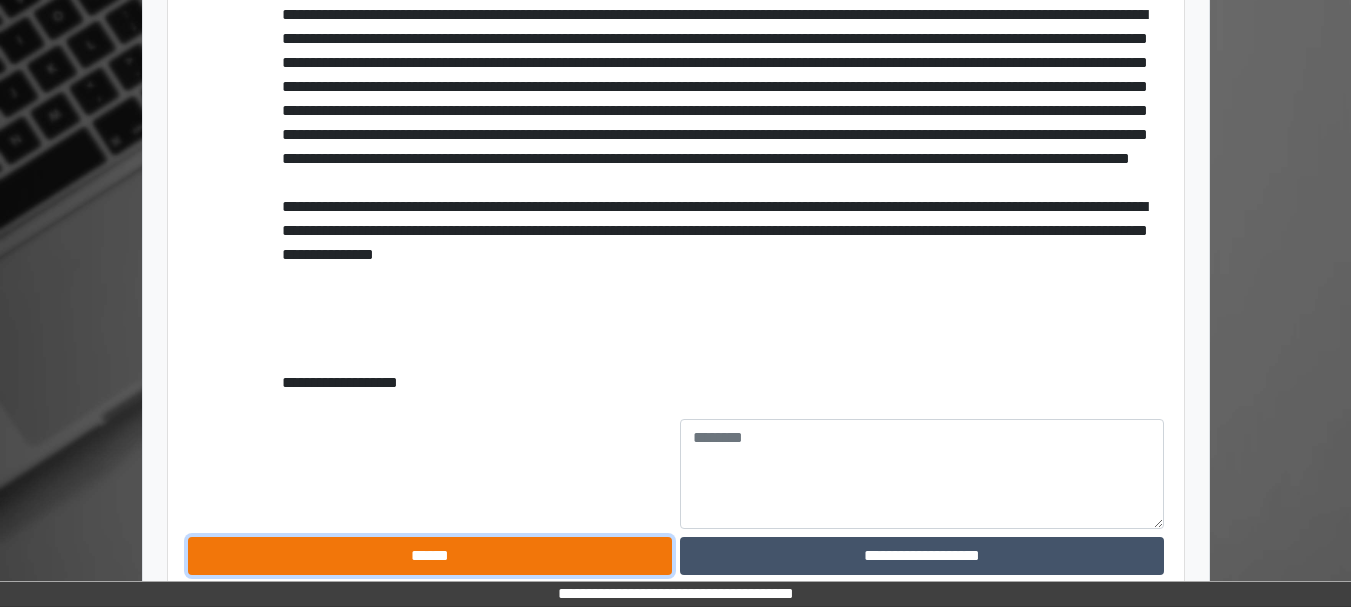 click on "******" at bounding box center (430, 556) 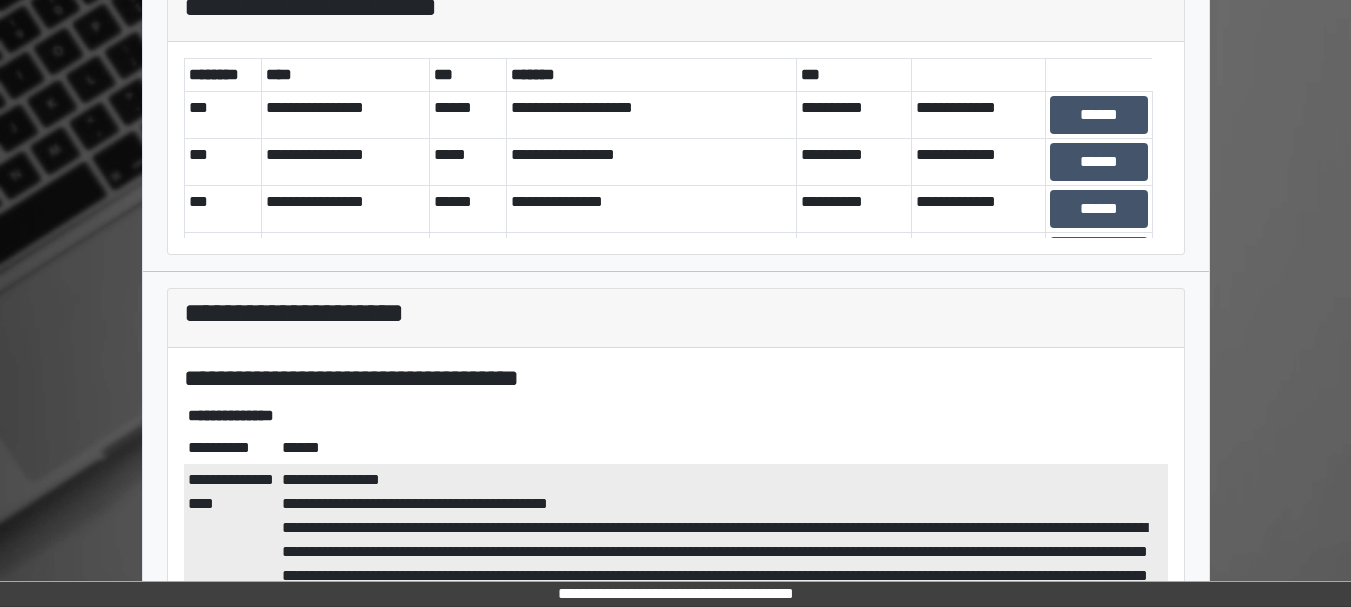 scroll, scrollTop: 112, scrollLeft: 0, axis: vertical 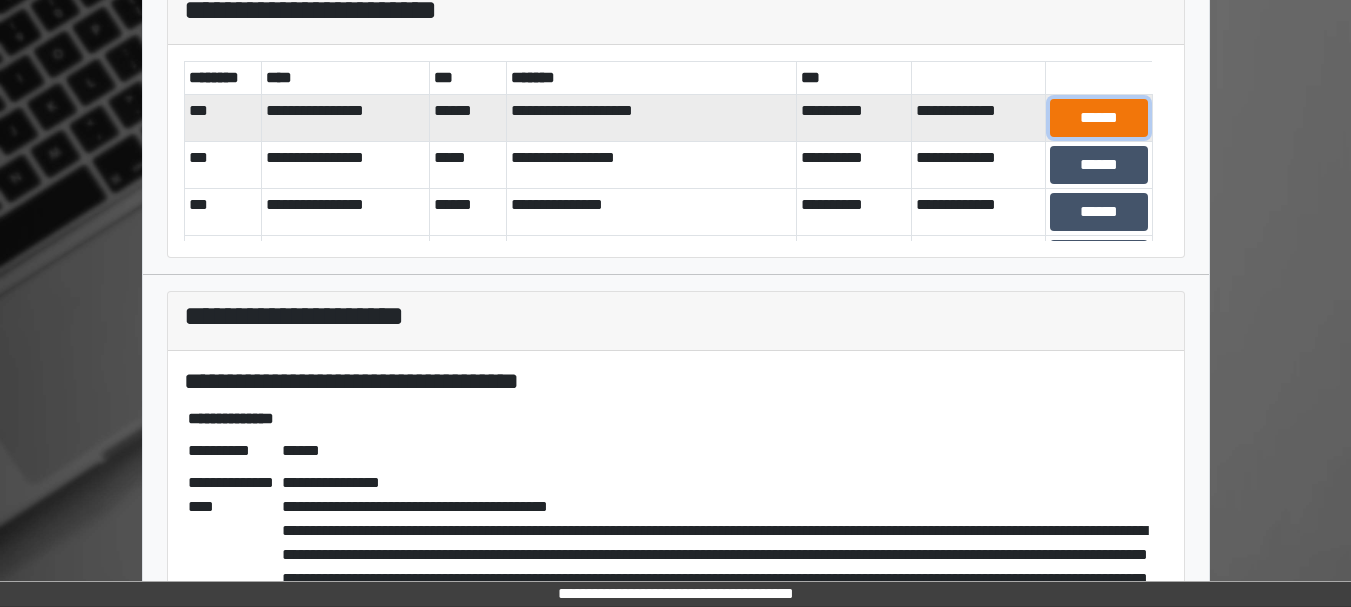 click on "******" at bounding box center (1098, 118) 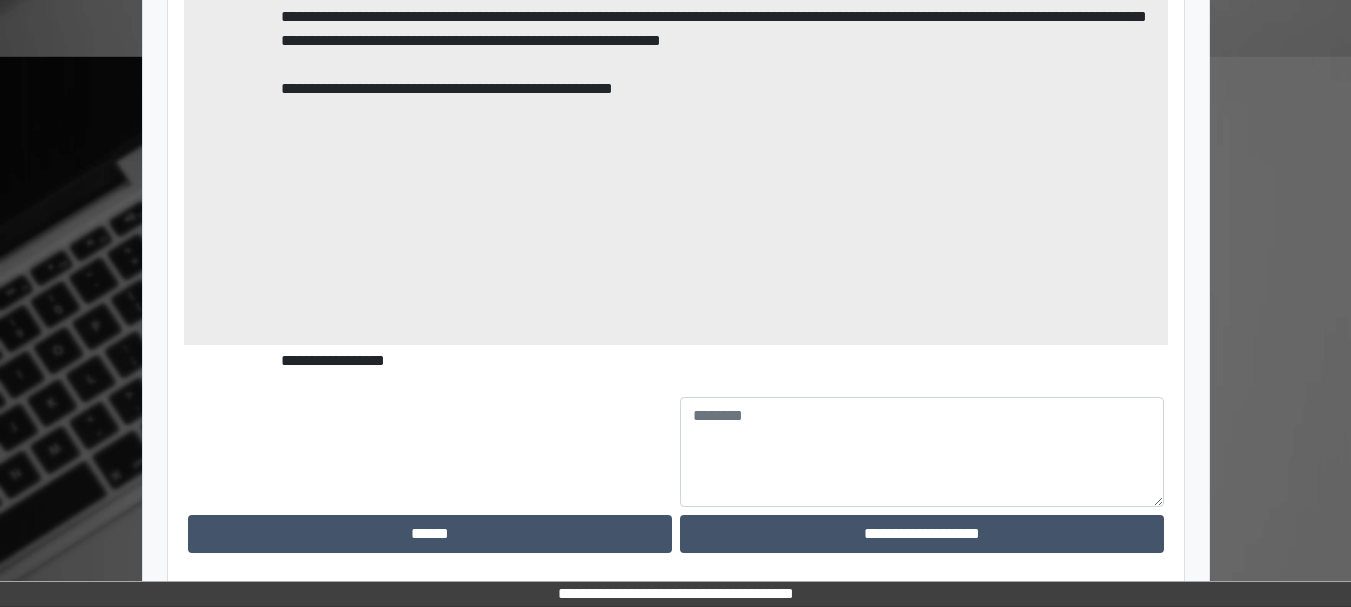 scroll, scrollTop: 2402, scrollLeft: 0, axis: vertical 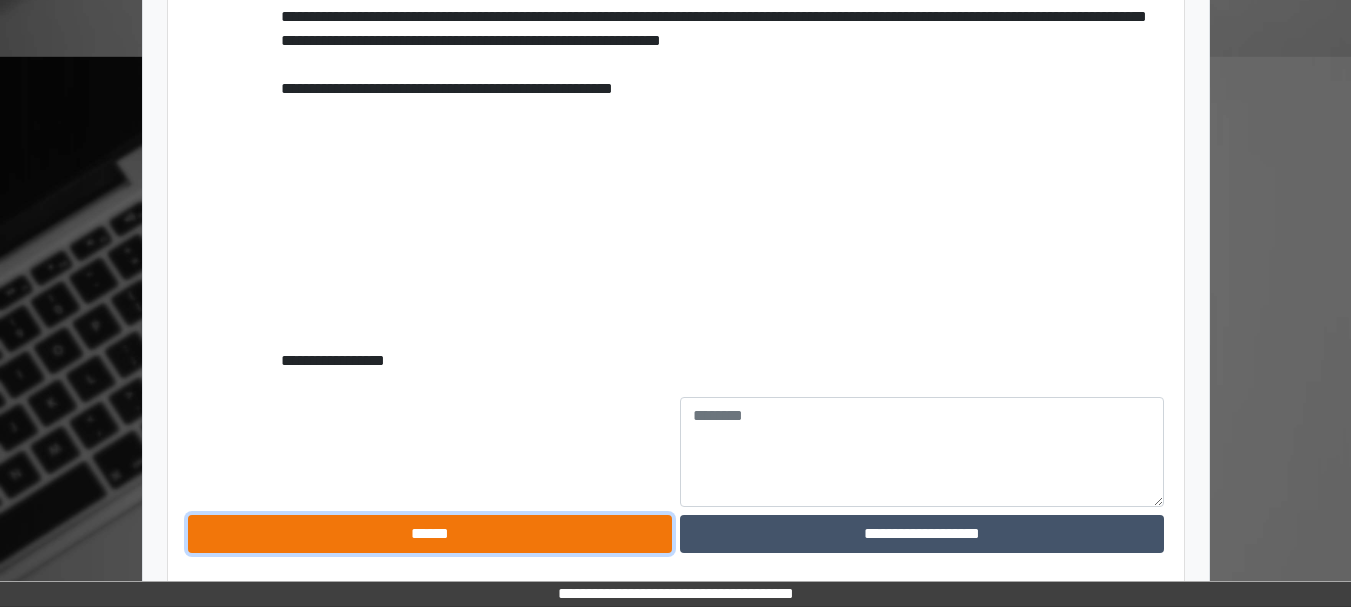 click on "******" at bounding box center [430, 534] 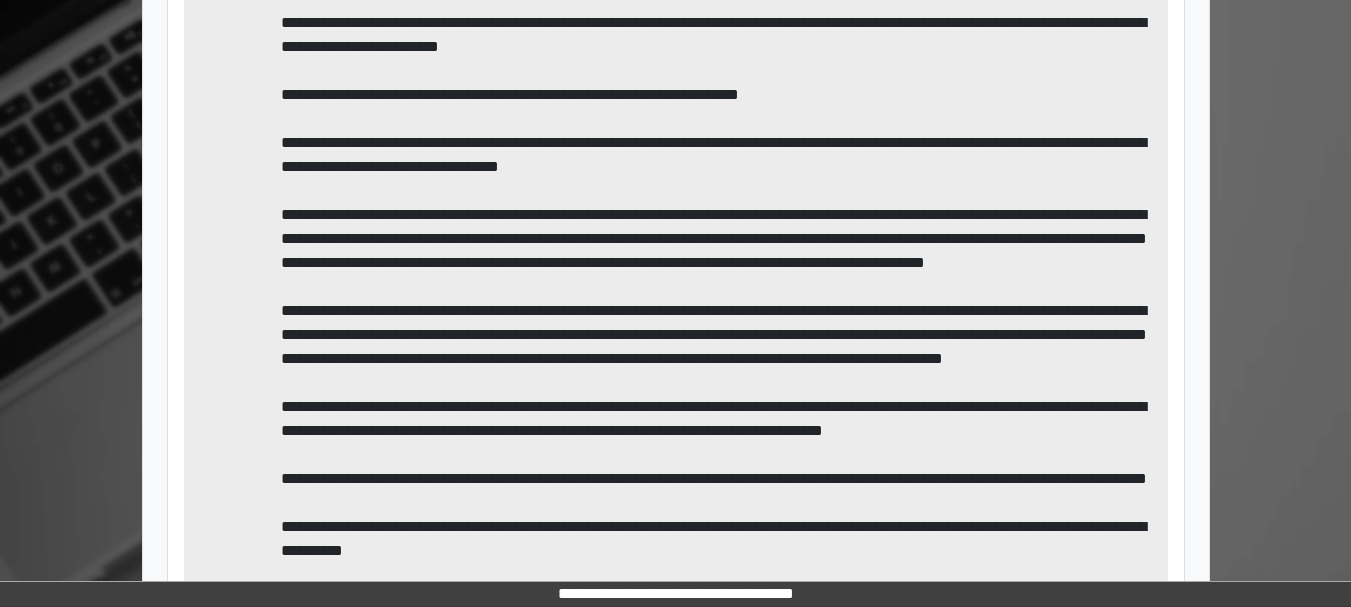 scroll, scrollTop: 0, scrollLeft: 0, axis: both 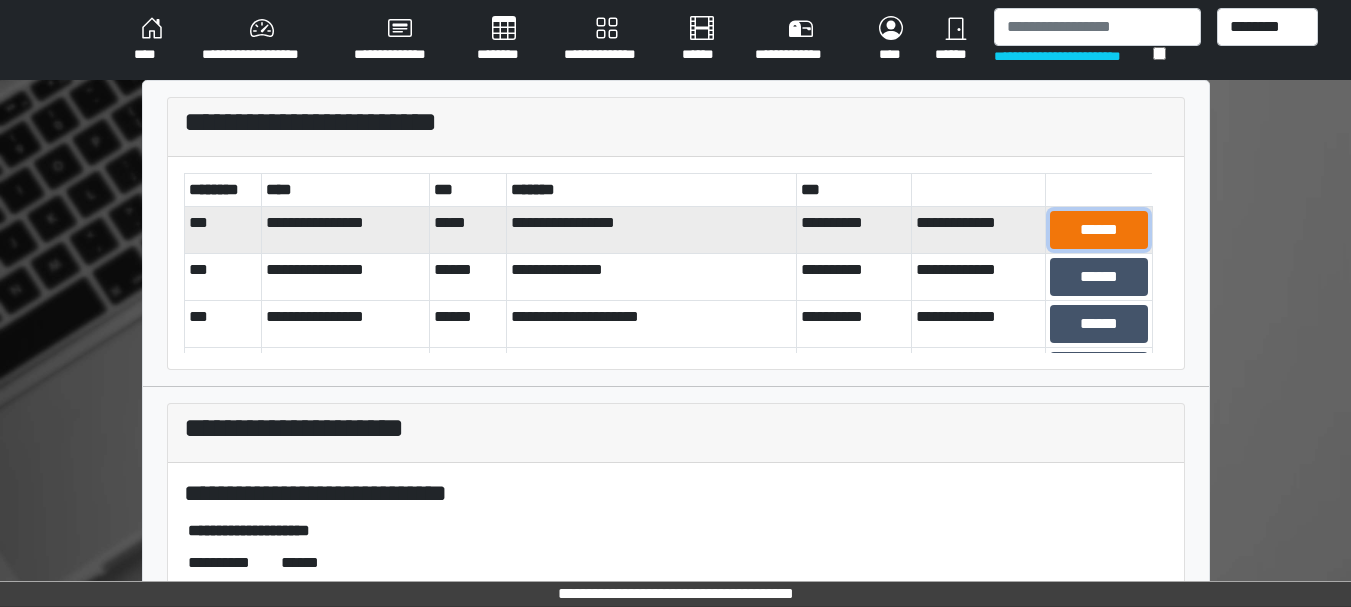 click on "******" at bounding box center [1098, 230] 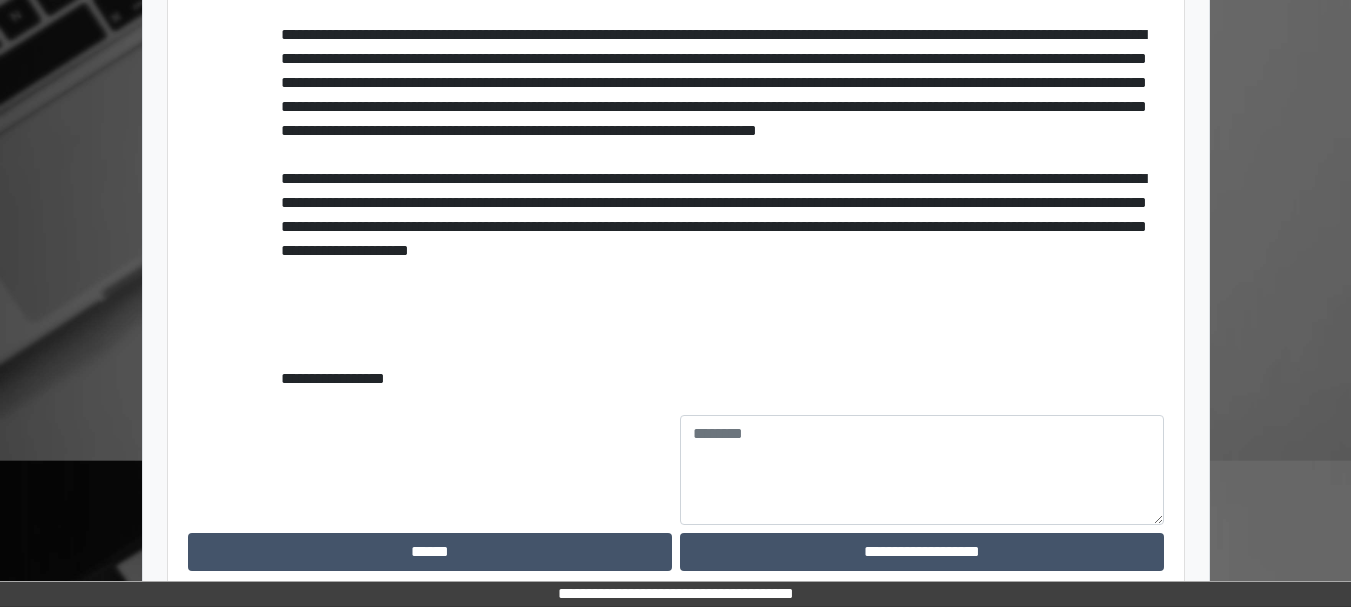 scroll, scrollTop: 1135, scrollLeft: 0, axis: vertical 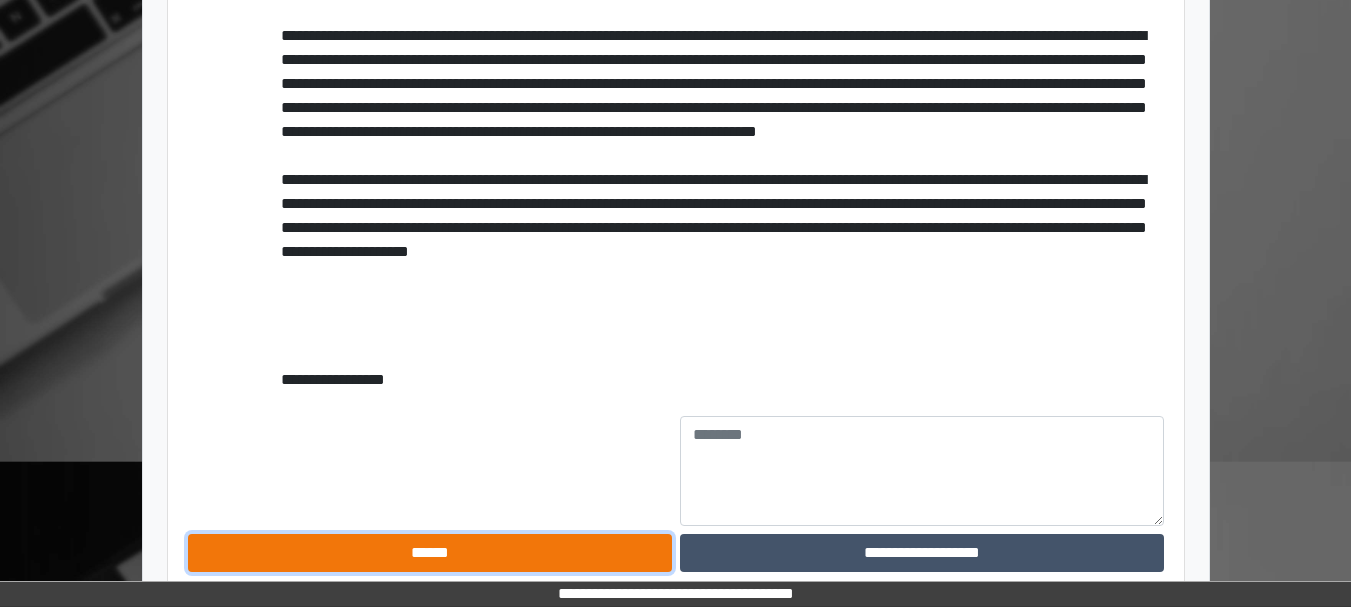 click on "******" at bounding box center [430, 553] 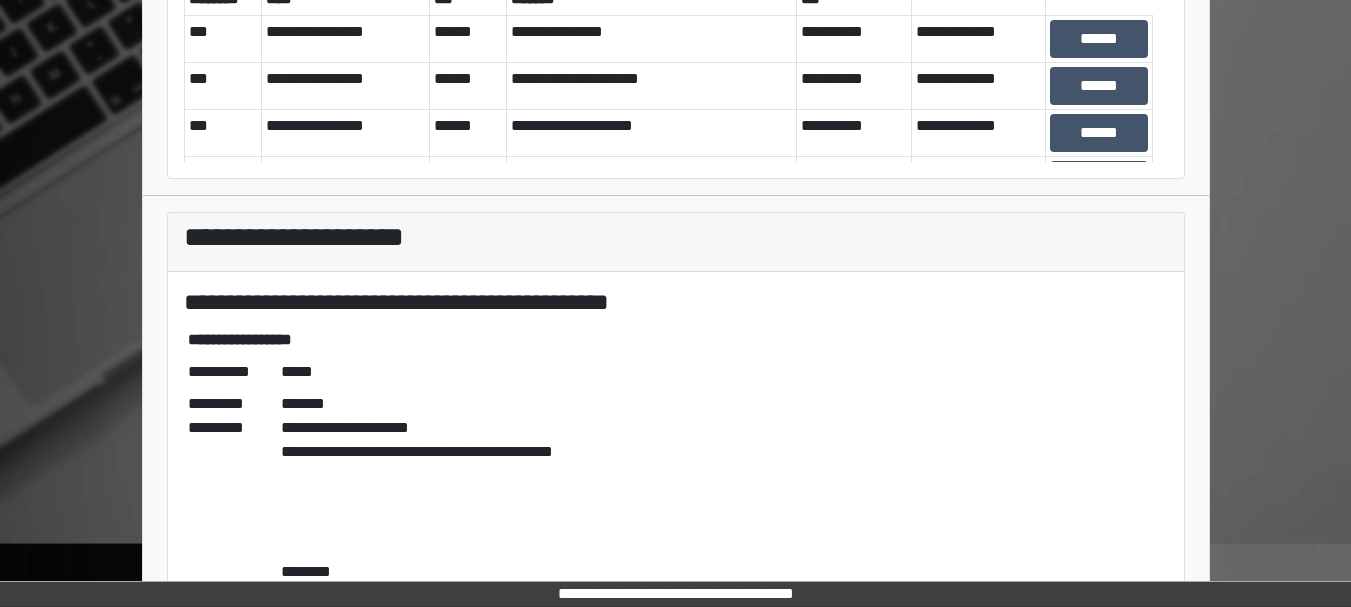 scroll, scrollTop: 0, scrollLeft: 0, axis: both 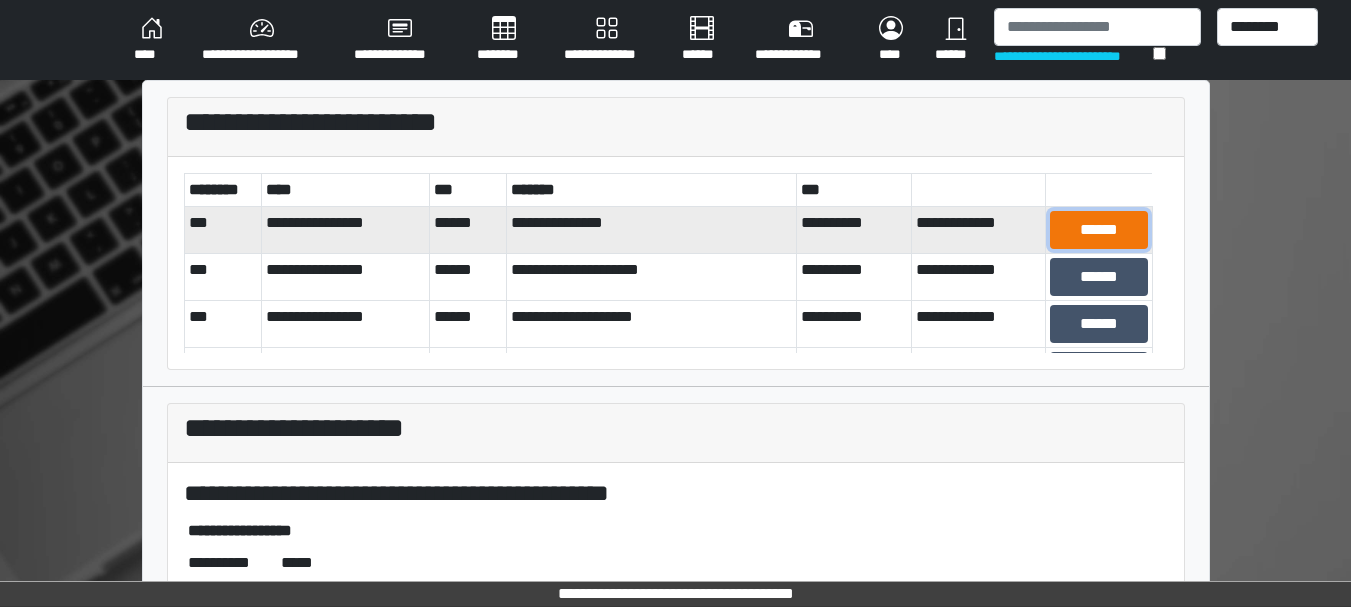 click on "******" at bounding box center [1098, 230] 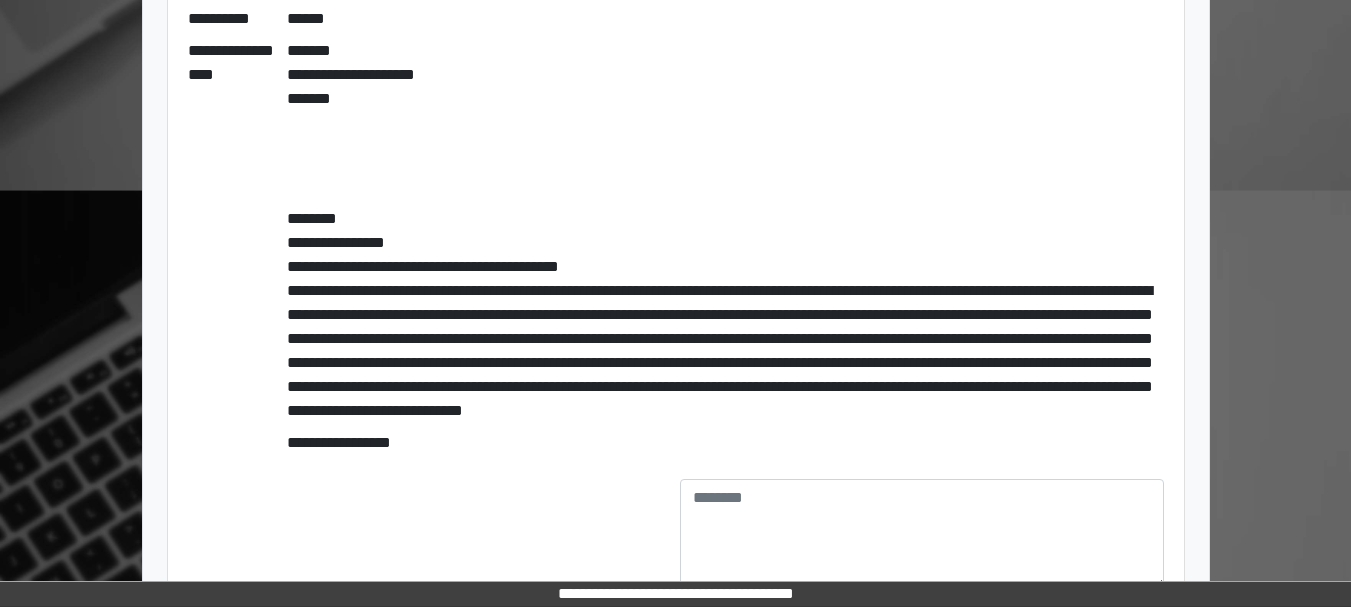 scroll, scrollTop: 626, scrollLeft: 0, axis: vertical 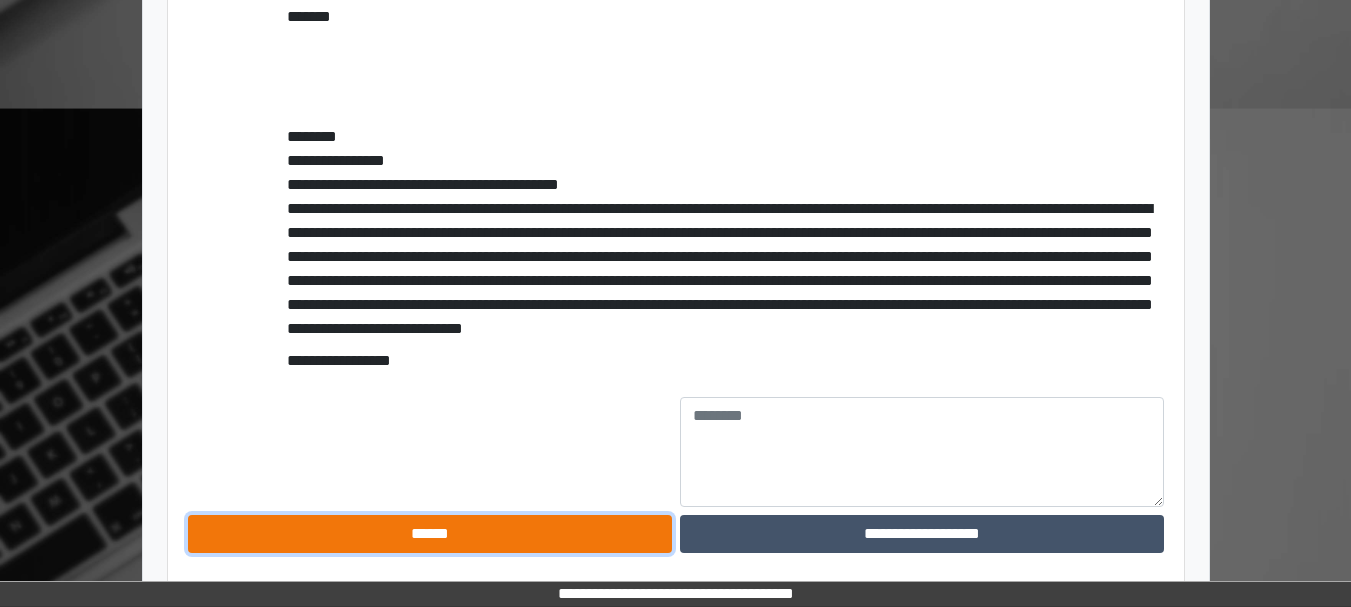 click on "******" at bounding box center (430, 534) 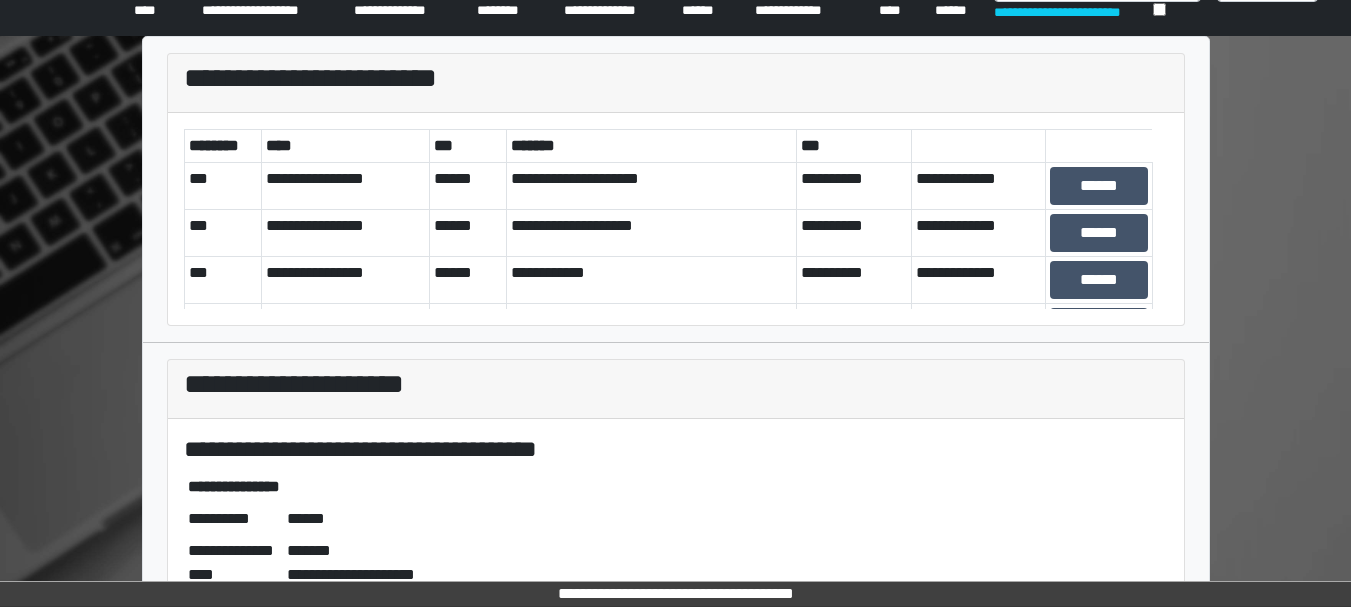 scroll, scrollTop: 0, scrollLeft: 0, axis: both 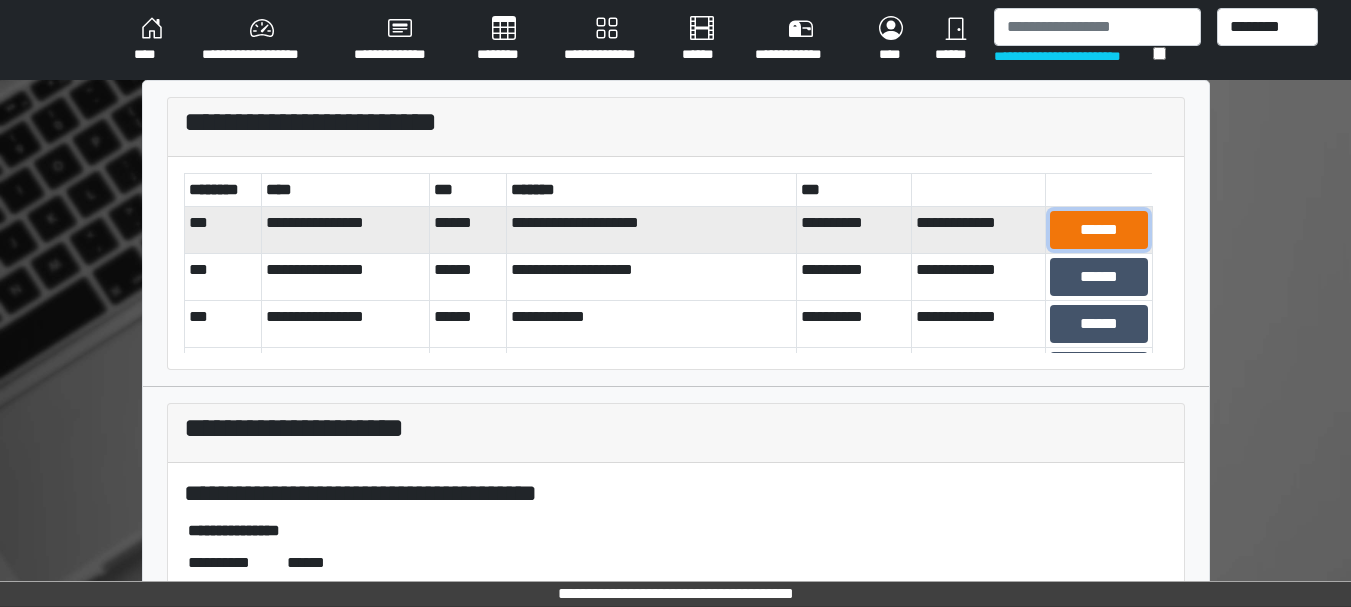 click on "******" at bounding box center [1098, 230] 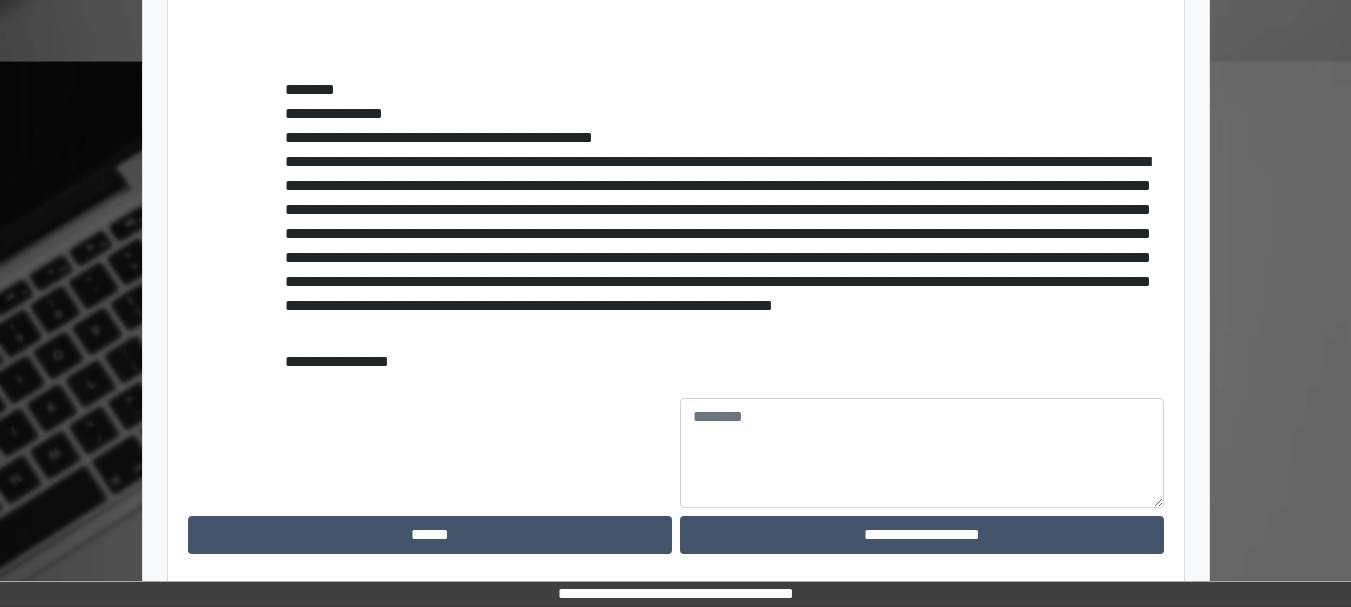 scroll, scrollTop: 672, scrollLeft: 0, axis: vertical 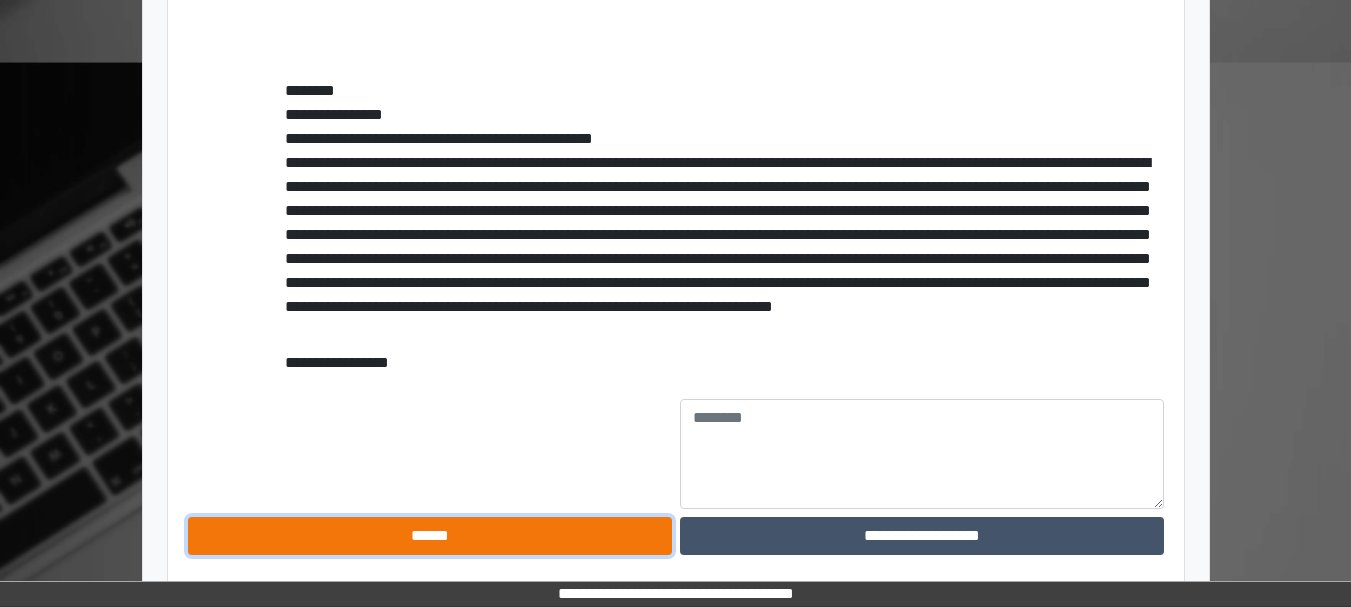 click on "******" at bounding box center (430, 536) 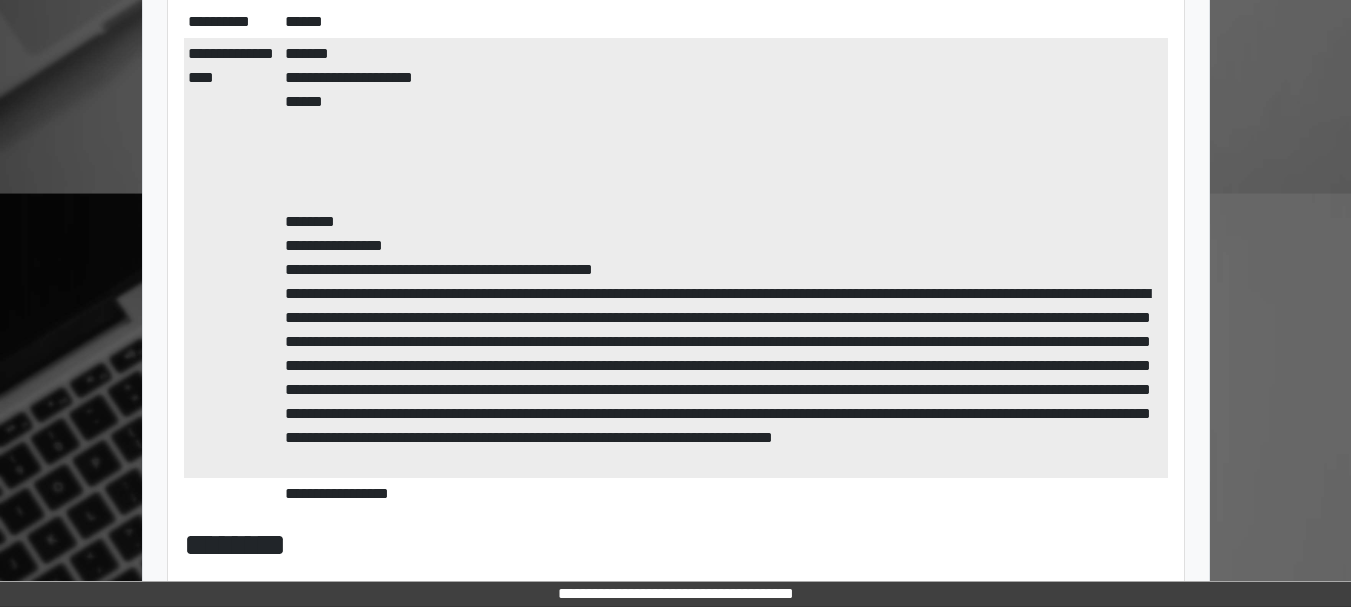 scroll, scrollTop: 0, scrollLeft: 0, axis: both 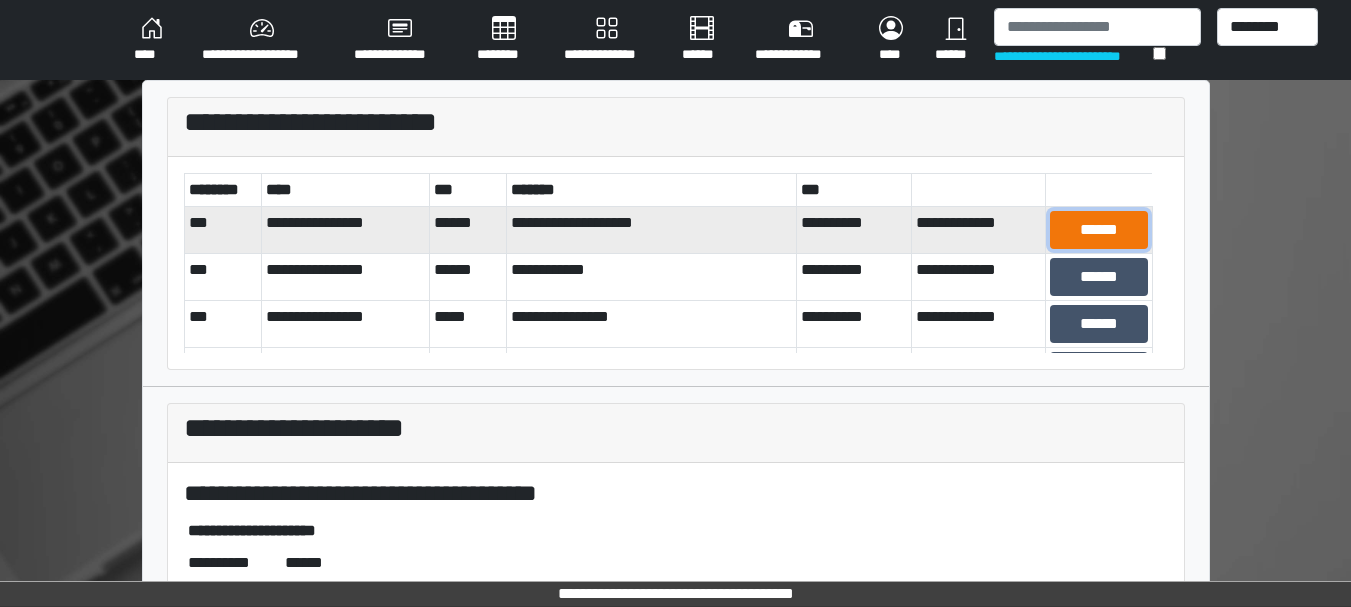 click on "******" at bounding box center [1098, 230] 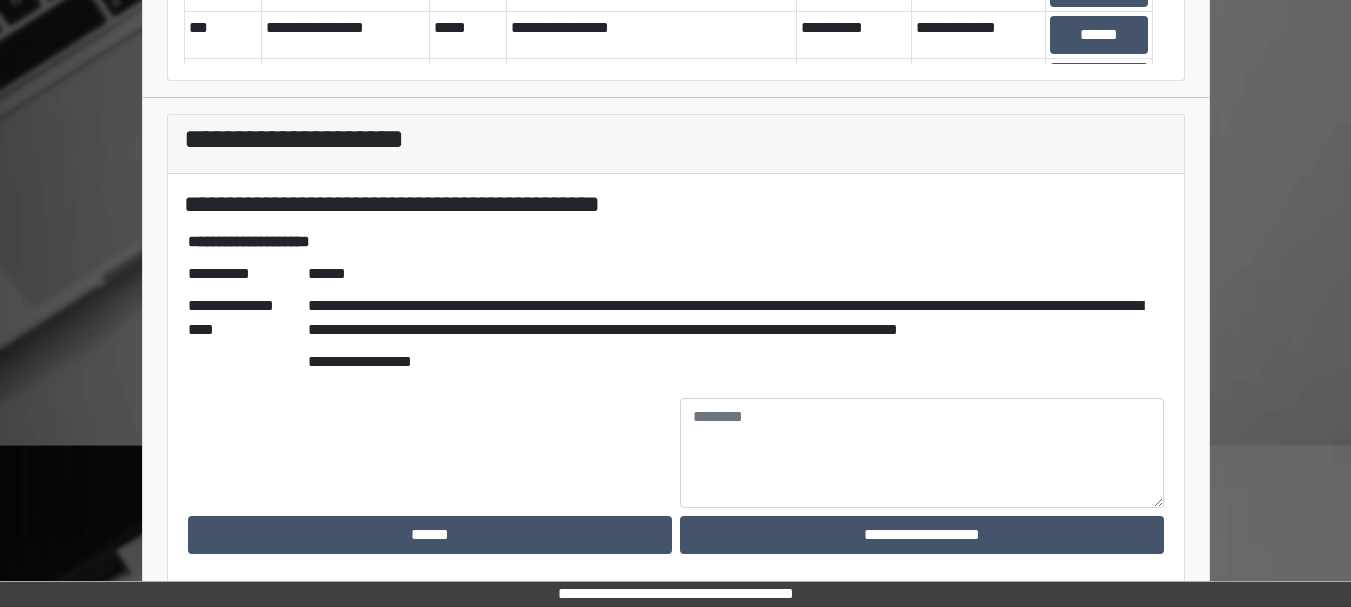 scroll, scrollTop: 288, scrollLeft: 0, axis: vertical 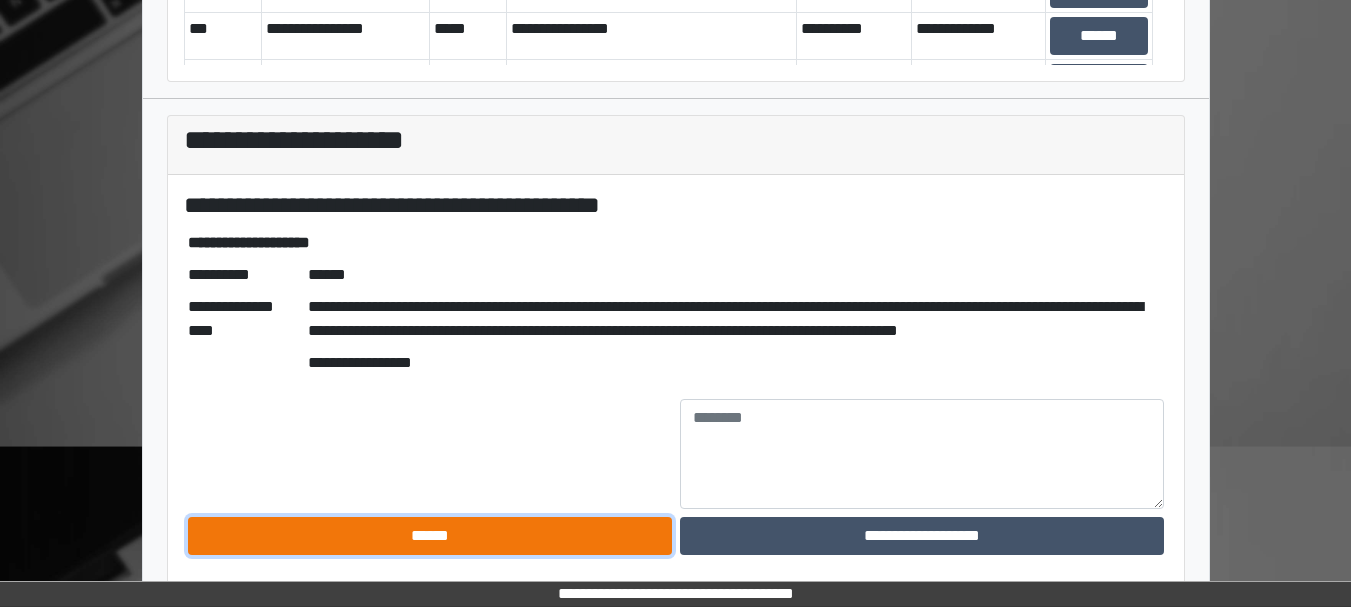 click on "******" at bounding box center [430, 536] 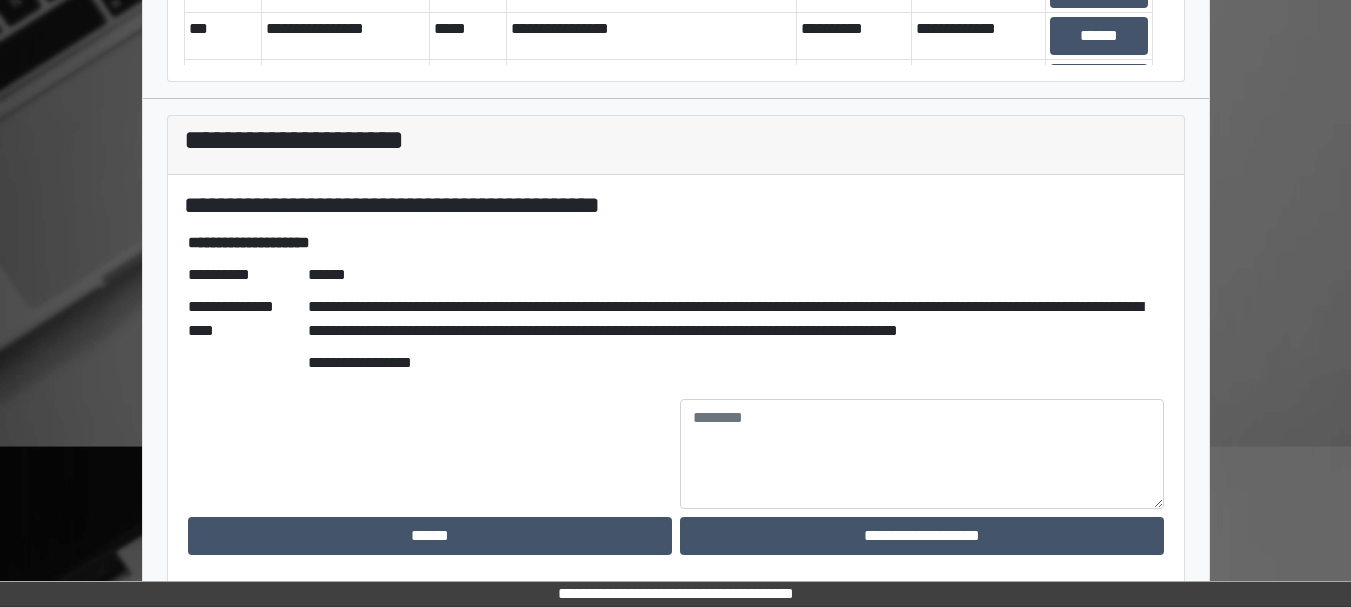 scroll, scrollTop: 157, scrollLeft: 0, axis: vertical 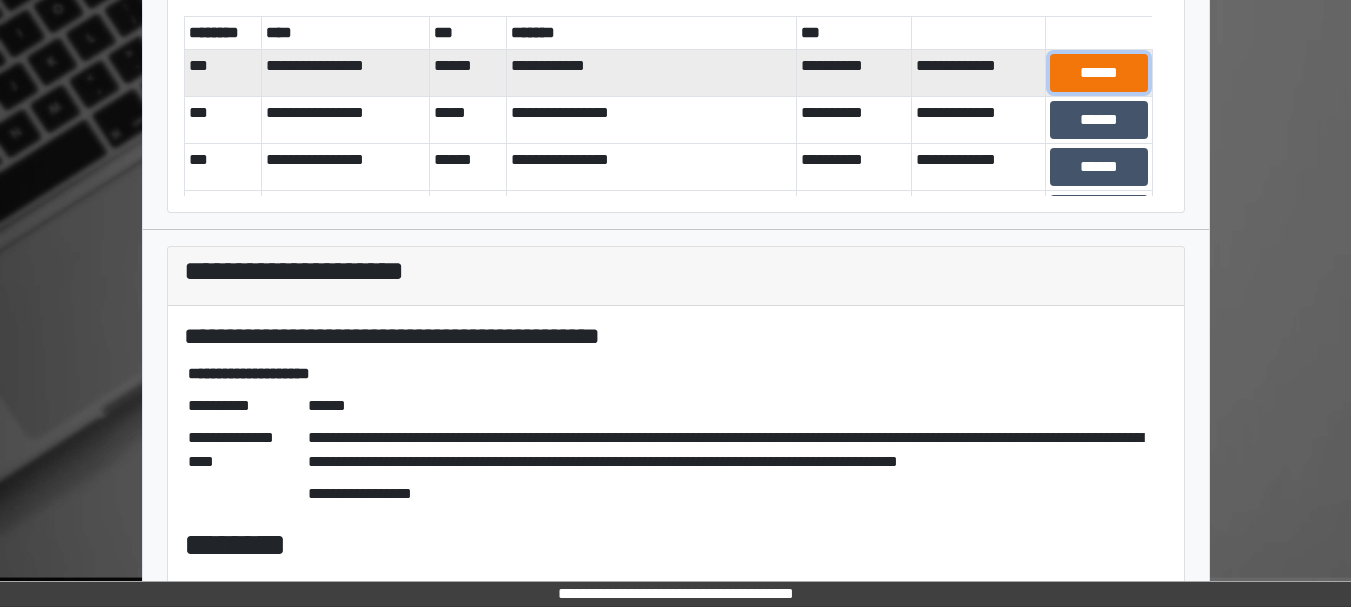 click on "******" at bounding box center [1098, 73] 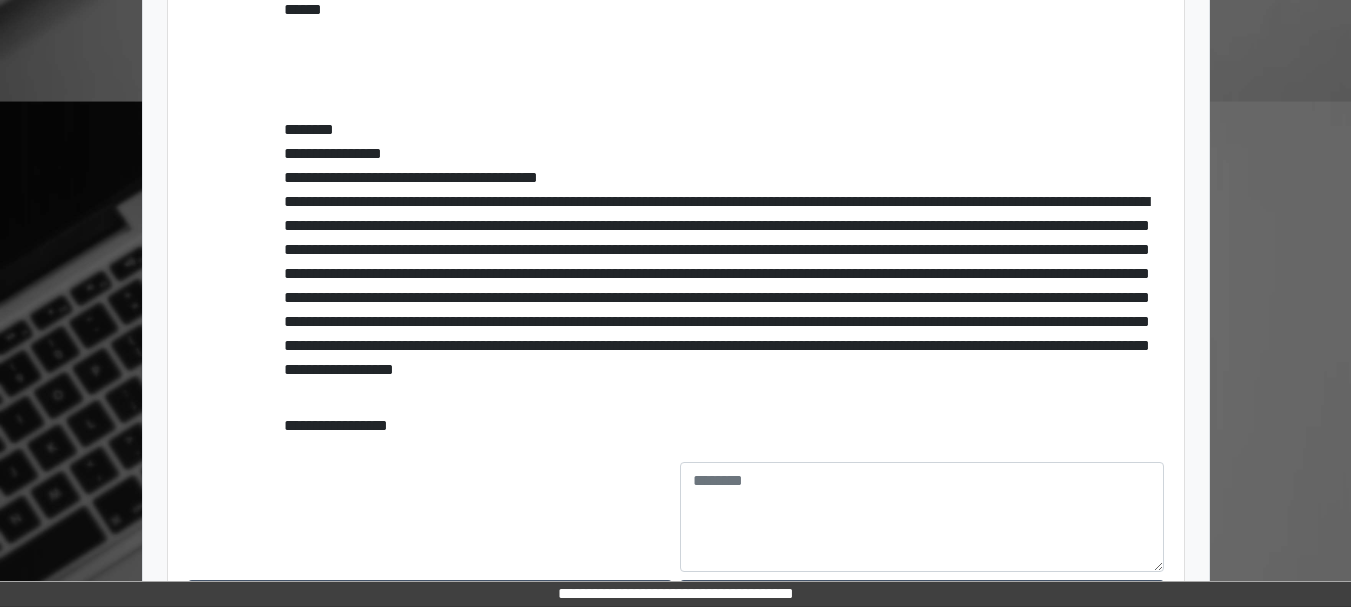 scroll, scrollTop: 698, scrollLeft: 0, axis: vertical 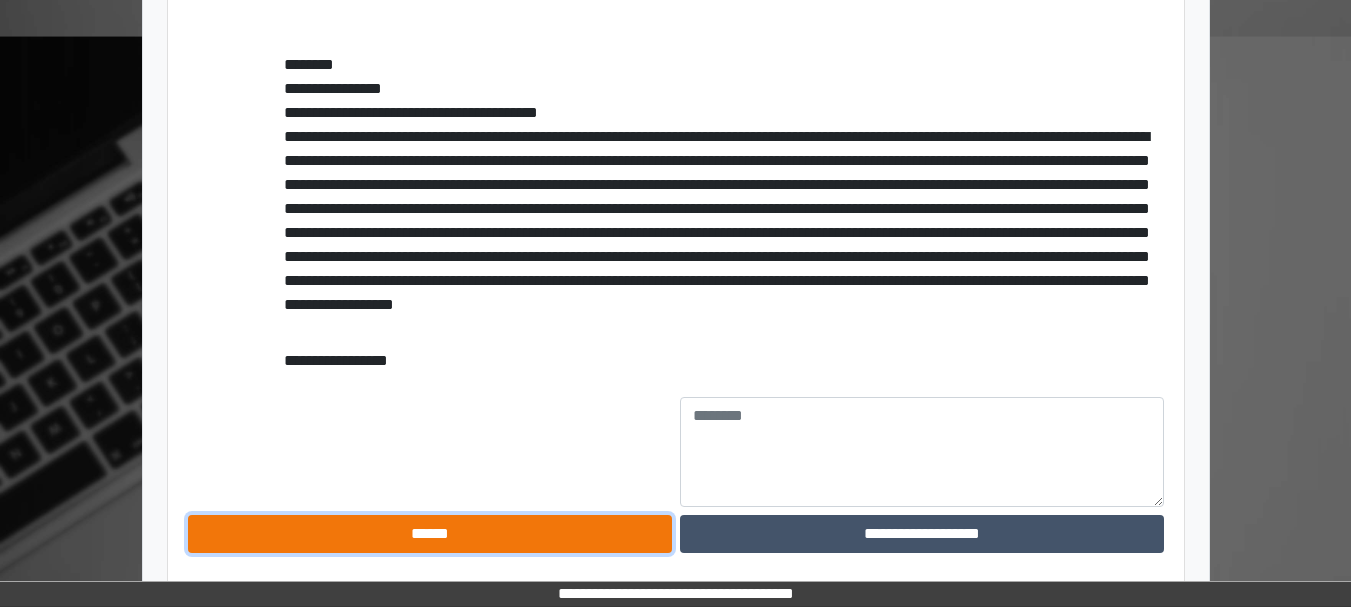 click on "******" at bounding box center (430, 534) 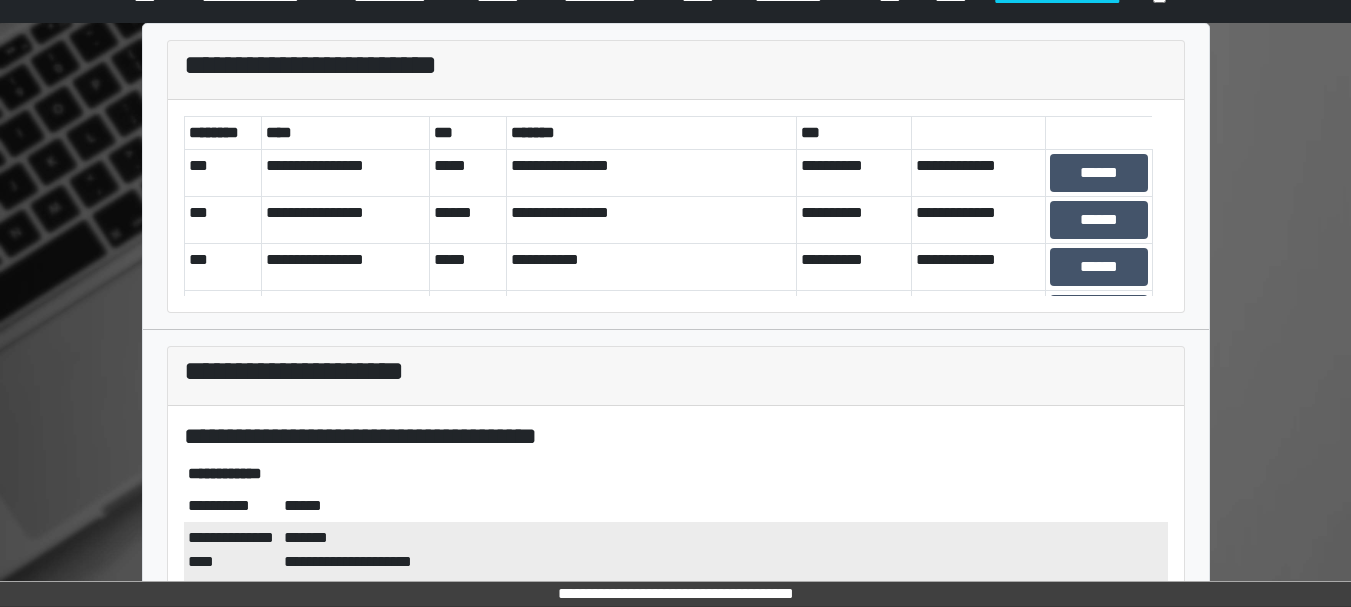 scroll, scrollTop: 56, scrollLeft: 0, axis: vertical 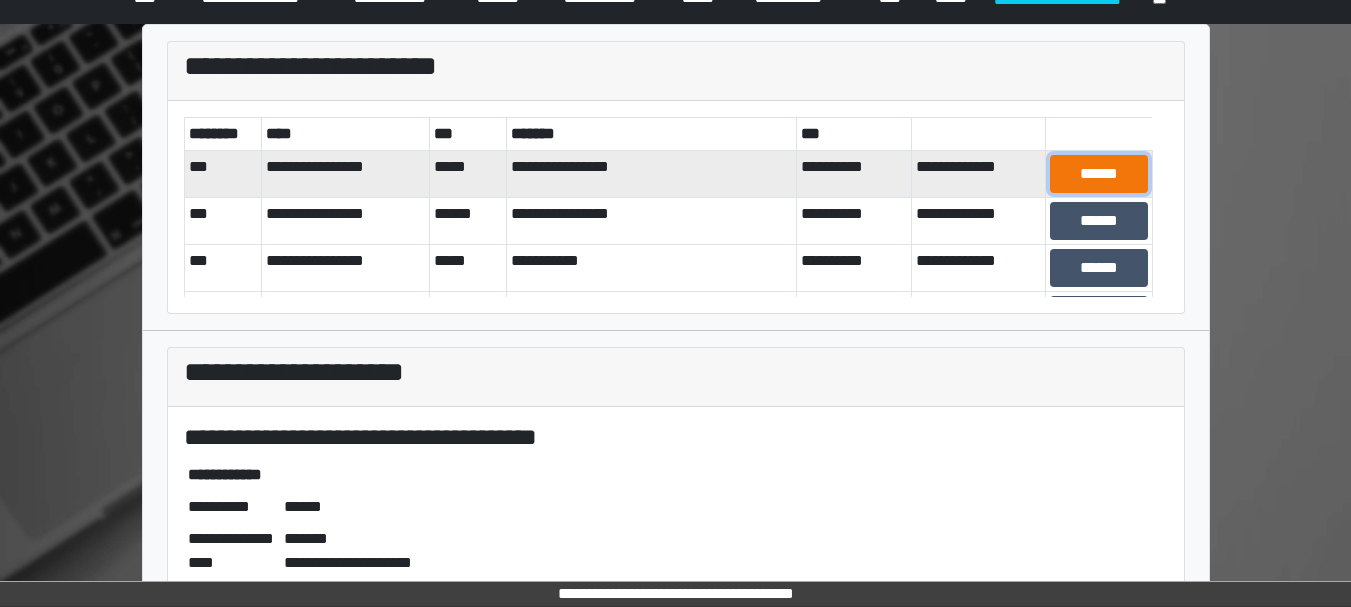 click on "******" at bounding box center (1098, 174) 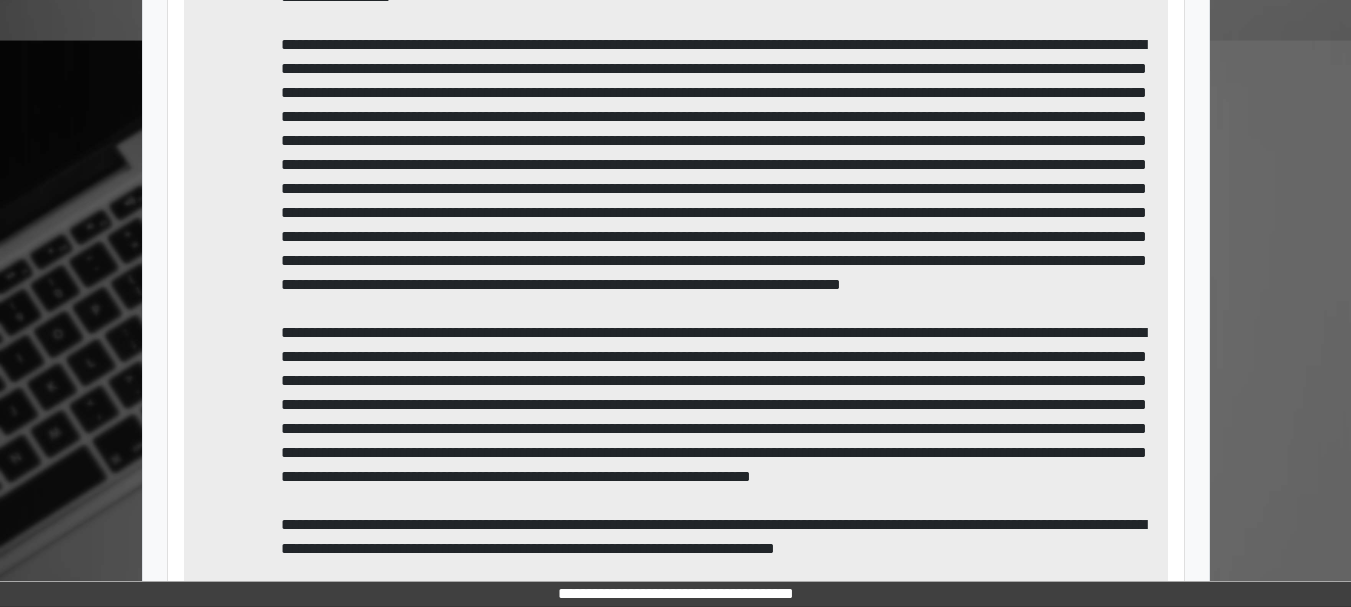 scroll, scrollTop: 693, scrollLeft: 0, axis: vertical 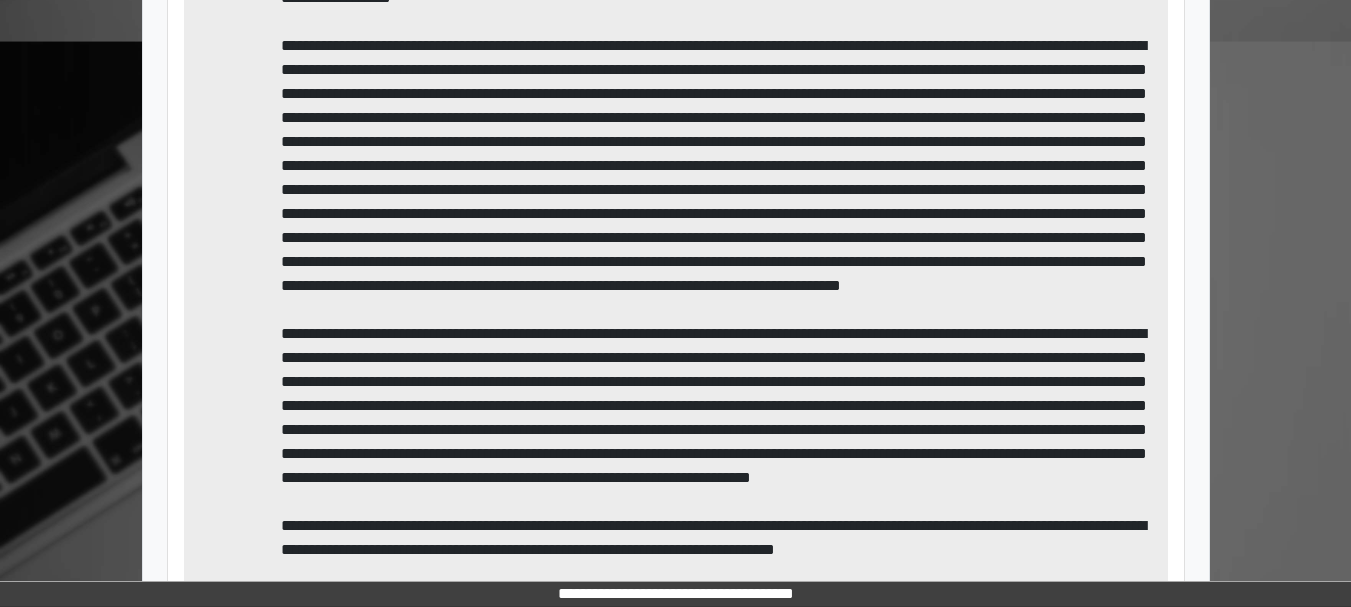 drag, startPoint x: 749, startPoint y: 401, endPoint x: 671, endPoint y: 313, distance: 117.592514 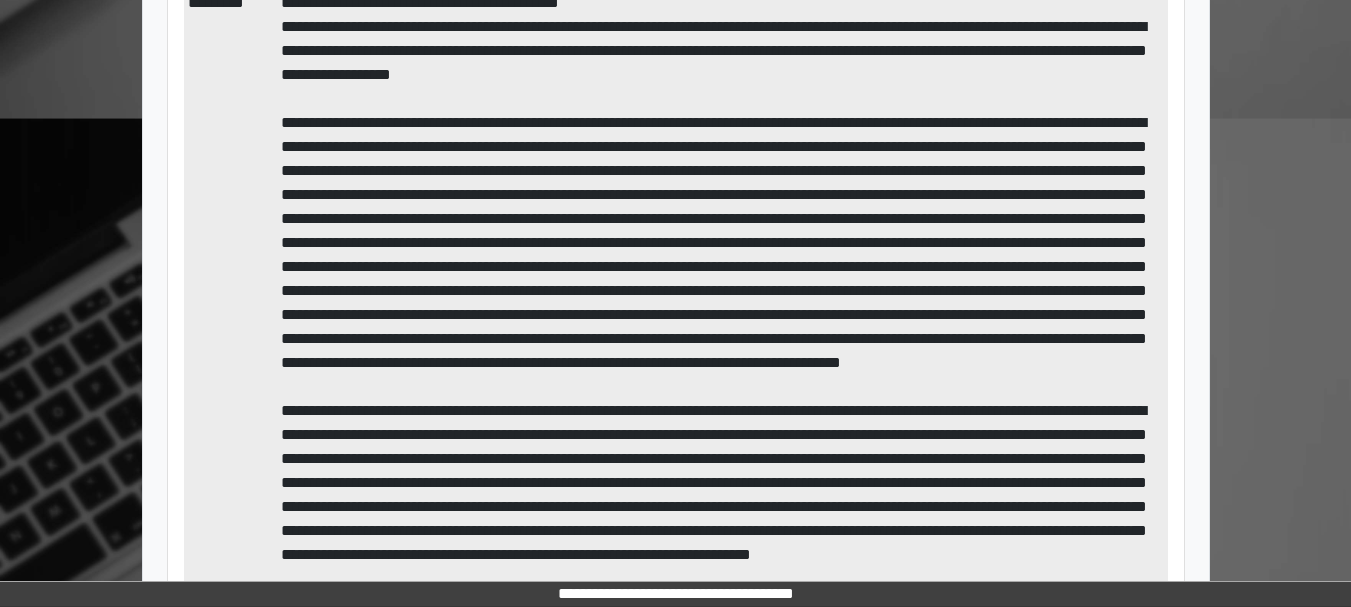 scroll, scrollTop: 986, scrollLeft: 0, axis: vertical 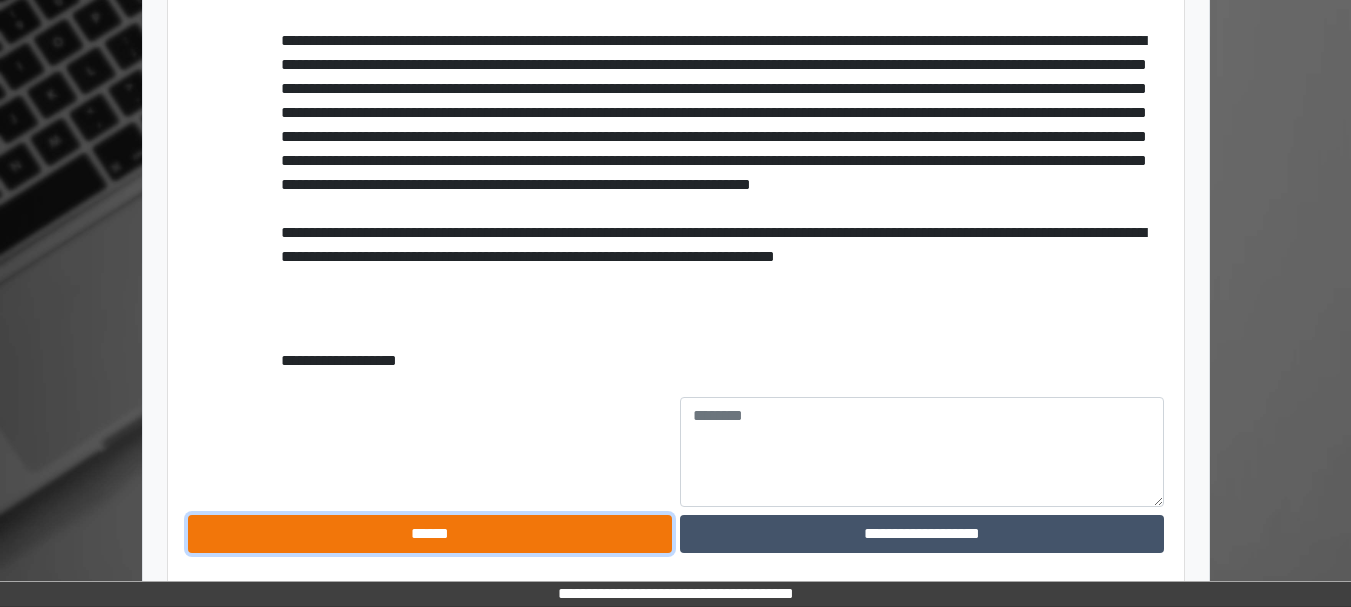 click on "******" at bounding box center [430, 534] 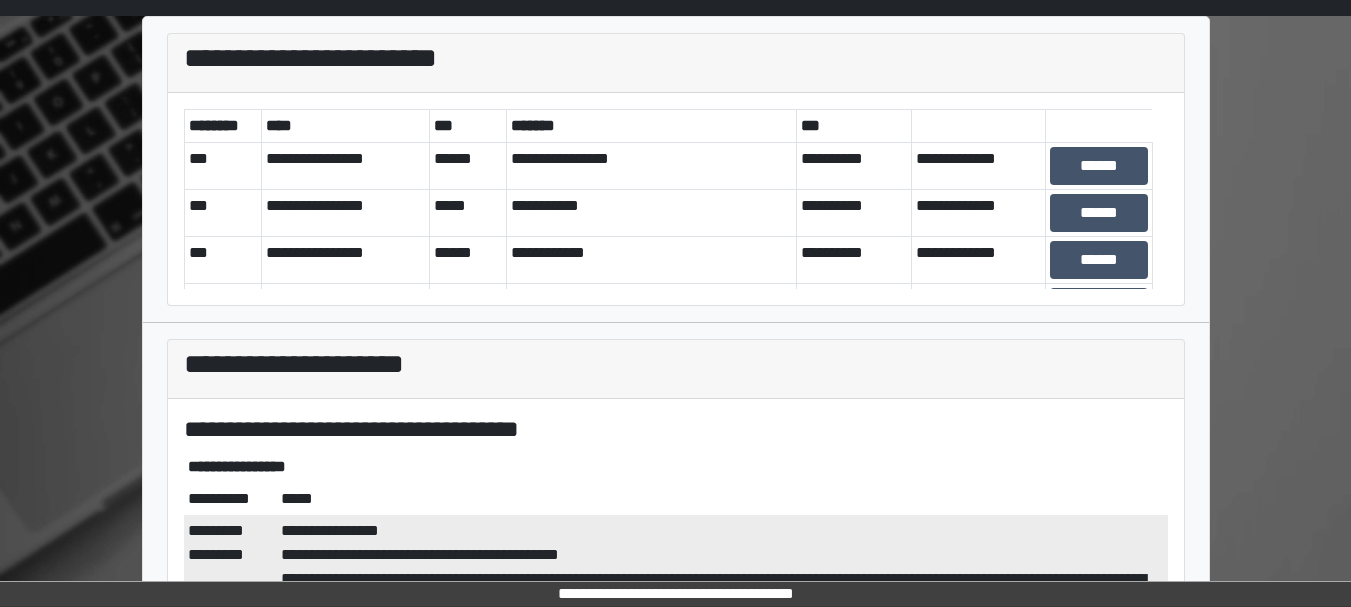 scroll, scrollTop: 63, scrollLeft: 0, axis: vertical 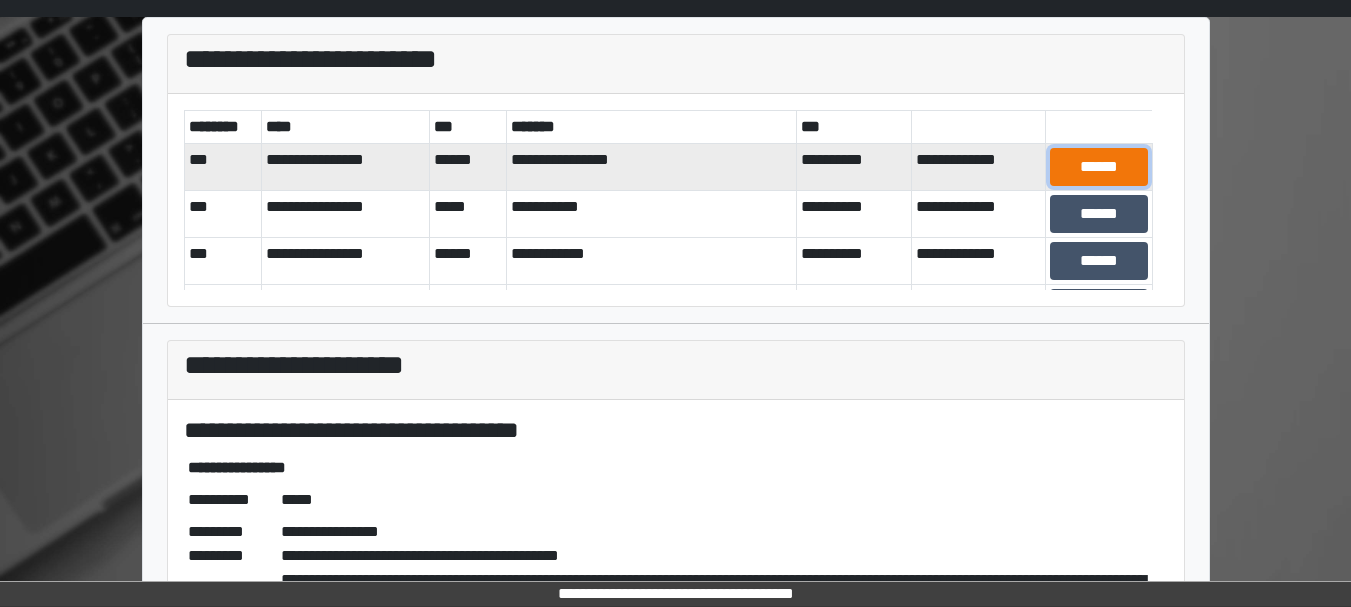 click on "******" at bounding box center [1098, 167] 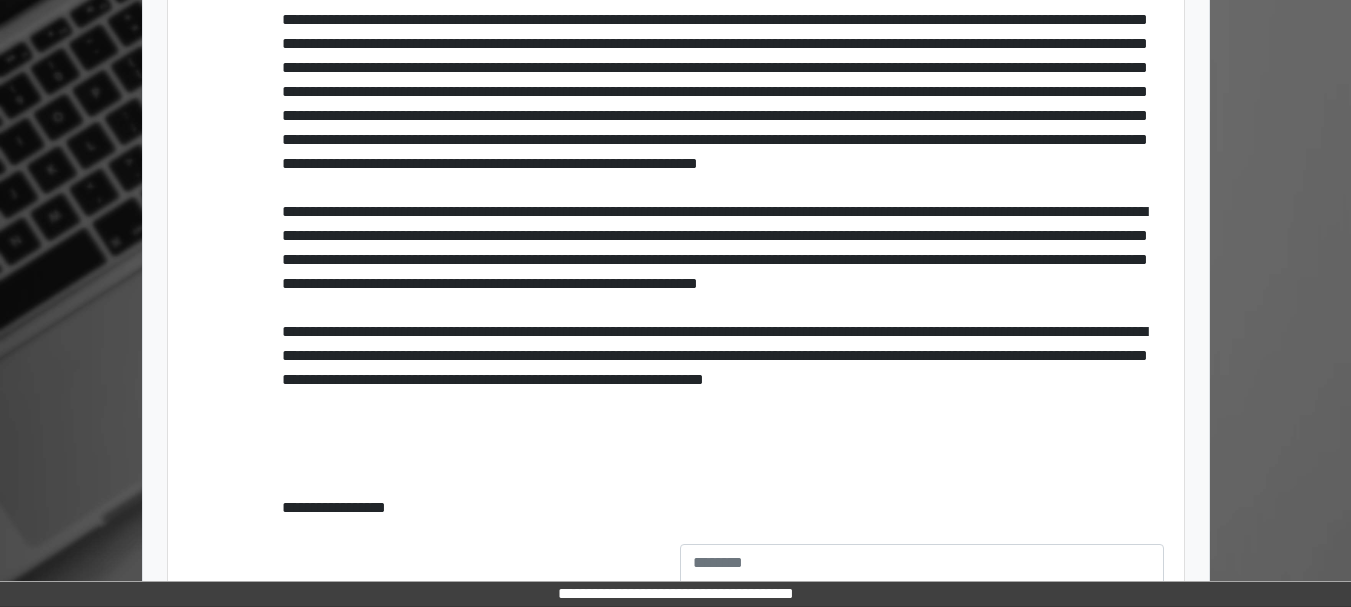scroll, scrollTop: 1058, scrollLeft: 0, axis: vertical 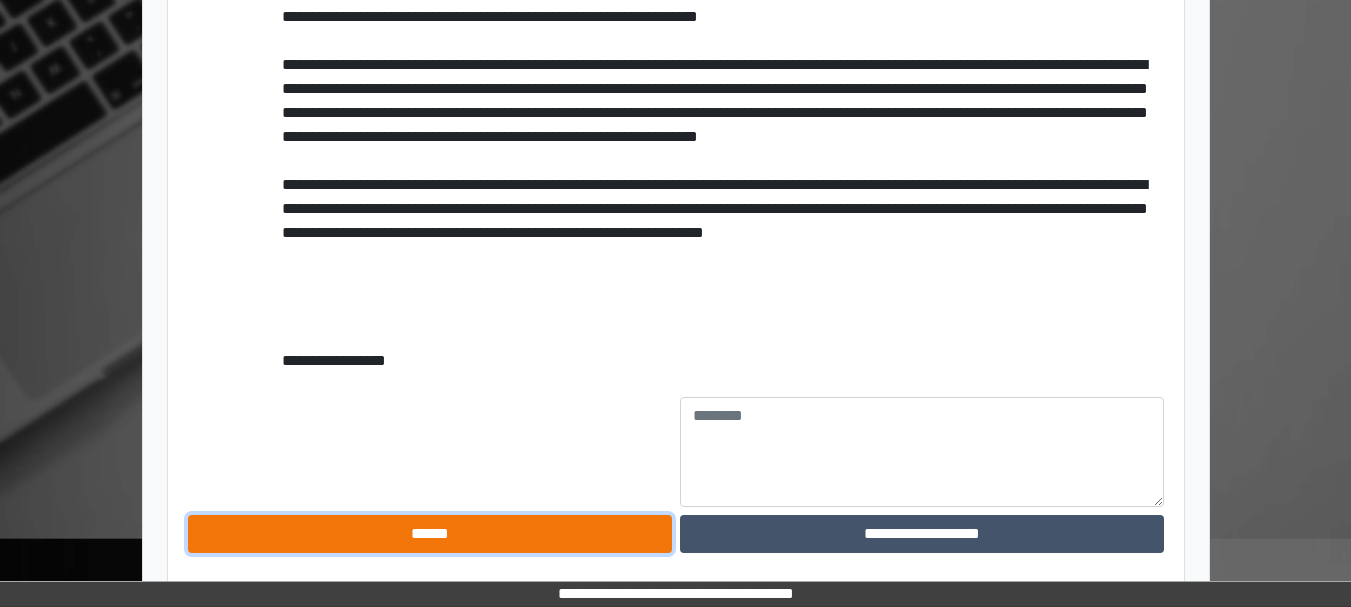 click on "******" at bounding box center (430, 534) 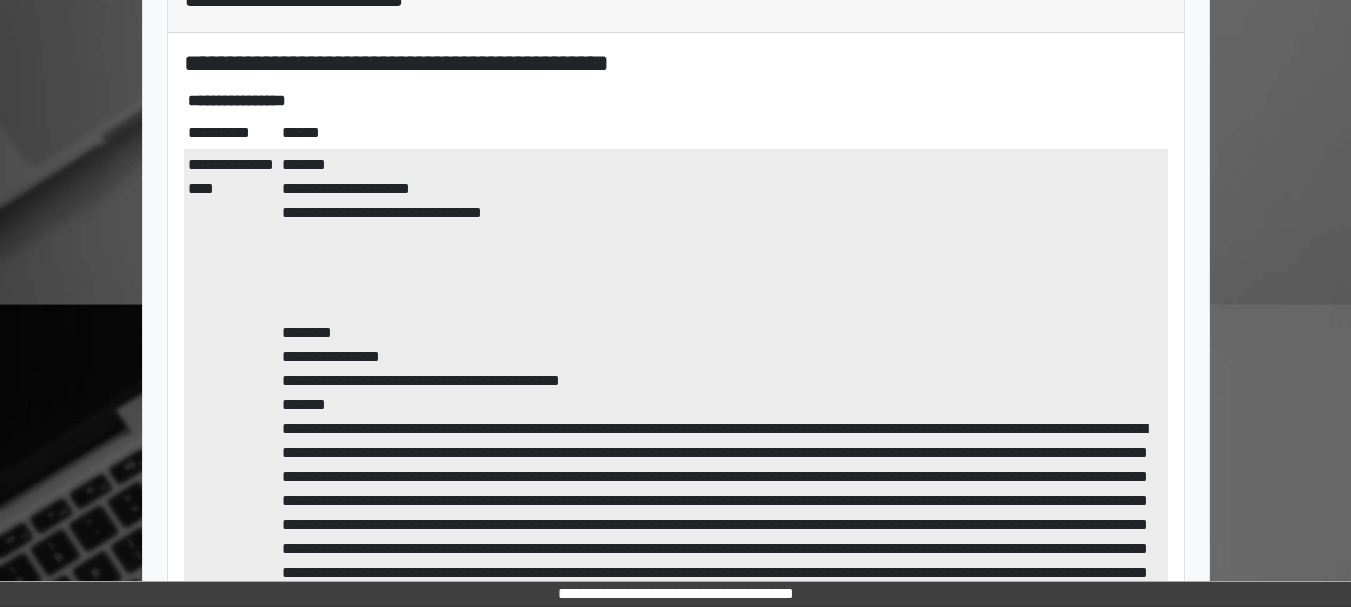 scroll, scrollTop: 0, scrollLeft: 0, axis: both 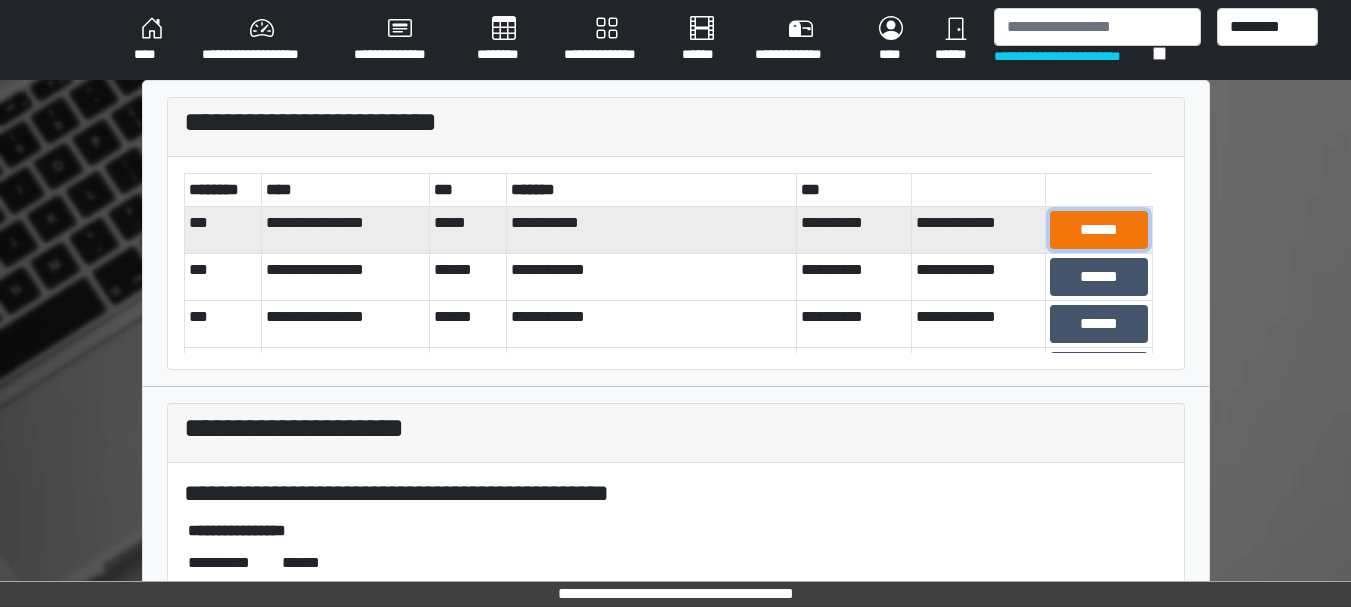 click on "******" at bounding box center [1098, 230] 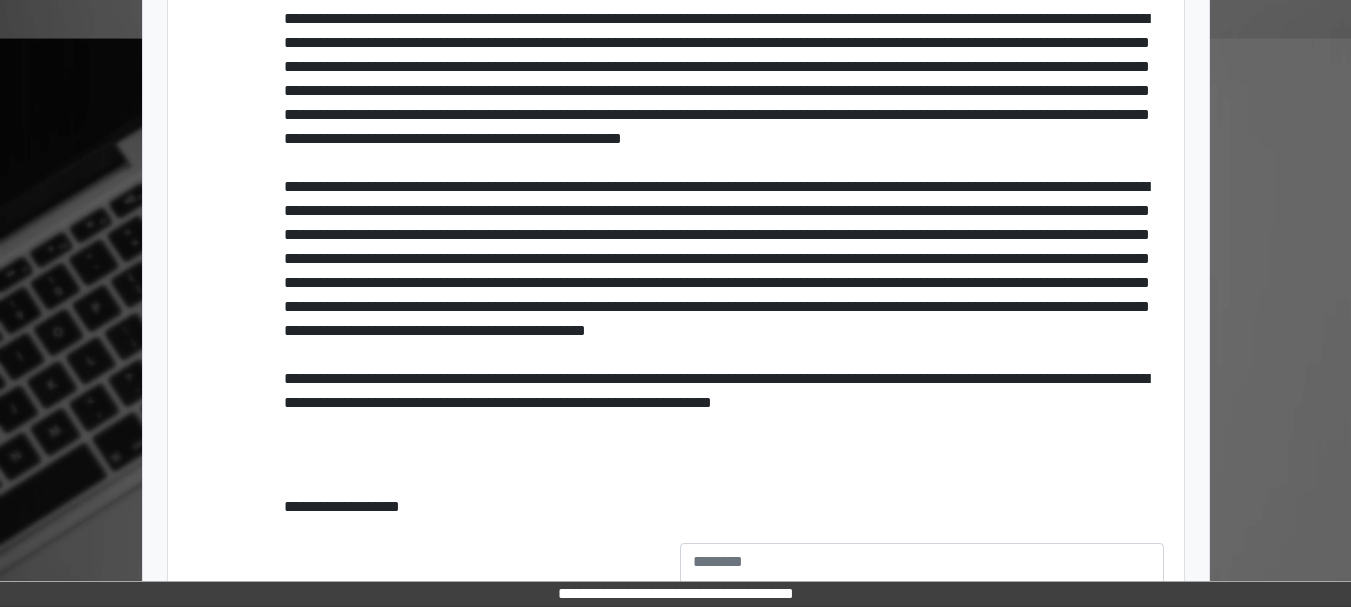 scroll, scrollTop: 842, scrollLeft: 0, axis: vertical 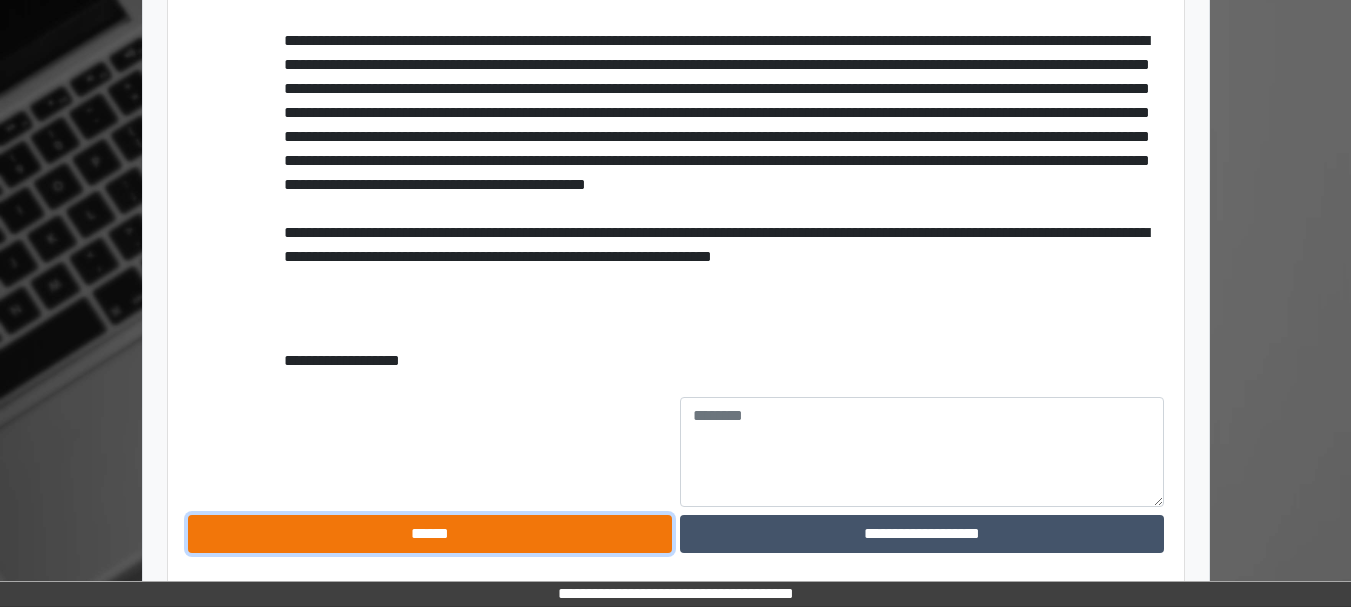 click on "******" at bounding box center [430, 534] 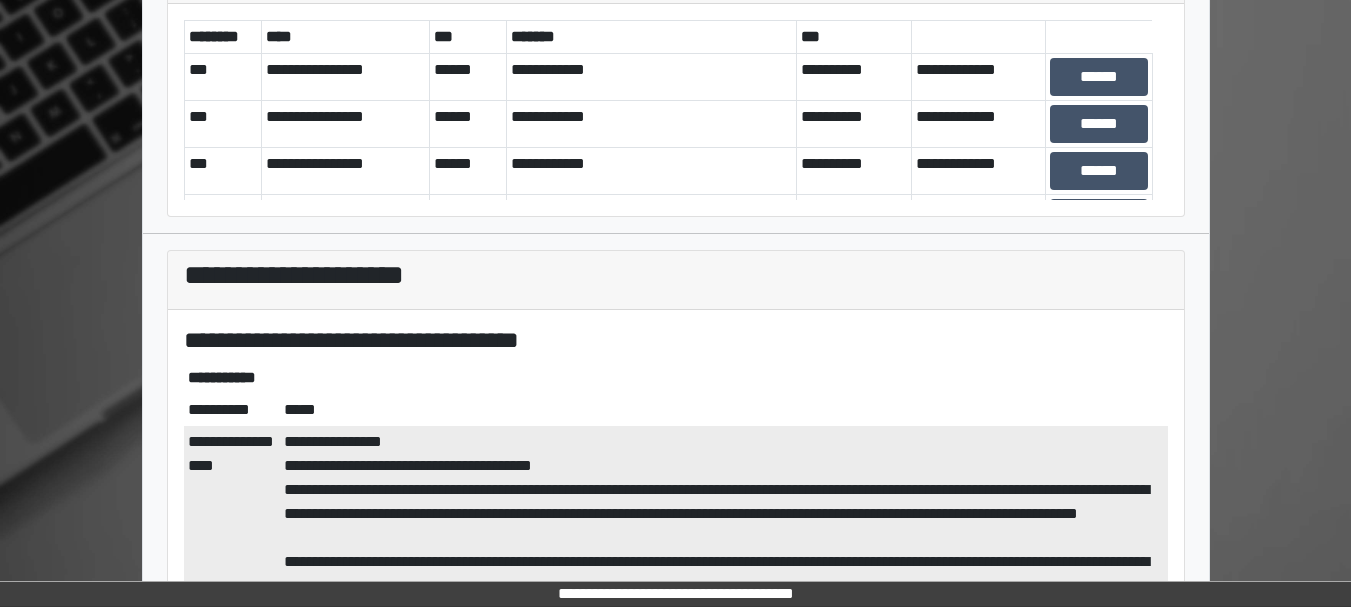 scroll, scrollTop: 152, scrollLeft: 0, axis: vertical 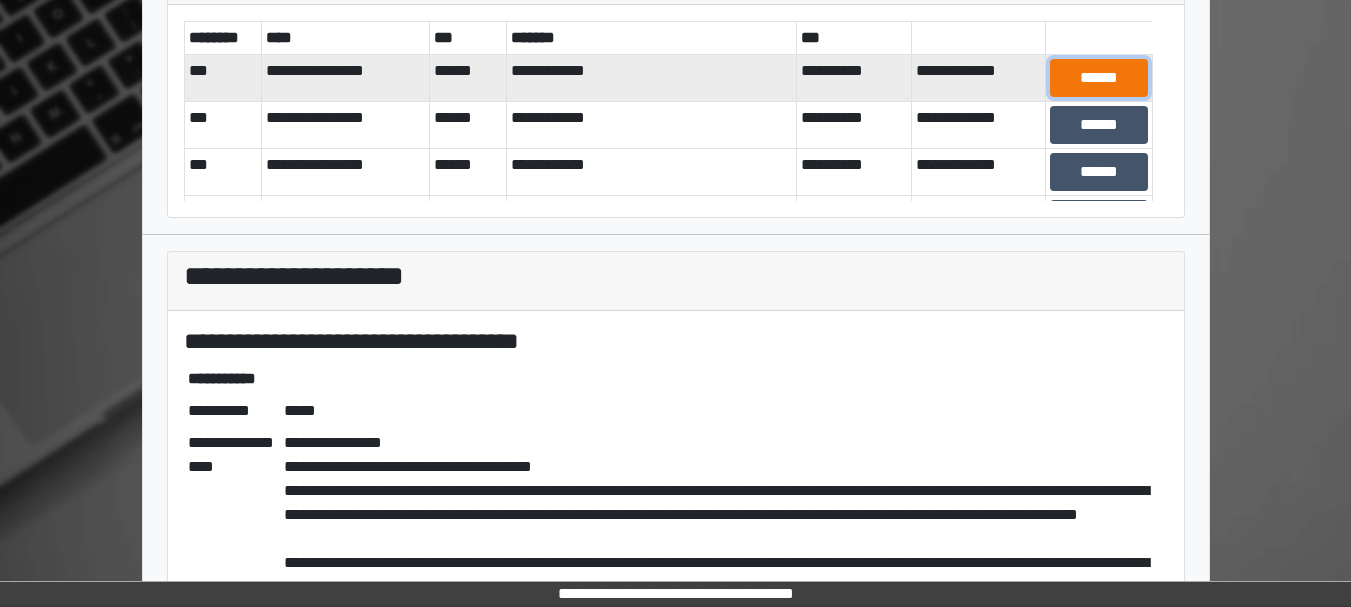 click on "******" at bounding box center [1098, 78] 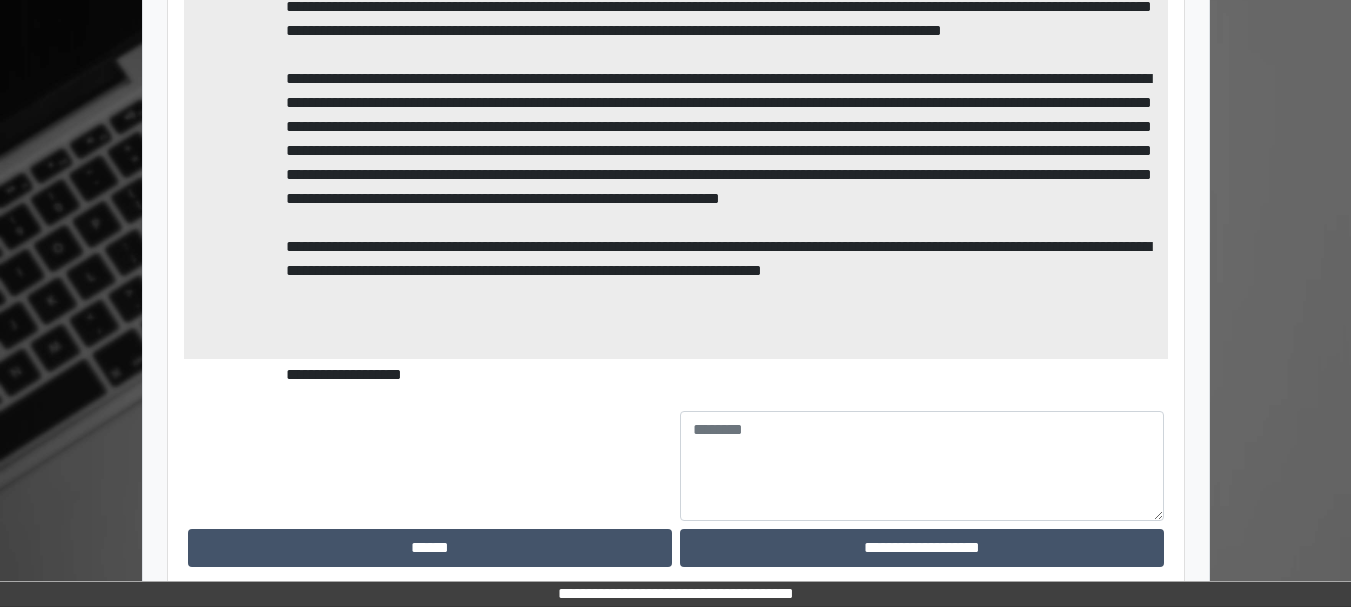 scroll, scrollTop: 794, scrollLeft: 0, axis: vertical 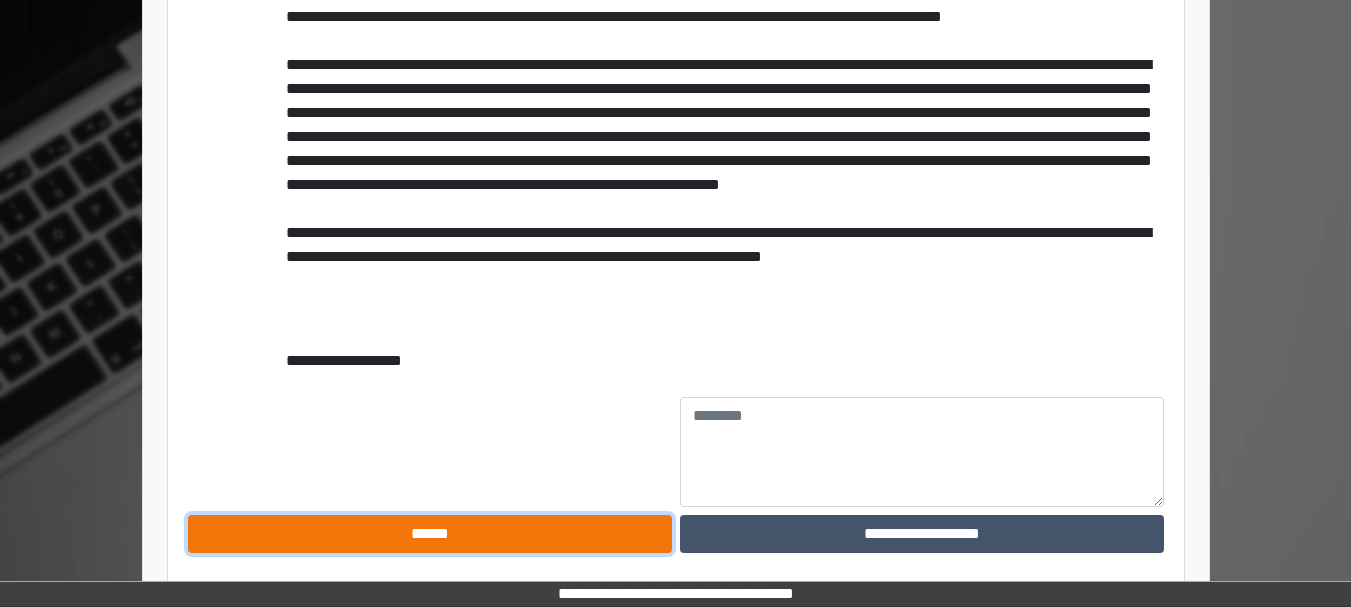 click on "******" at bounding box center (430, 534) 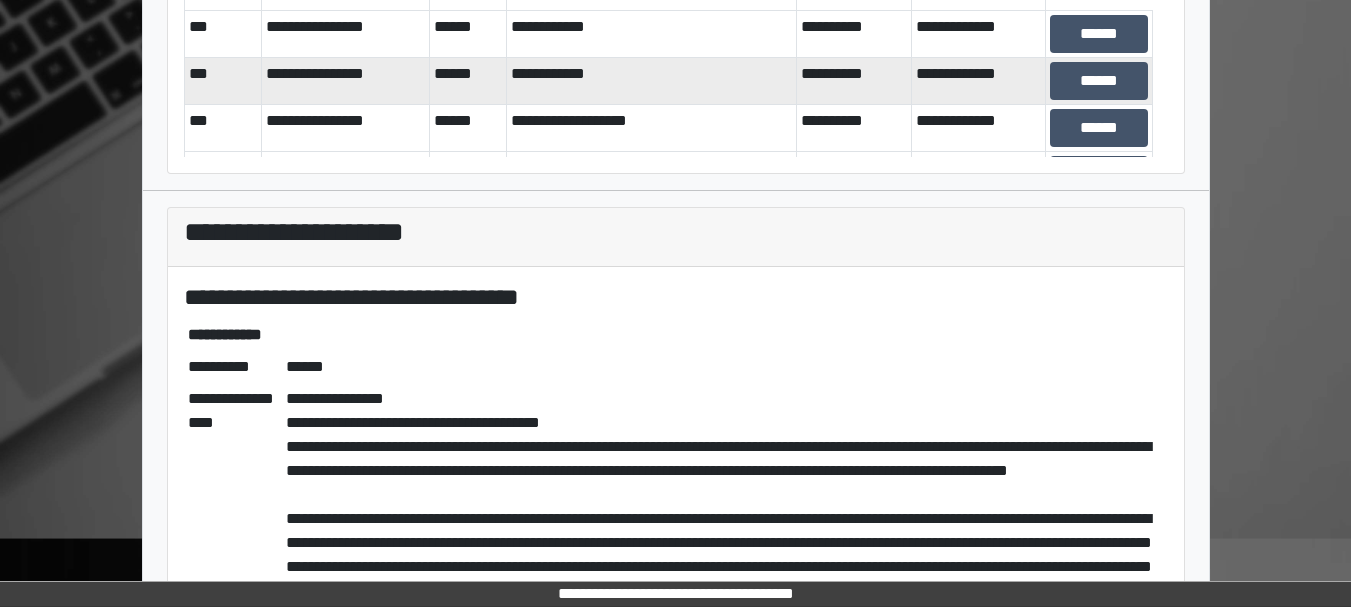 scroll, scrollTop: 193, scrollLeft: 0, axis: vertical 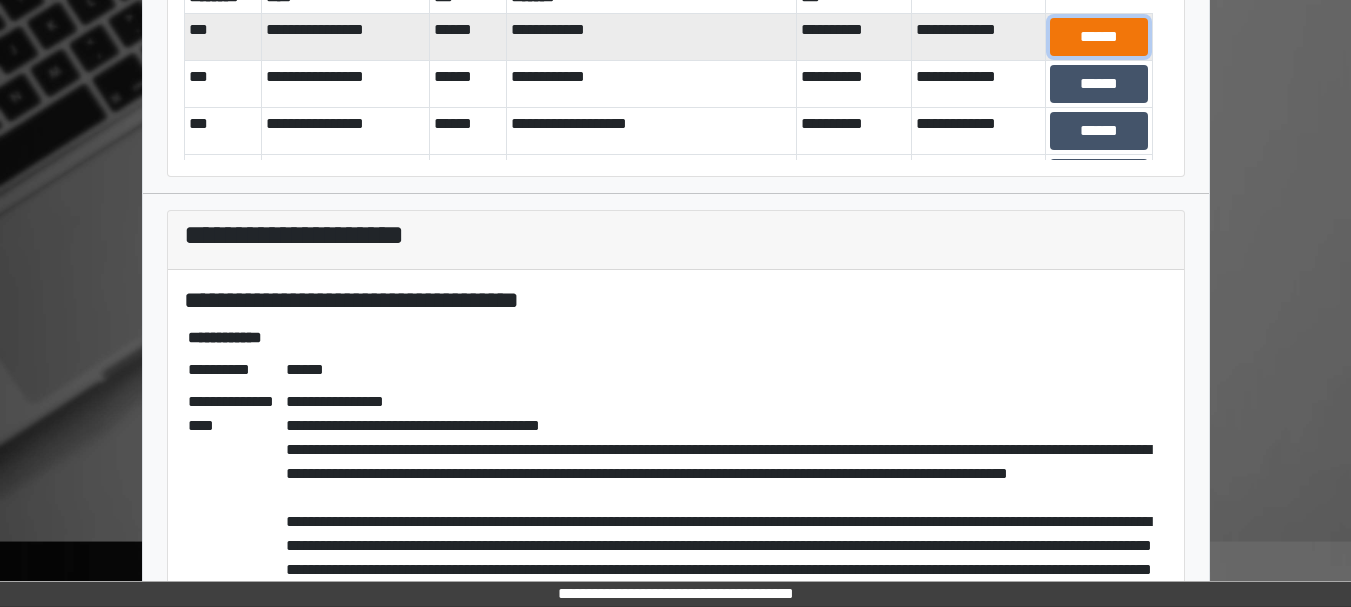click on "******" at bounding box center [1098, 37] 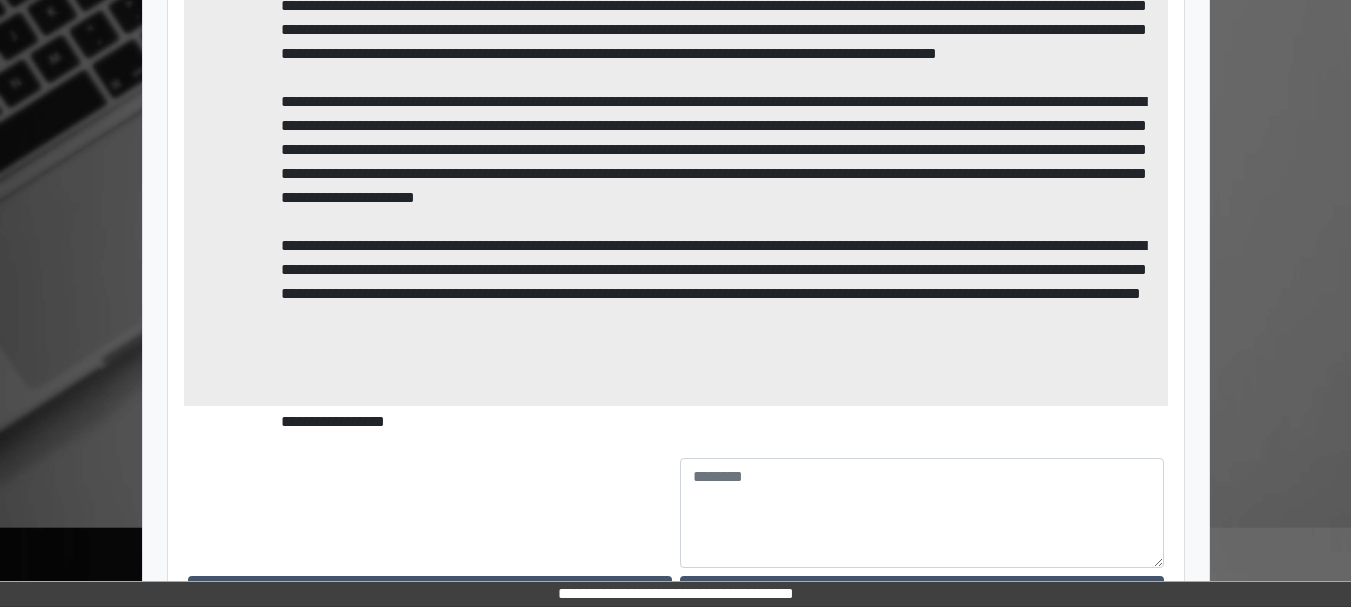 scroll, scrollTop: 1130, scrollLeft: 0, axis: vertical 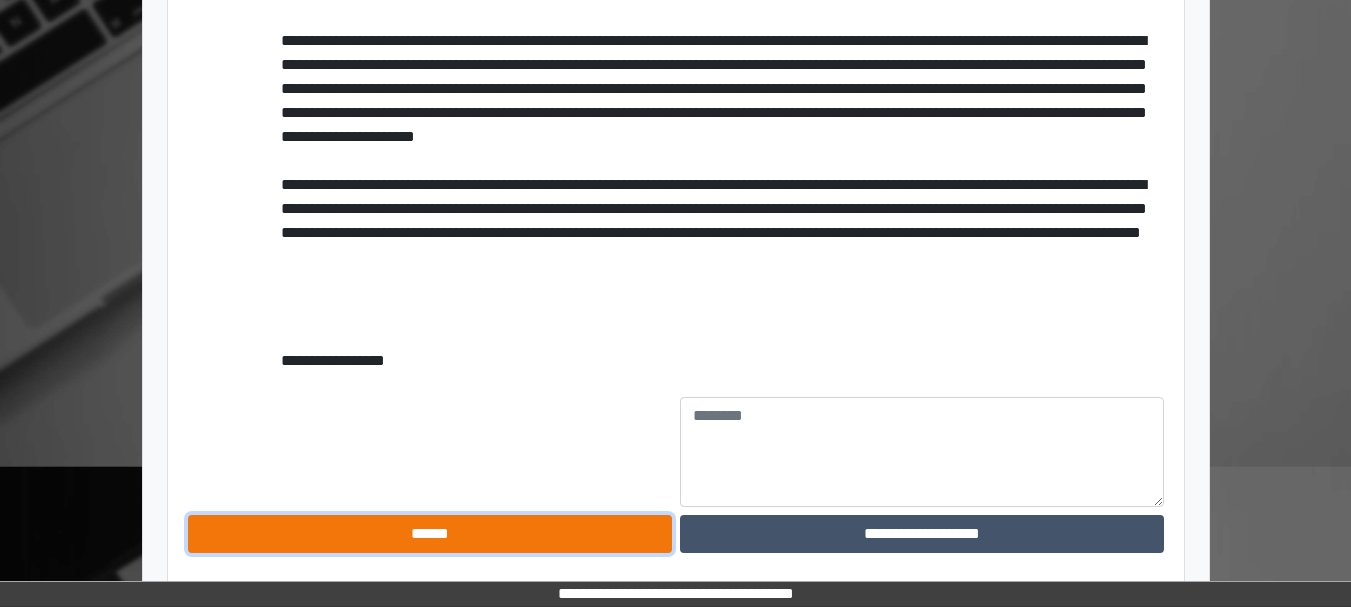 click on "******" at bounding box center [430, 534] 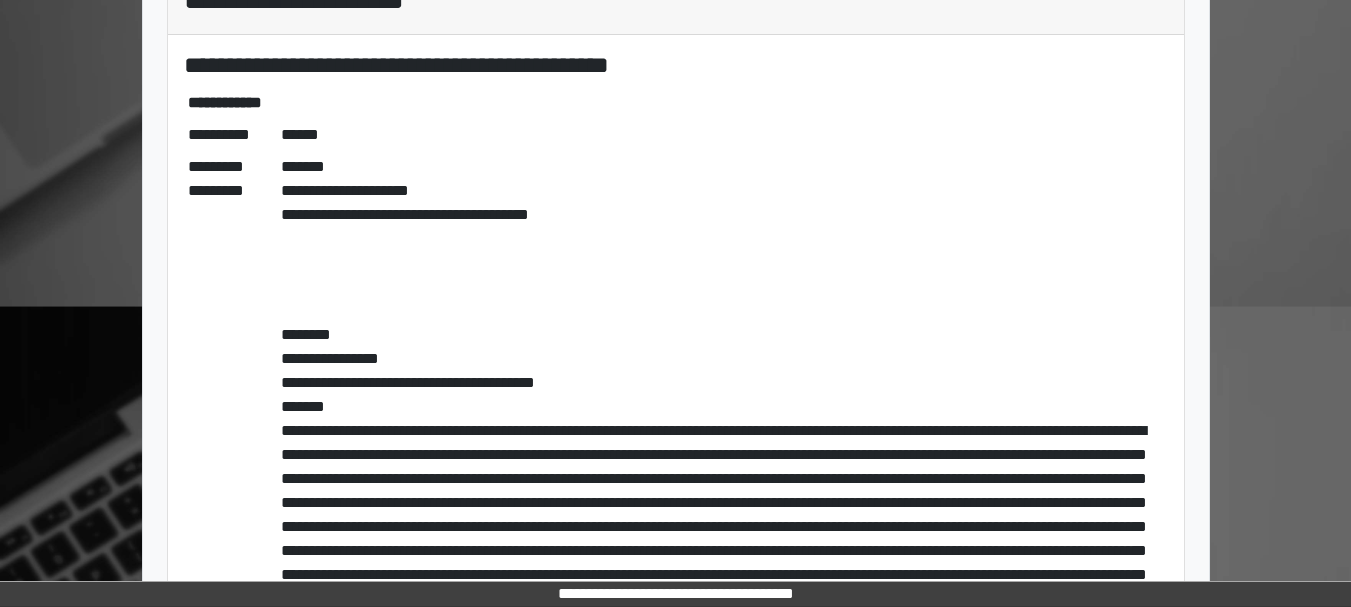 scroll, scrollTop: 0, scrollLeft: 0, axis: both 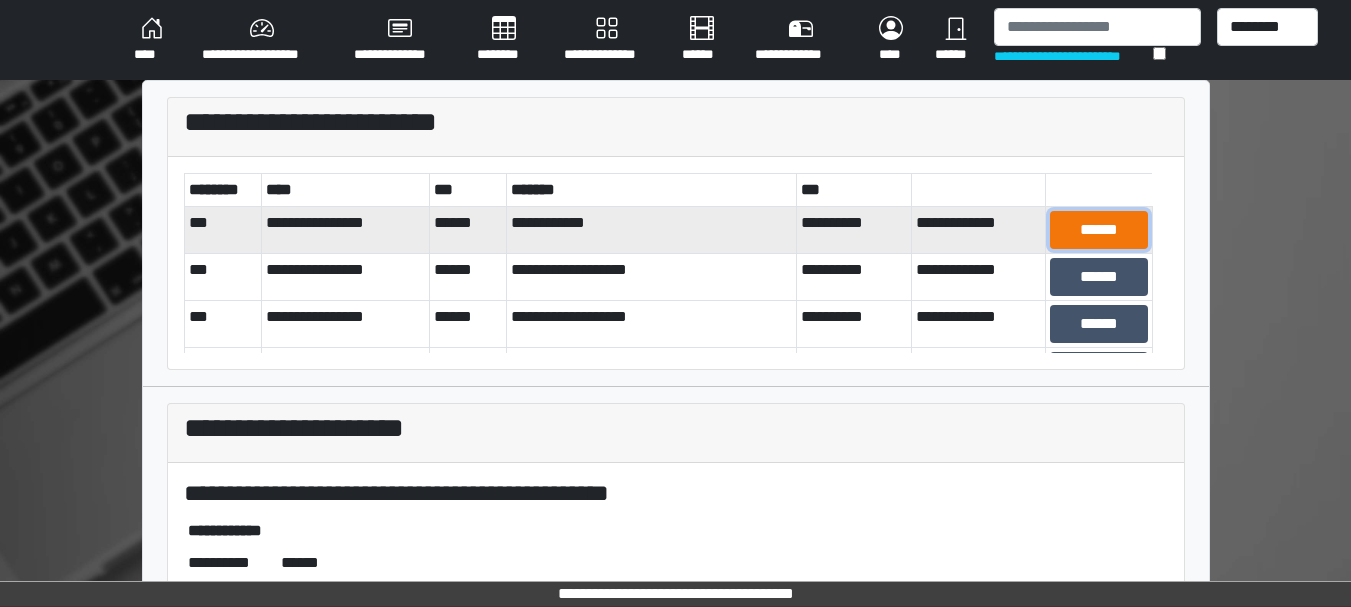 click on "******" at bounding box center [1098, 230] 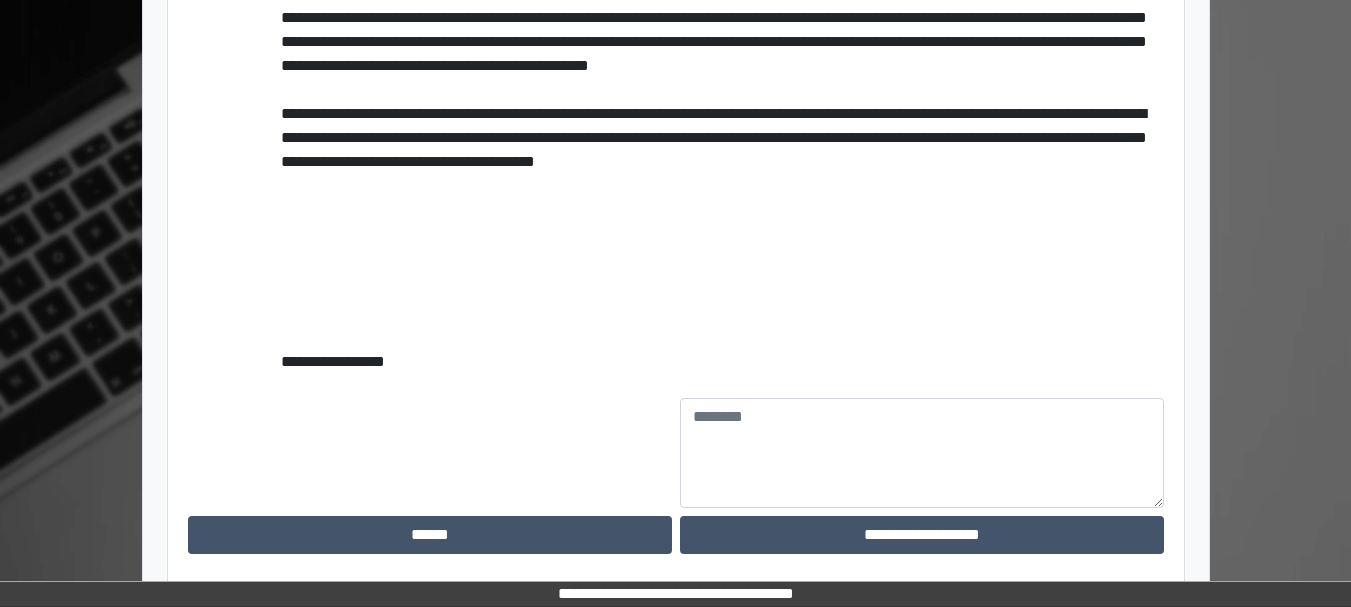 scroll, scrollTop: 1632, scrollLeft: 0, axis: vertical 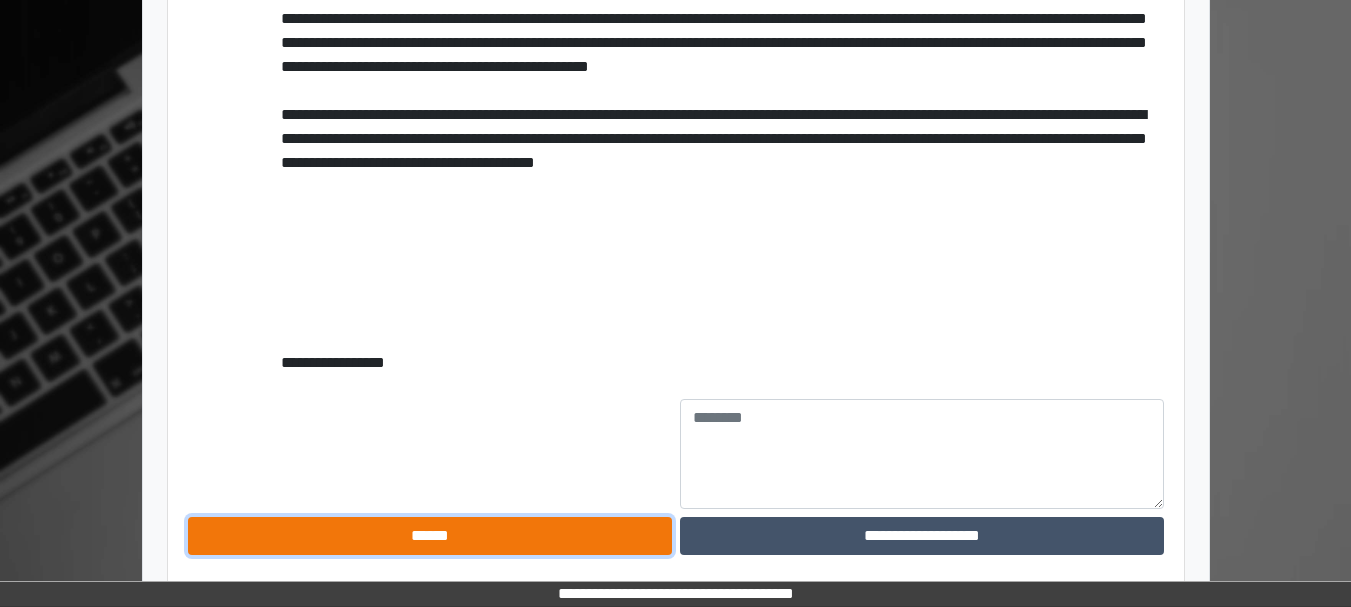 click on "******" at bounding box center (430, 536) 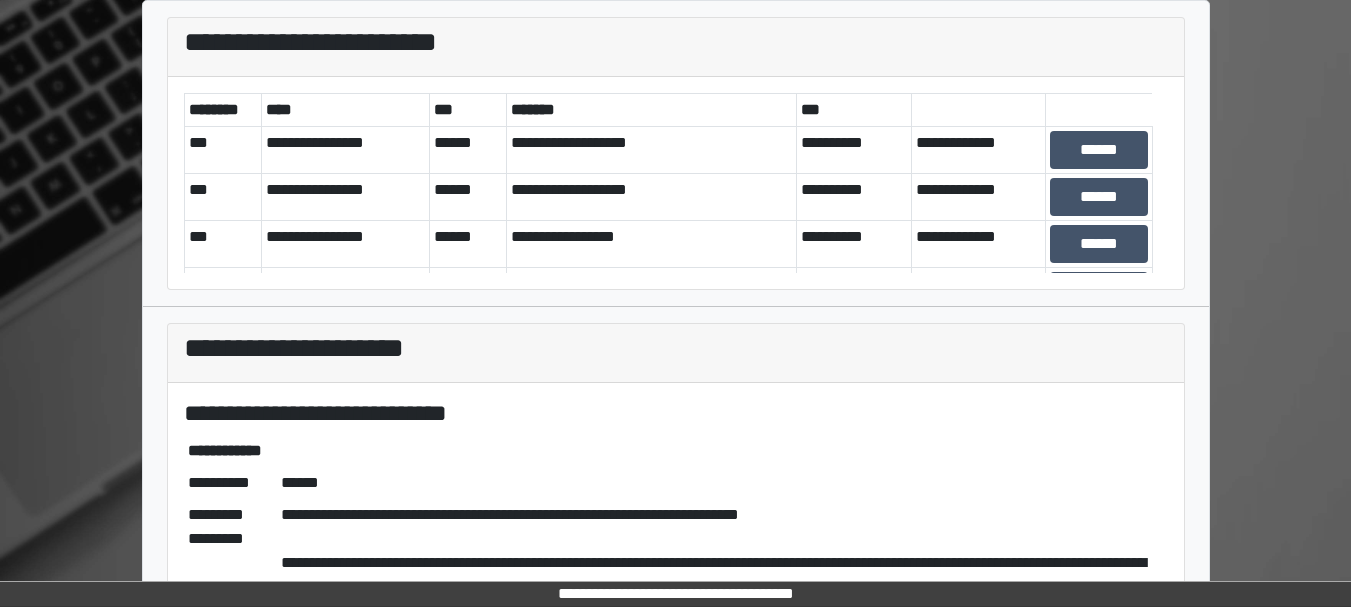 scroll, scrollTop: 0, scrollLeft: 0, axis: both 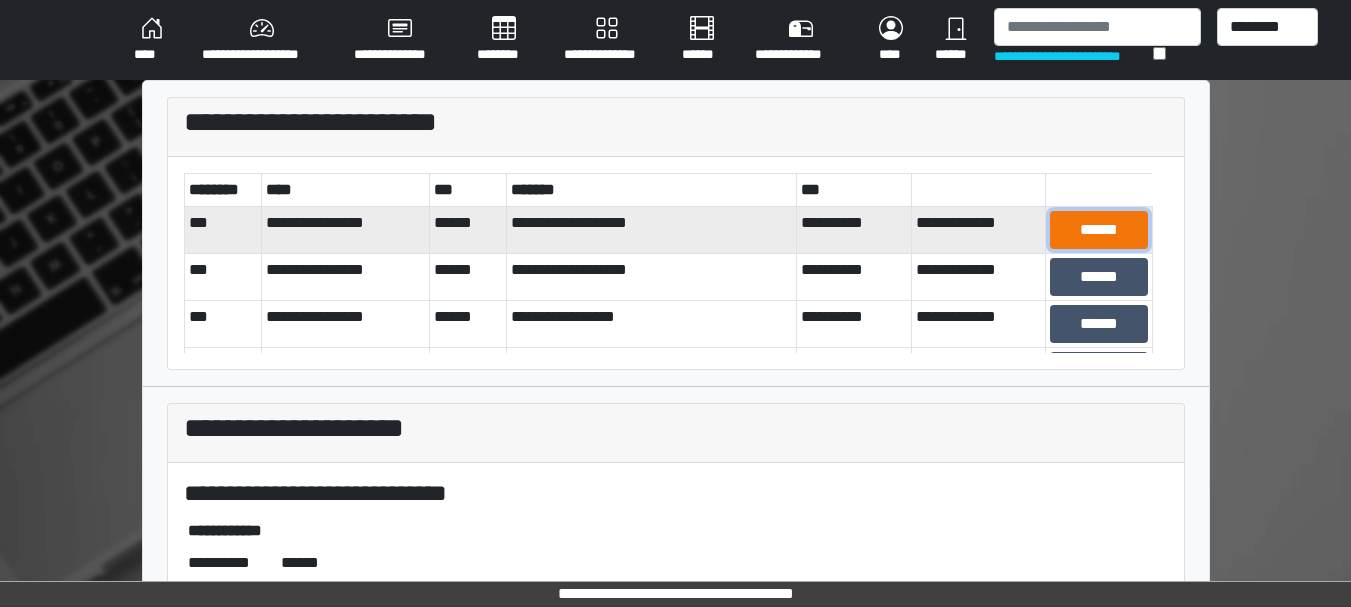 click on "******" at bounding box center (1098, 230) 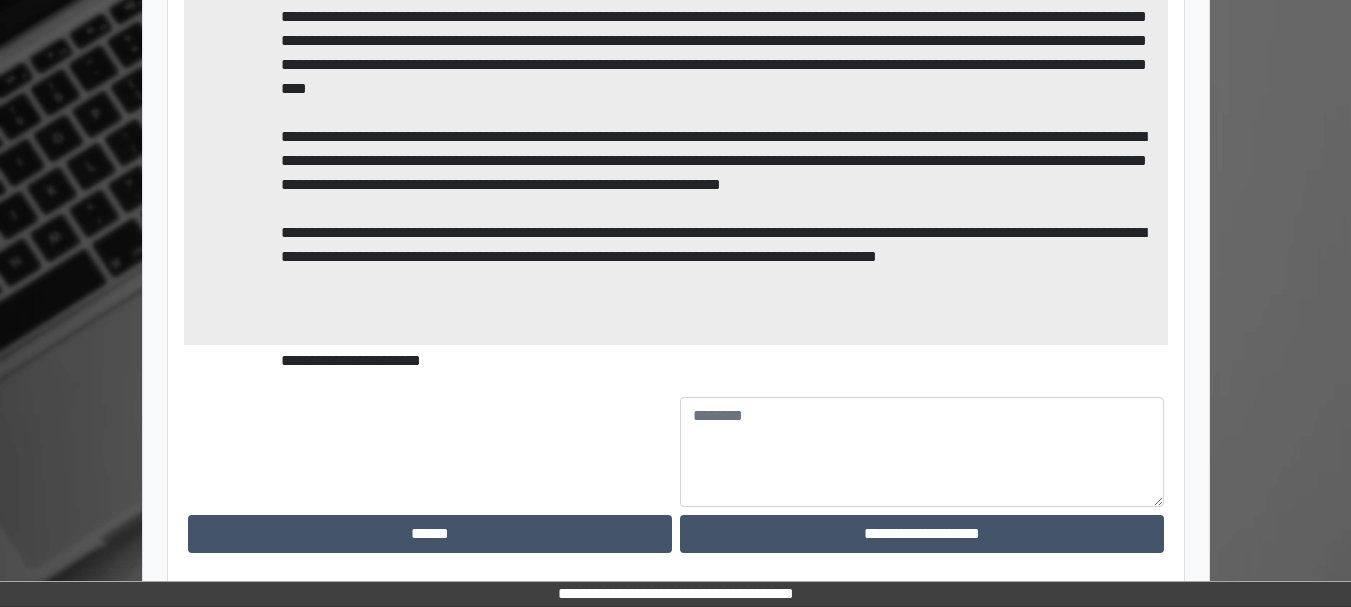 scroll, scrollTop: 889, scrollLeft: 0, axis: vertical 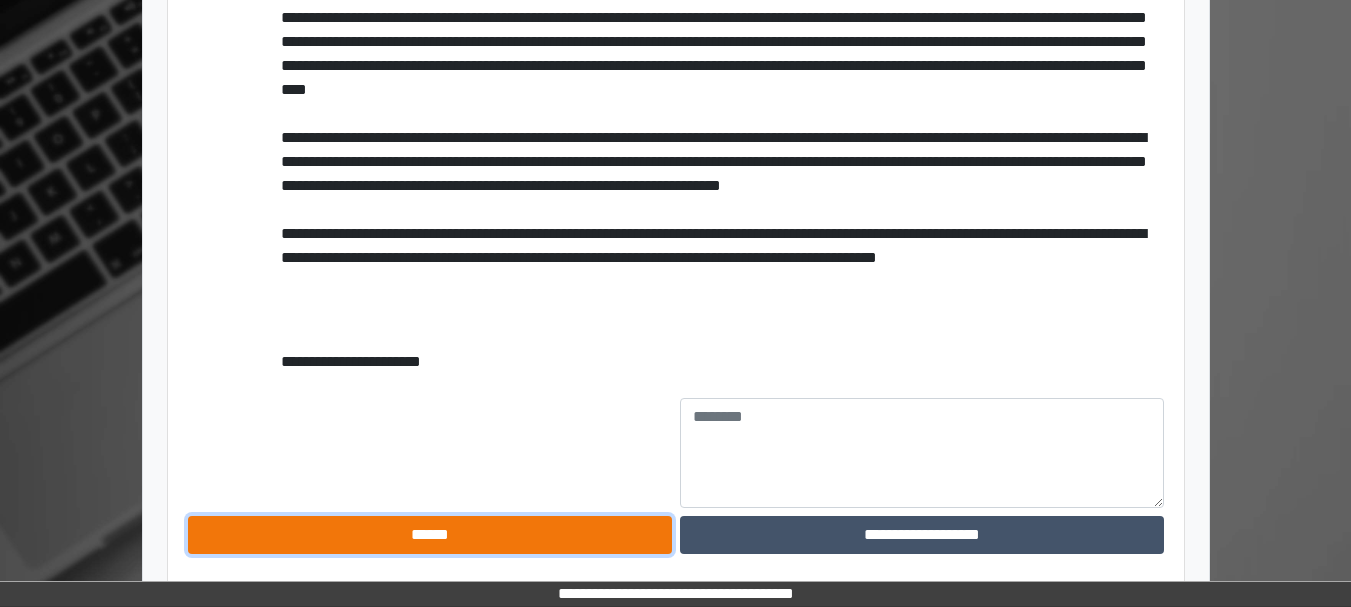 click on "******" at bounding box center (430, 535) 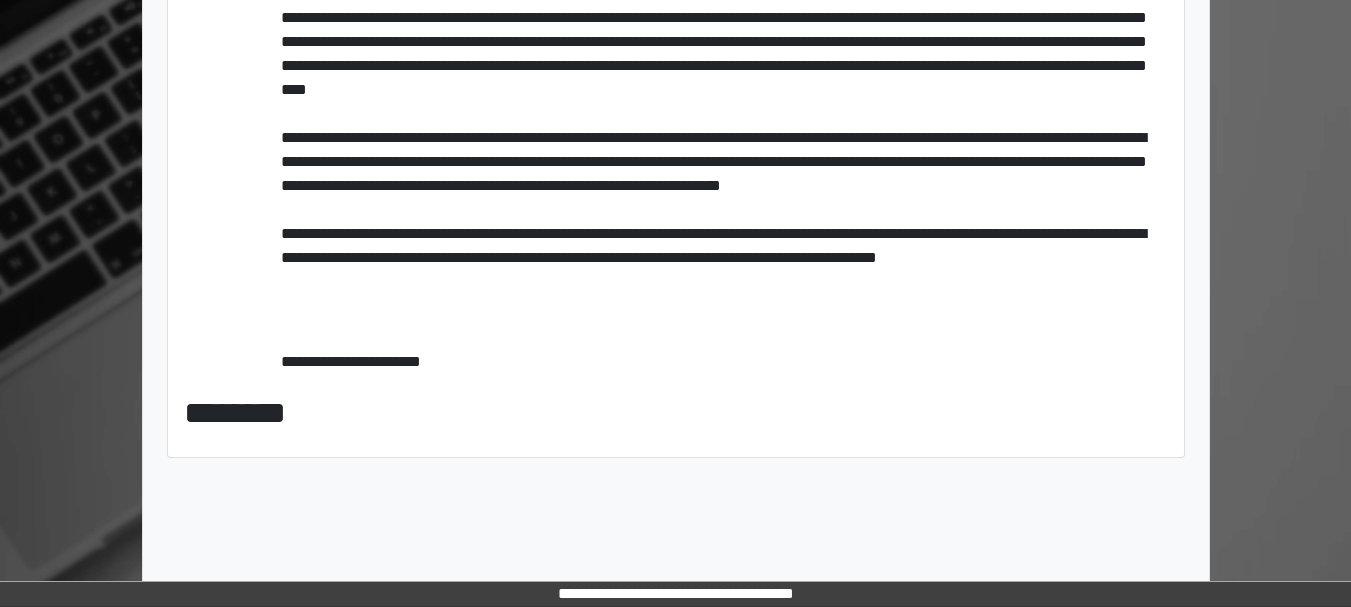scroll, scrollTop: 757, scrollLeft: 0, axis: vertical 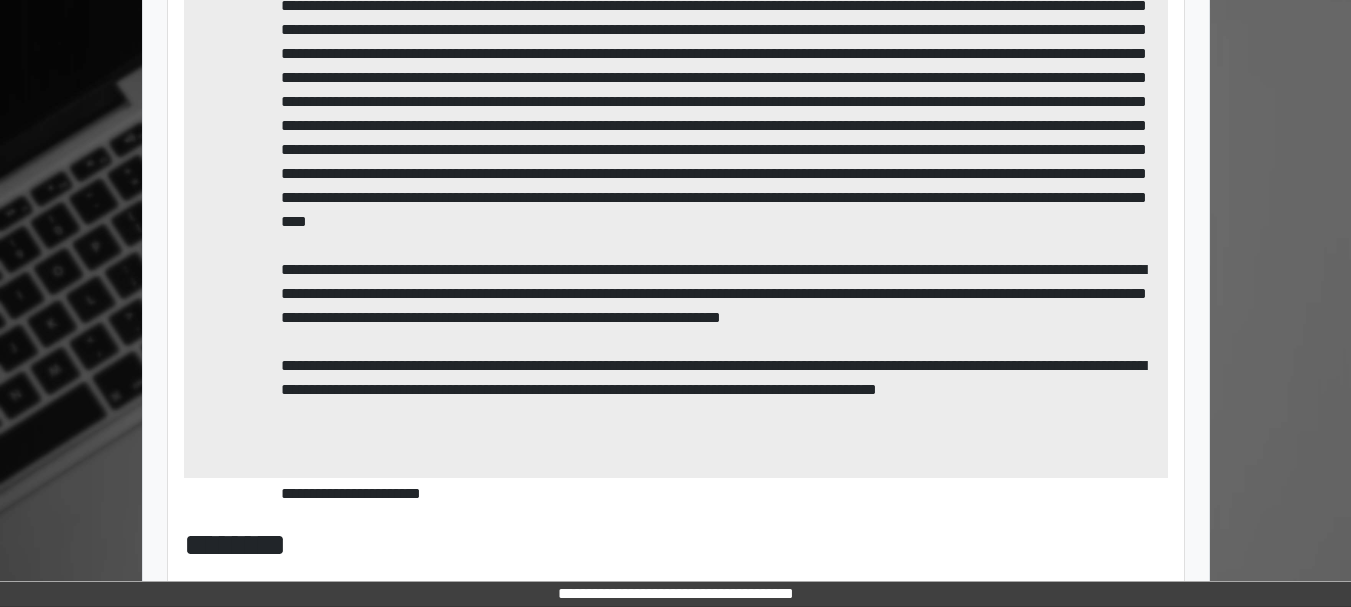 click on "**********" at bounding box center (722, 150) 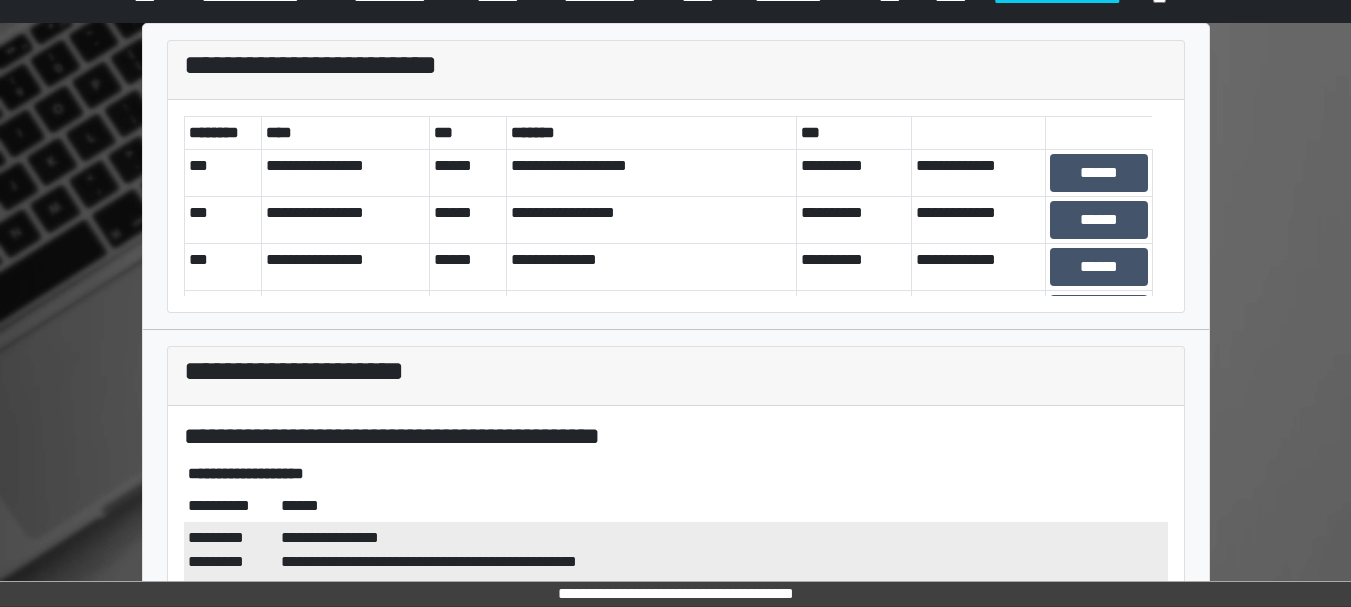 scroll, scrollTop: 52, scrollLeft: 0, axis: vertical 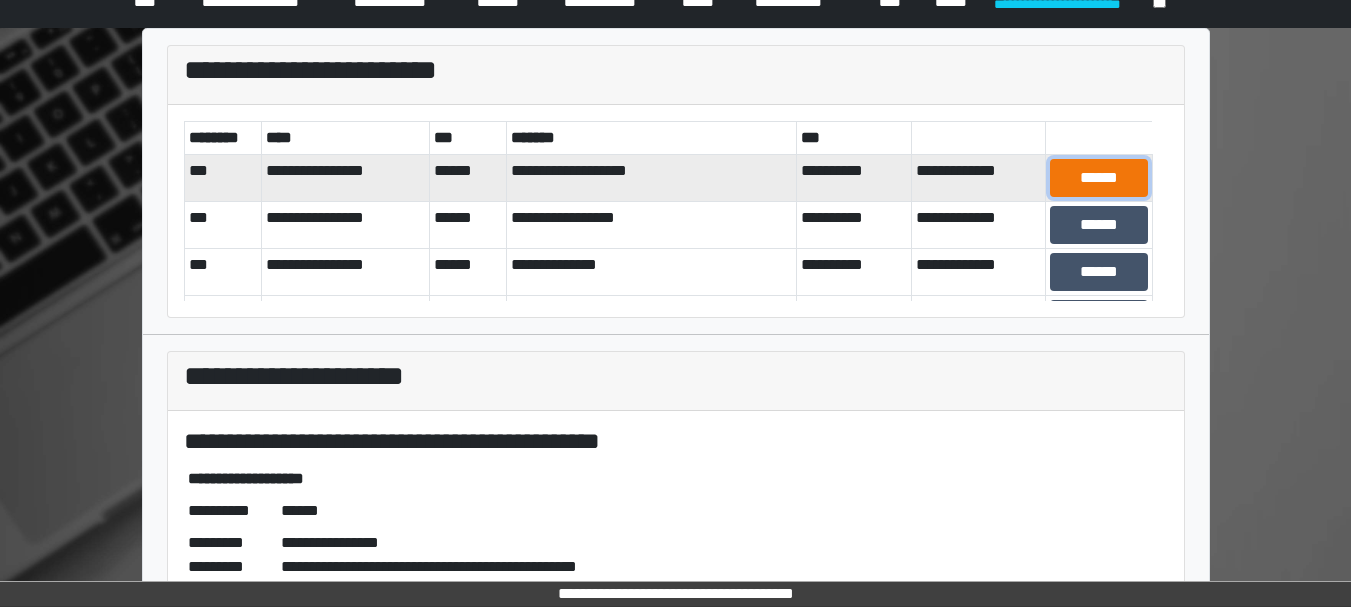 click on "******" at bounding box center [1098, 178] 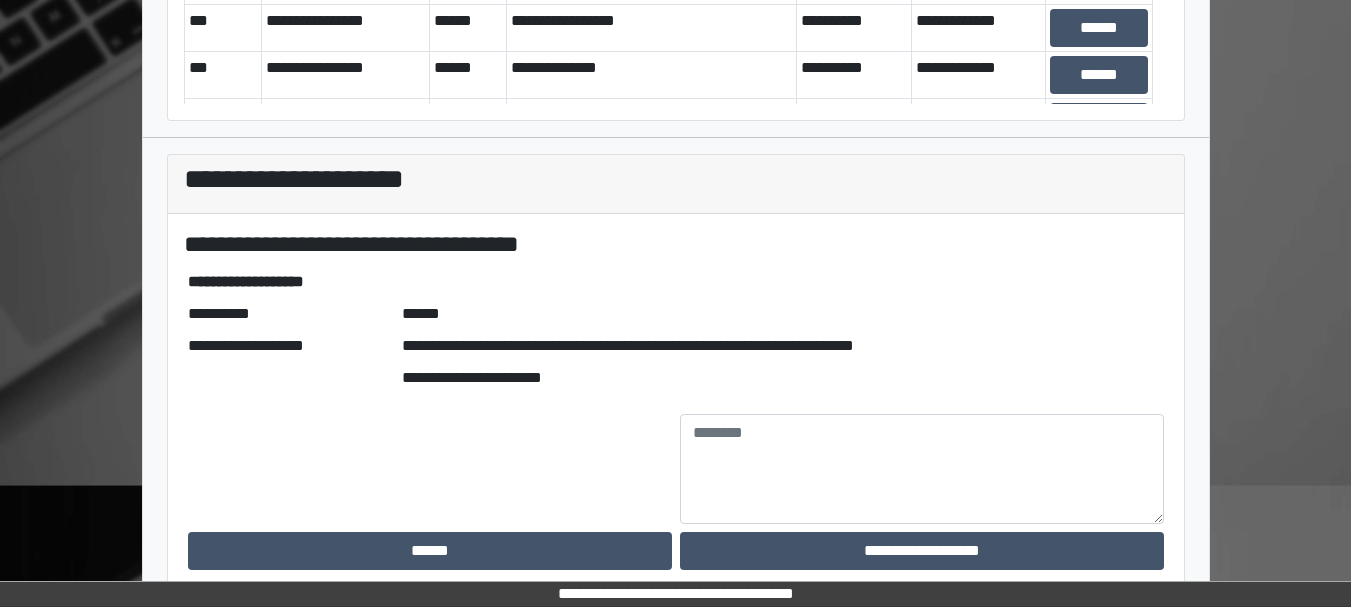 scroll, scrollTop: 266, scrollLeft: 0, axis: vertical 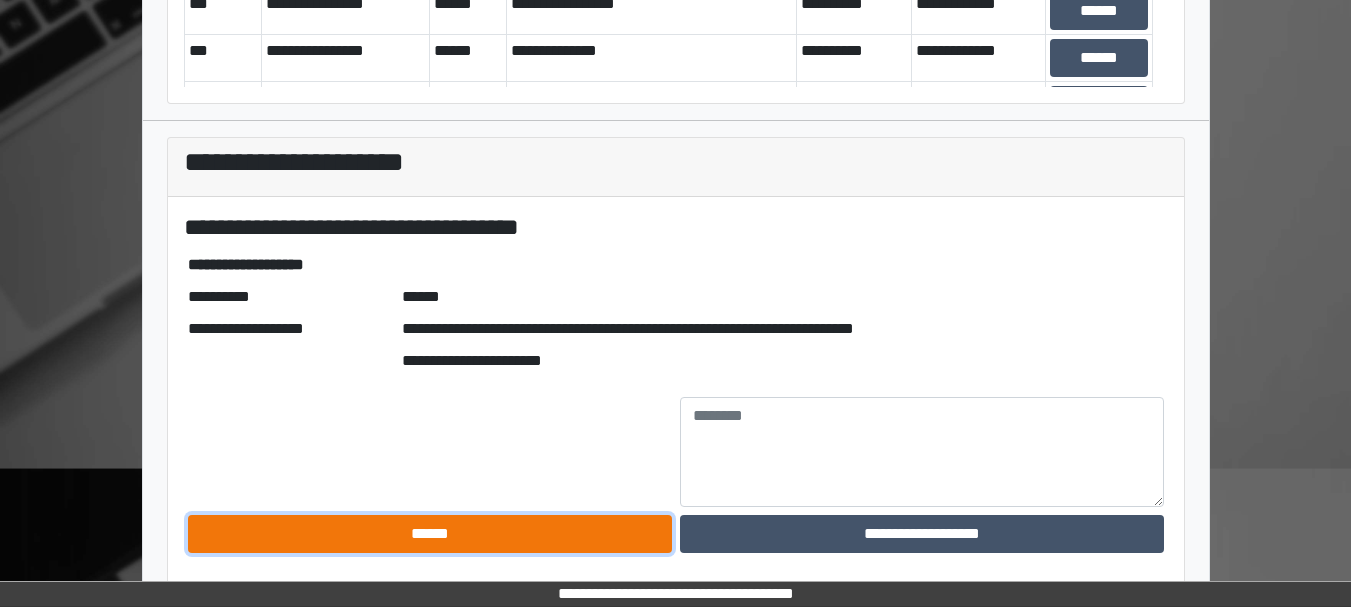 click on "******" at bounding box center (430, 534) 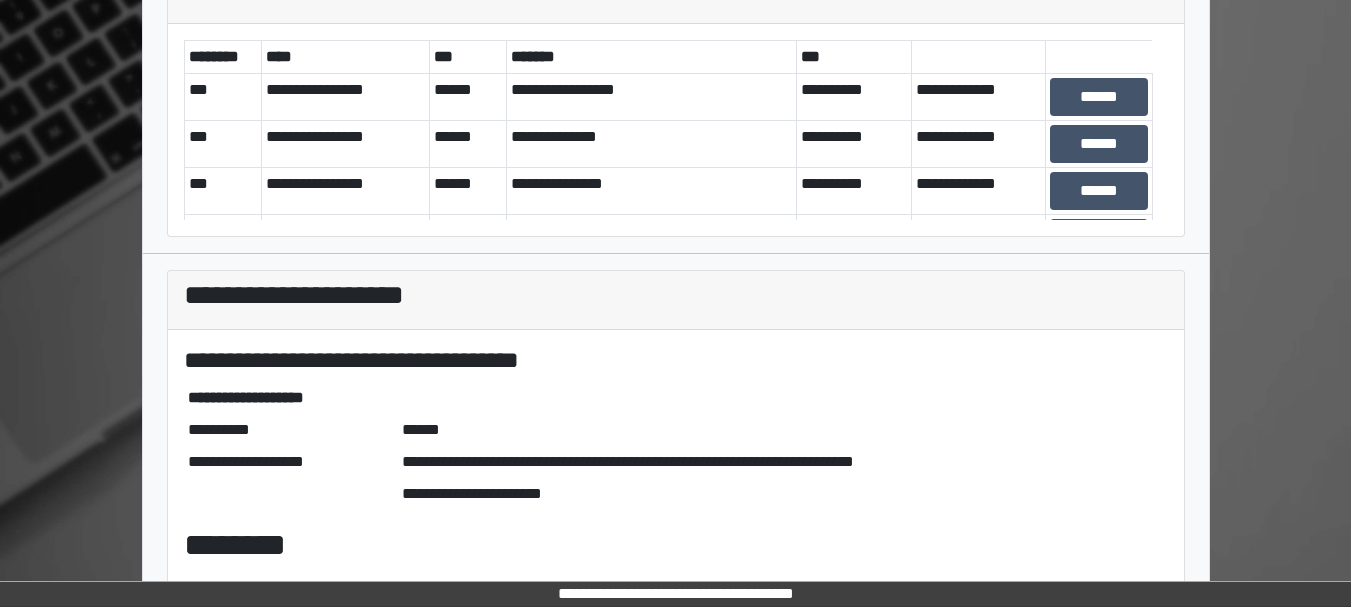scroll, scrollTop: 0, scrollLeft: 0, axis: both 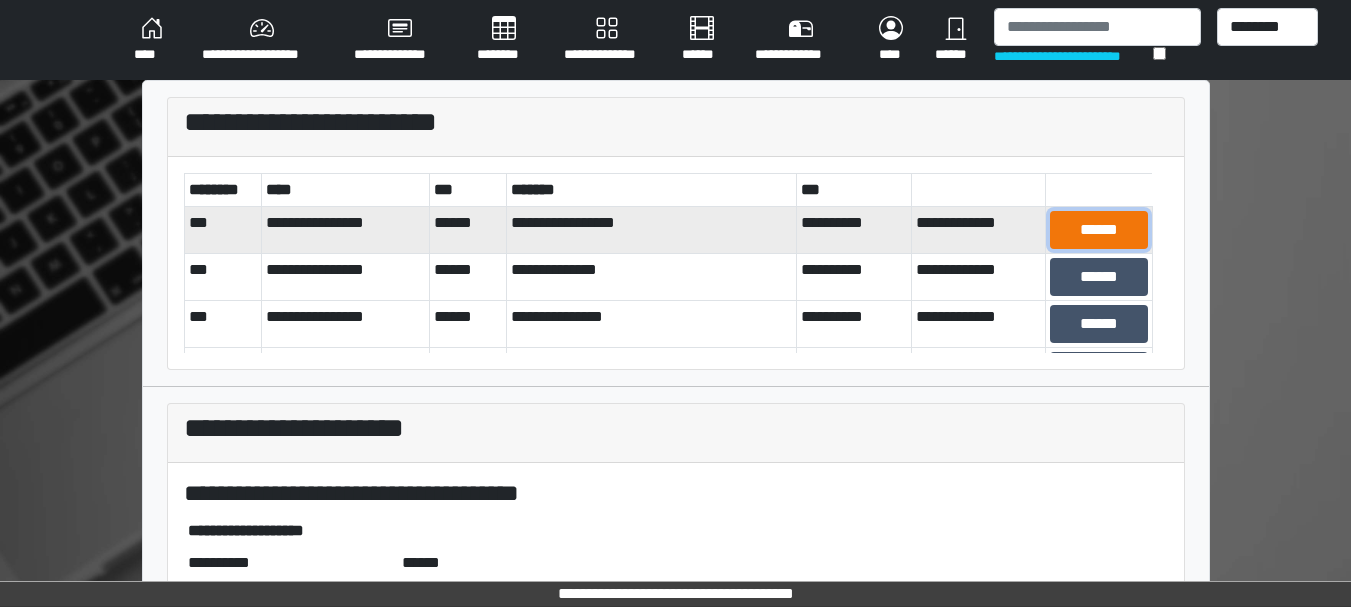 click on "******" at bounding box center (1098, 230) 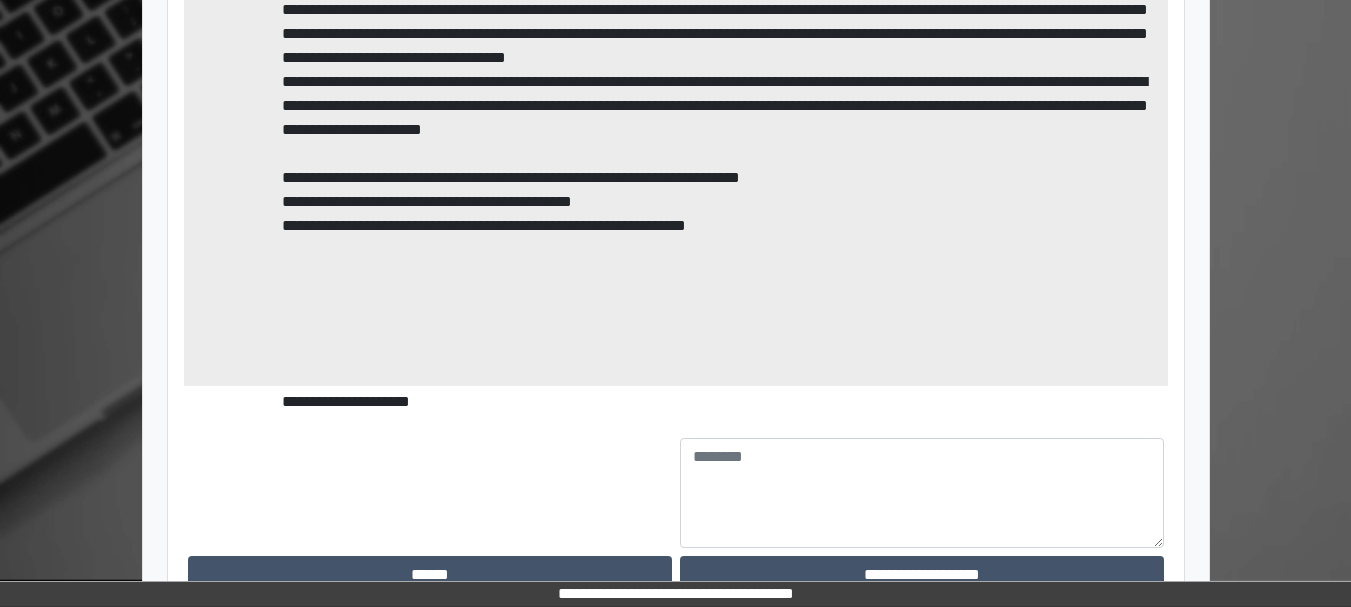 scroll, scrollTop: 1018, scrollLeft: 0, axis: vertical 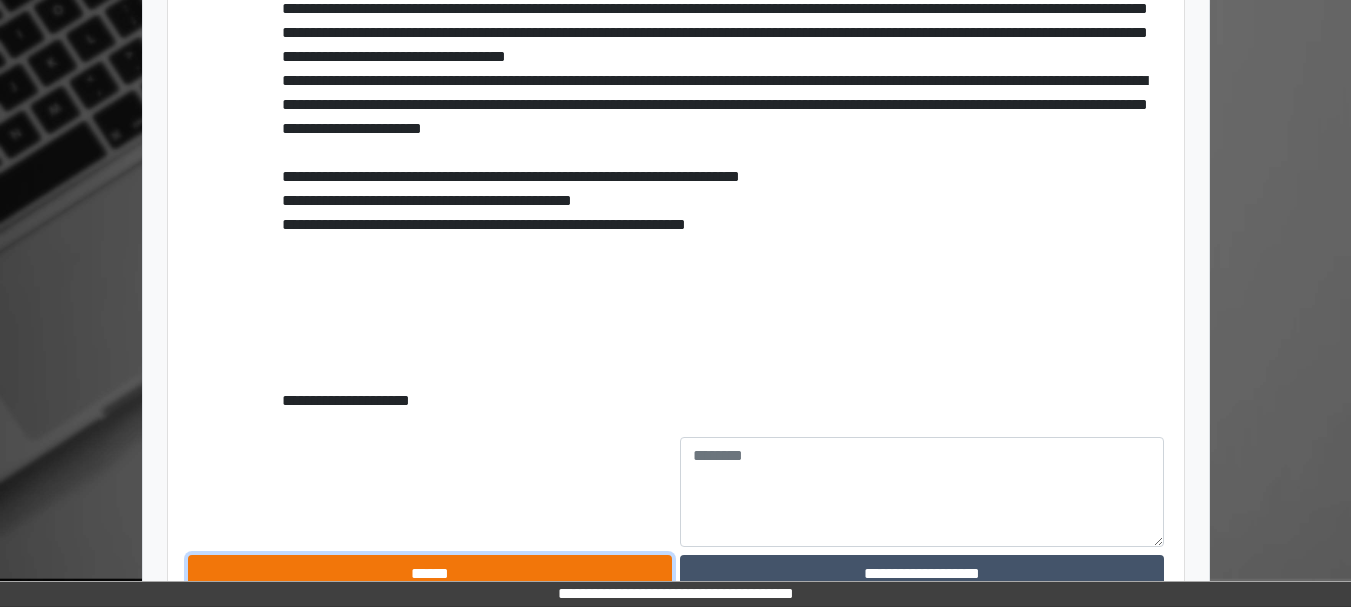 click on "******" at bounding box center (430, 574) 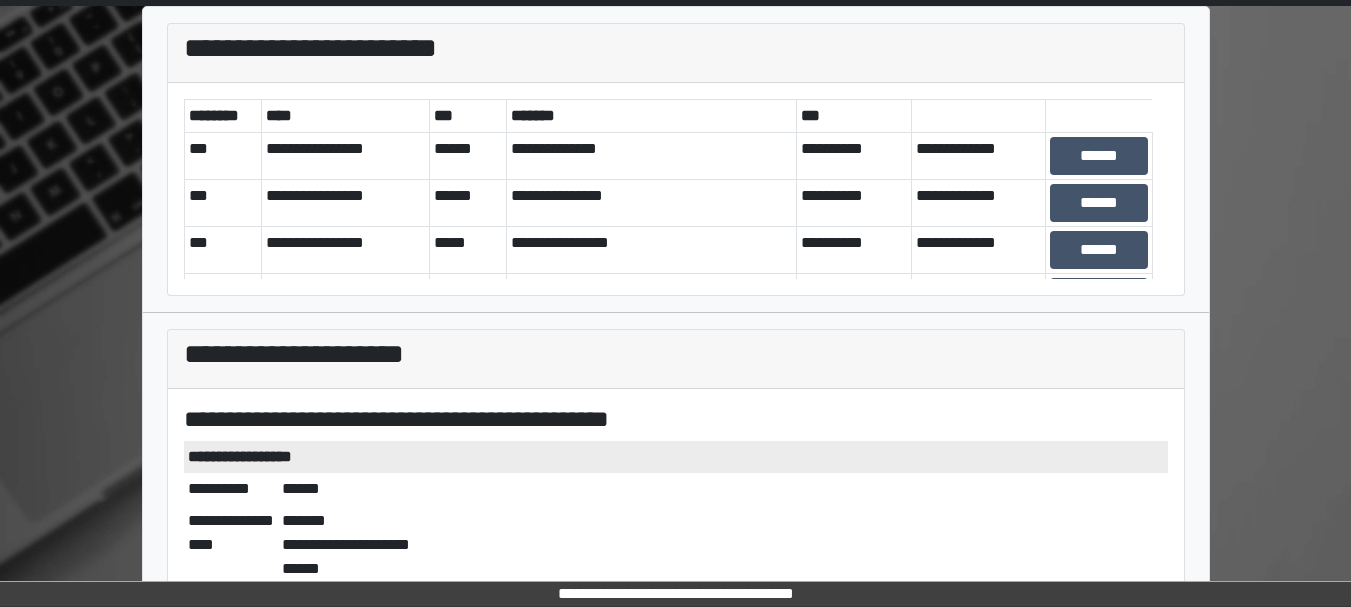 scroll, scrollTop: 0, scrollLeft: 0, axis: both 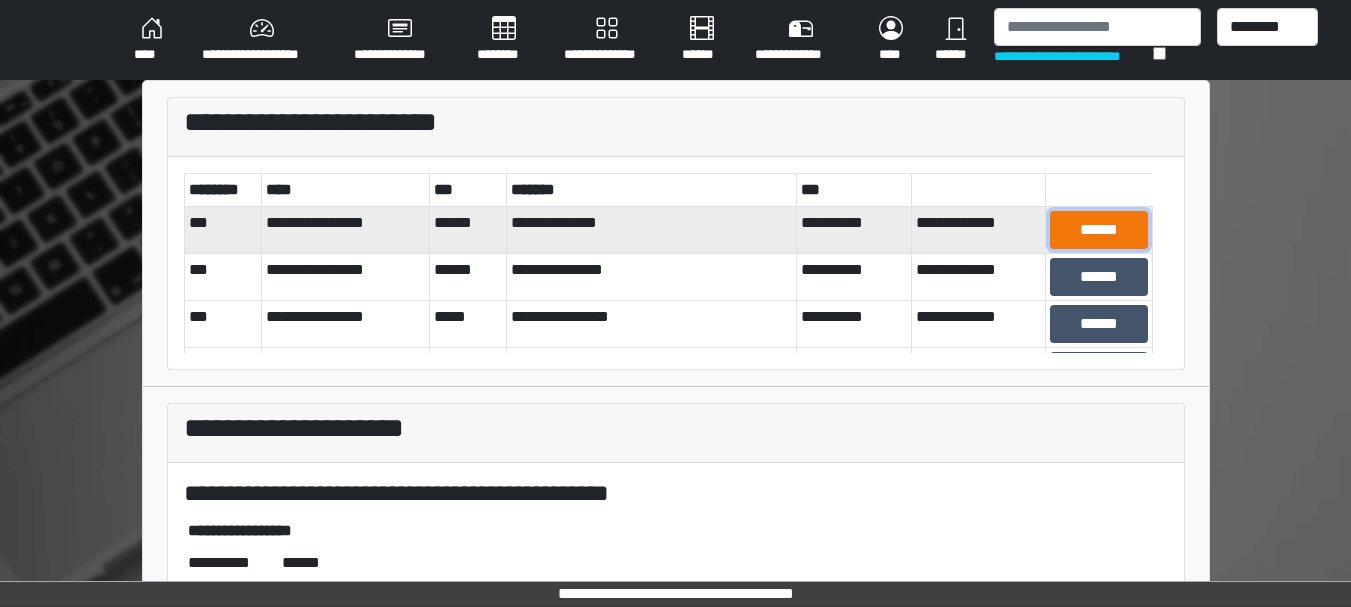 click on "******" at bounding box center [1098, 230] 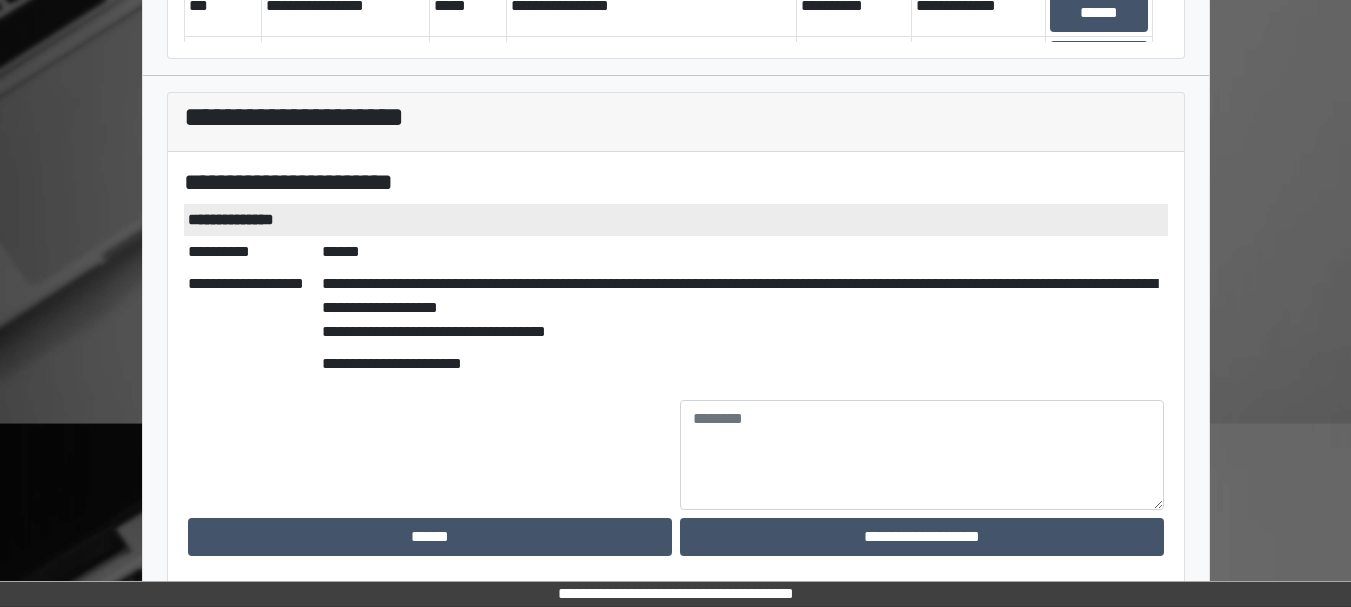 scroll, scrollTop: 312, scrollLeft: 0, axis: vertical 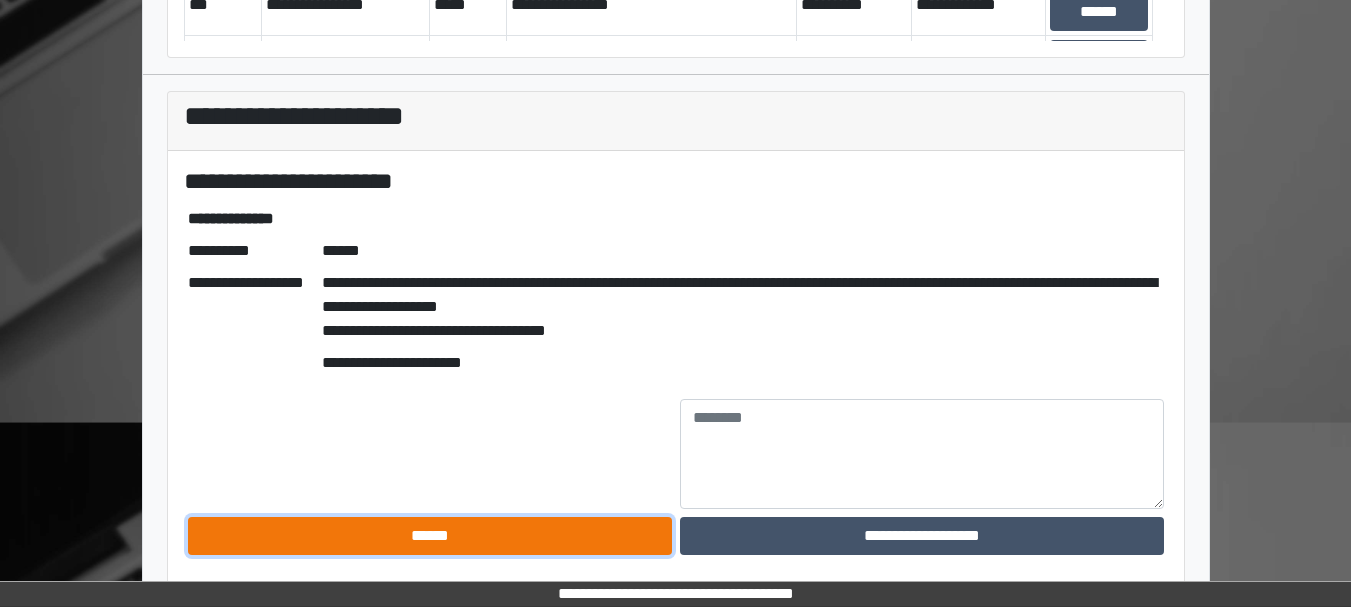 click on "******" at bounding box center (430, 536) 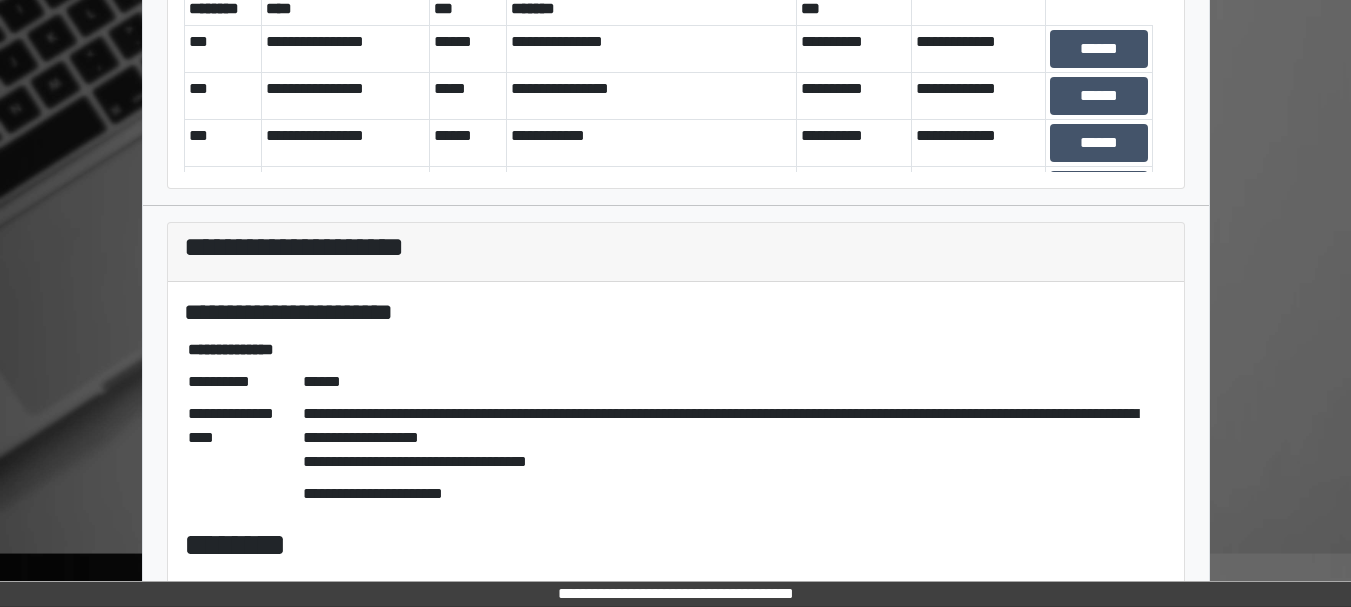 scroll, scrollTop: 181, scrollLeft: 0, axis: vertical 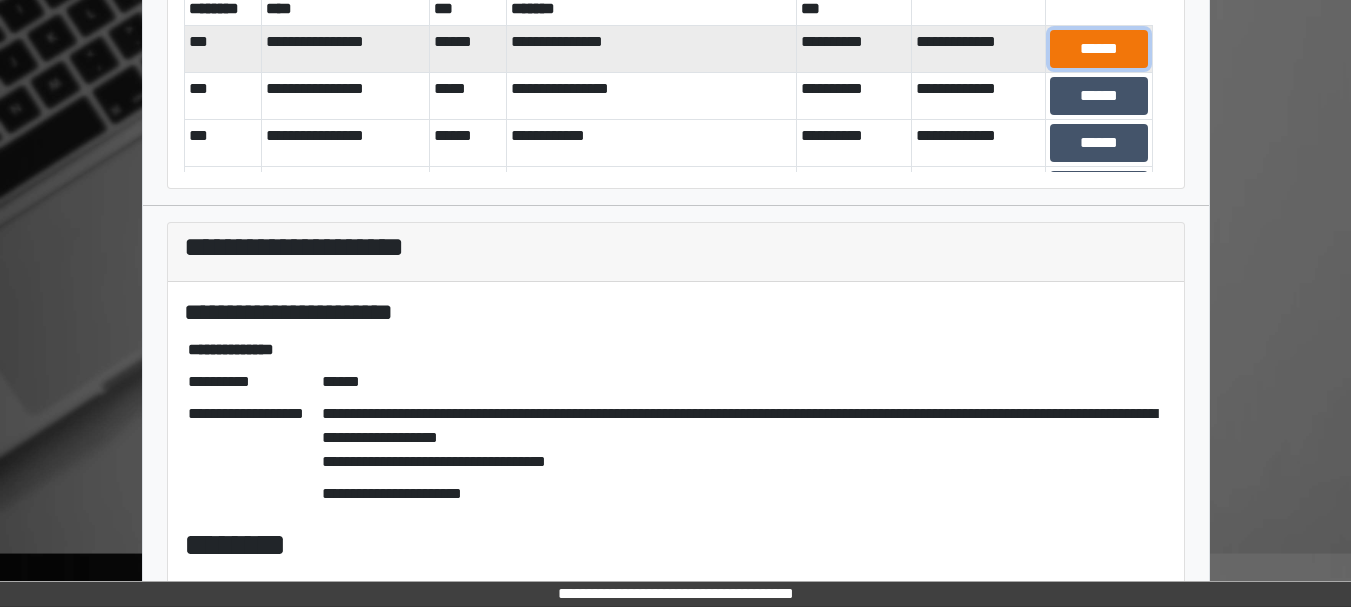 click on "******" at bounding box center [1098, 49] 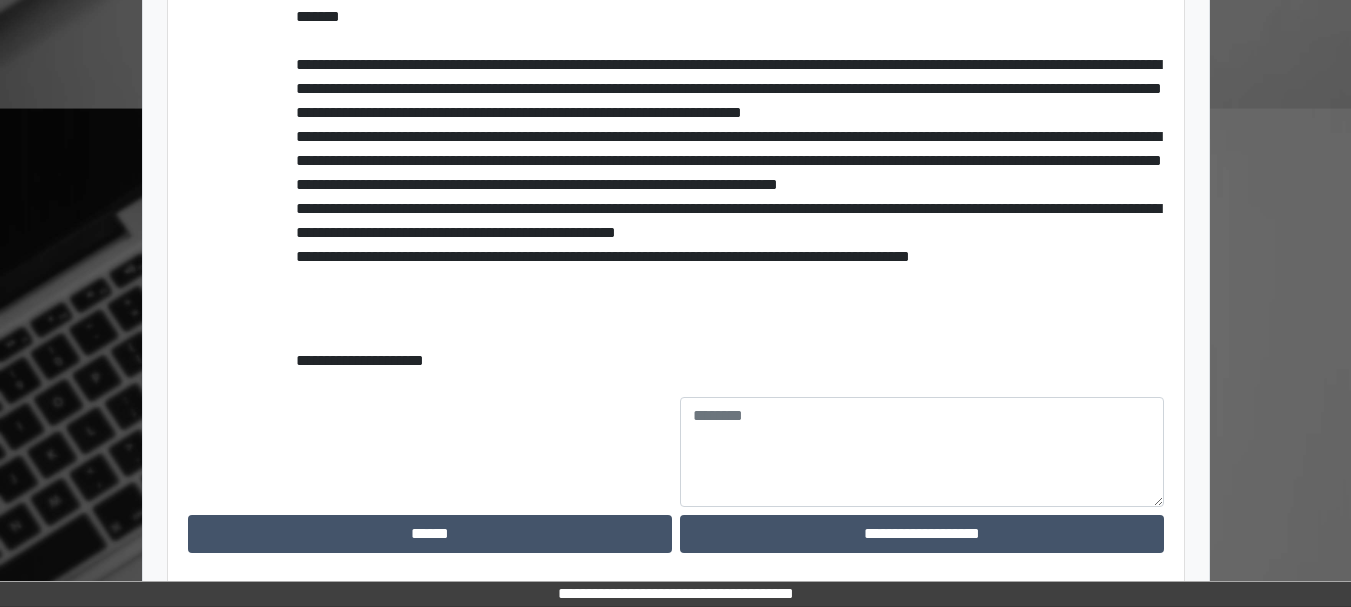 scroll, scrollTop: 625, scrollLeft: 0, axis: vertical 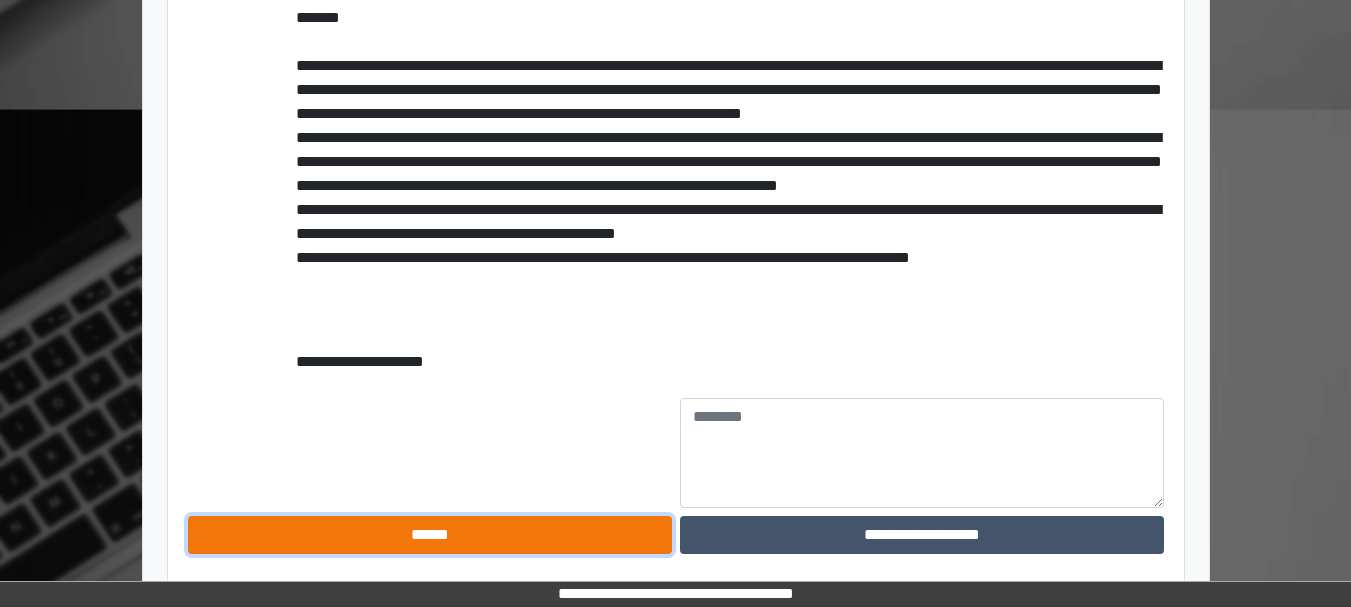 click on "******" at bounding box center (430, 535) 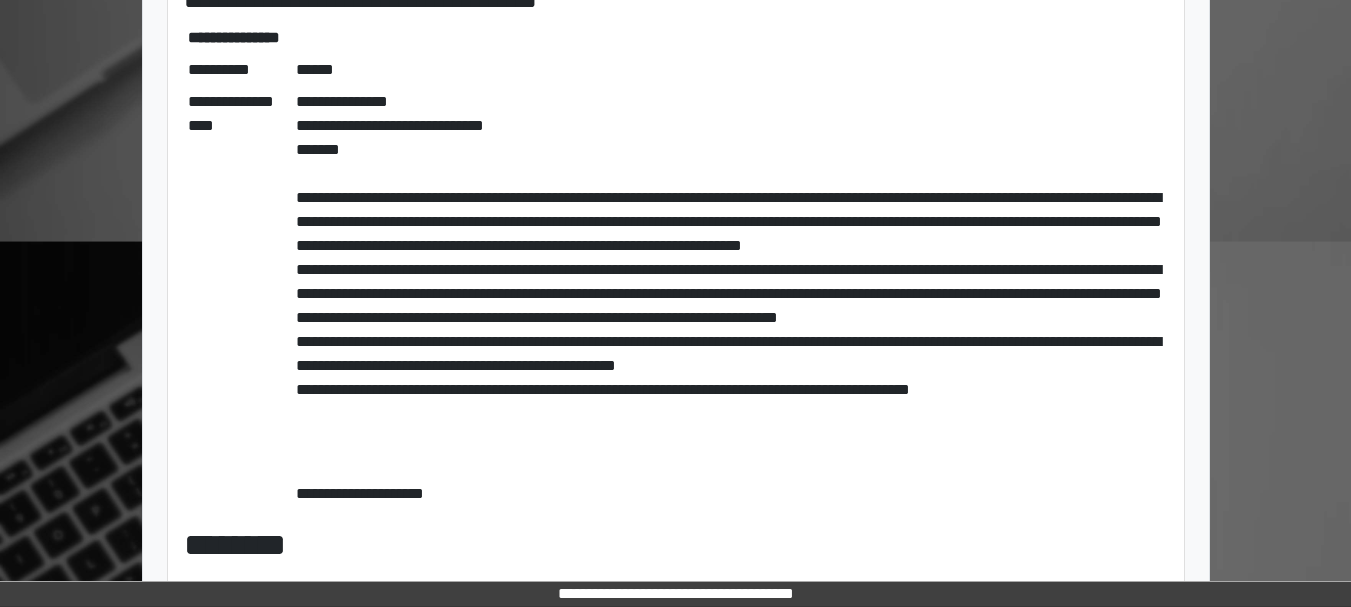 scroll, scrollTop: 0, scrollLeft: 0, axis: both 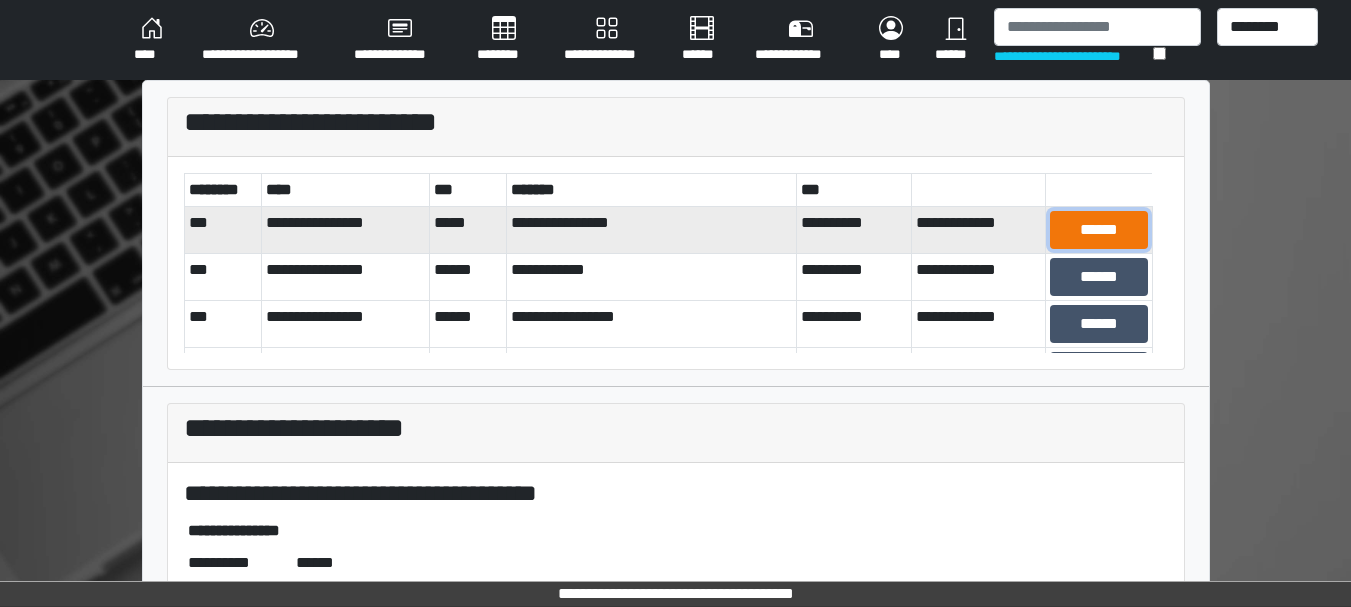 click on "******" at bounding box center (1098, 230) 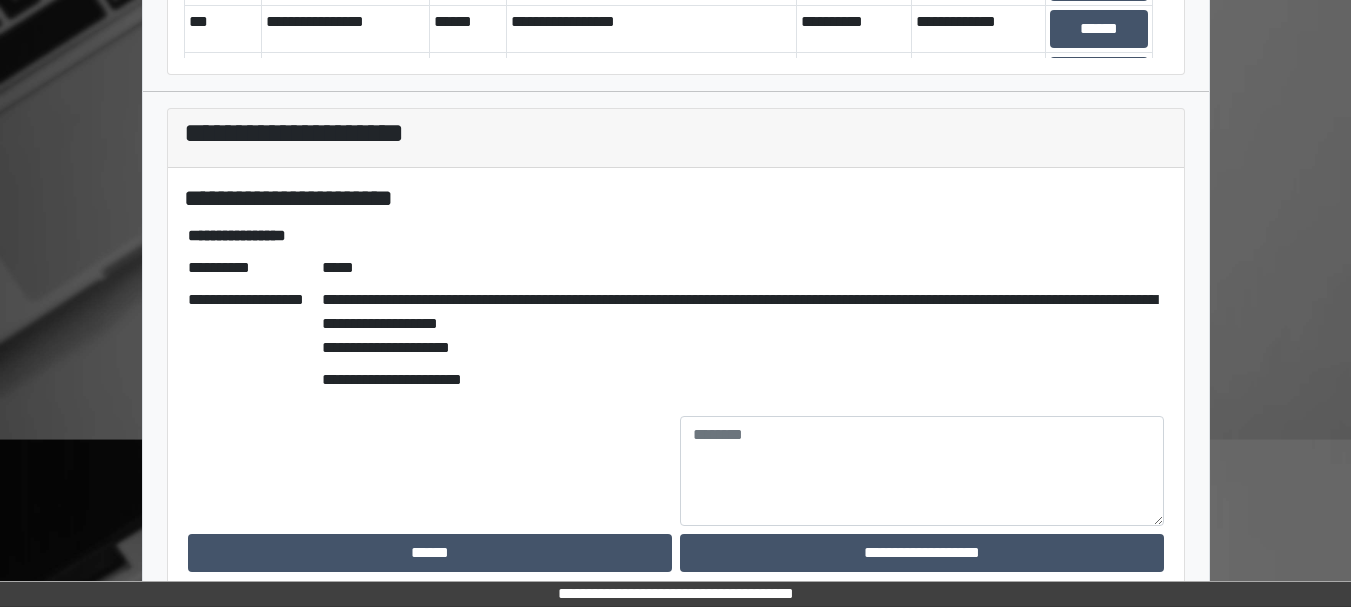 scroll, scrollTop: 296, scrollLeft: 0, axis: vertical 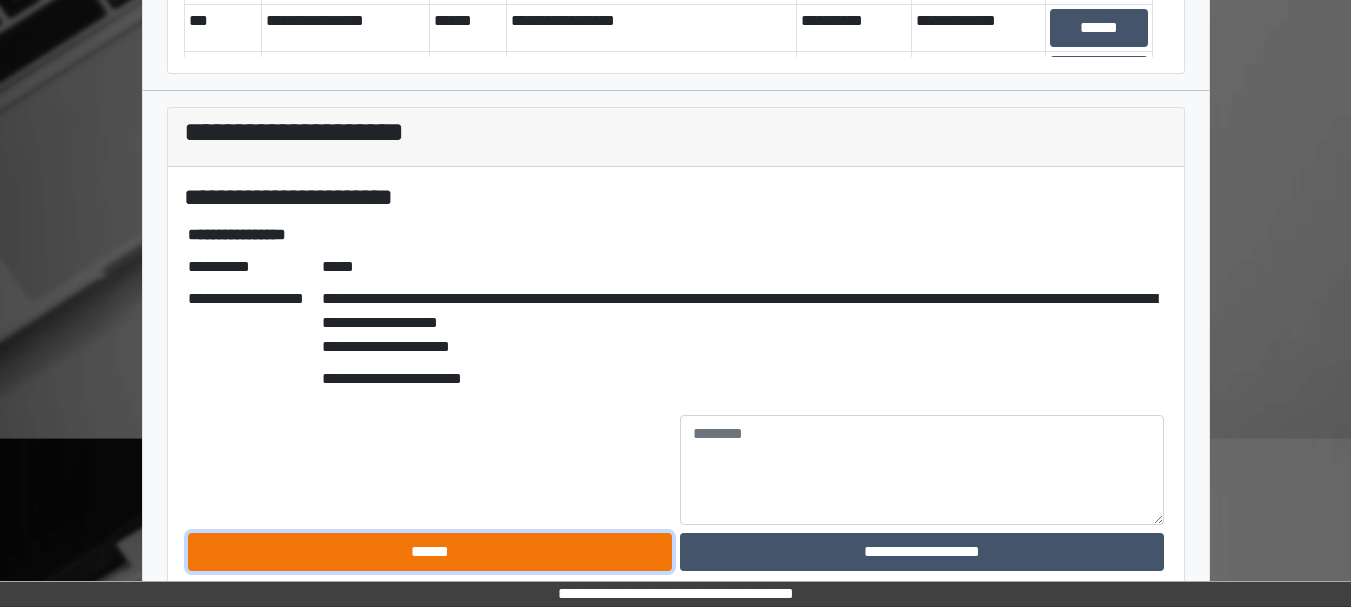 click on "******" at bounding box center [430, 552] 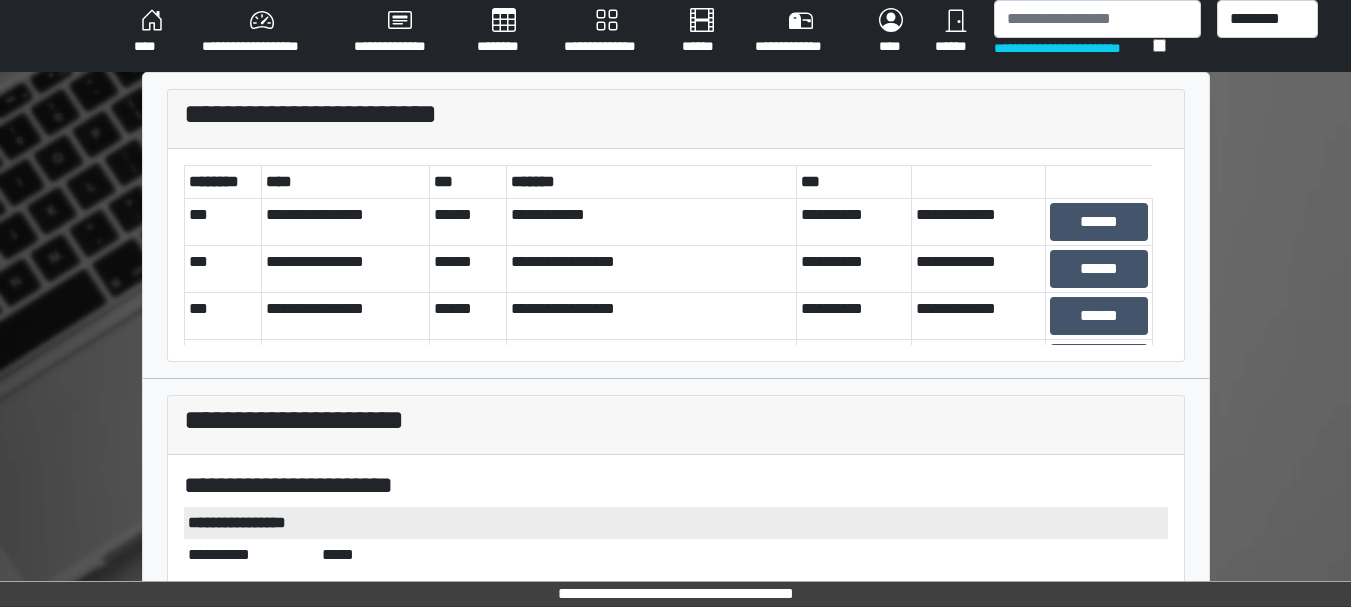 scroll, scrollTop: 7, scrollLeft: 0, axis: vertical 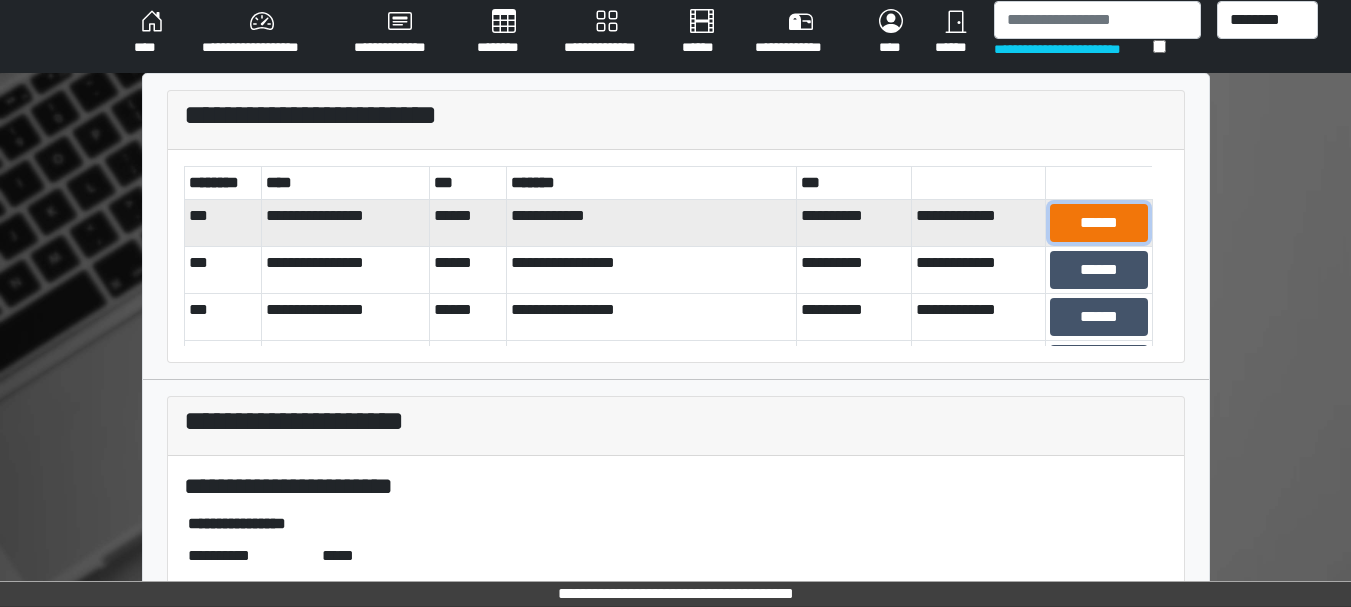 click on "******" at bounding box center (1098, 223) 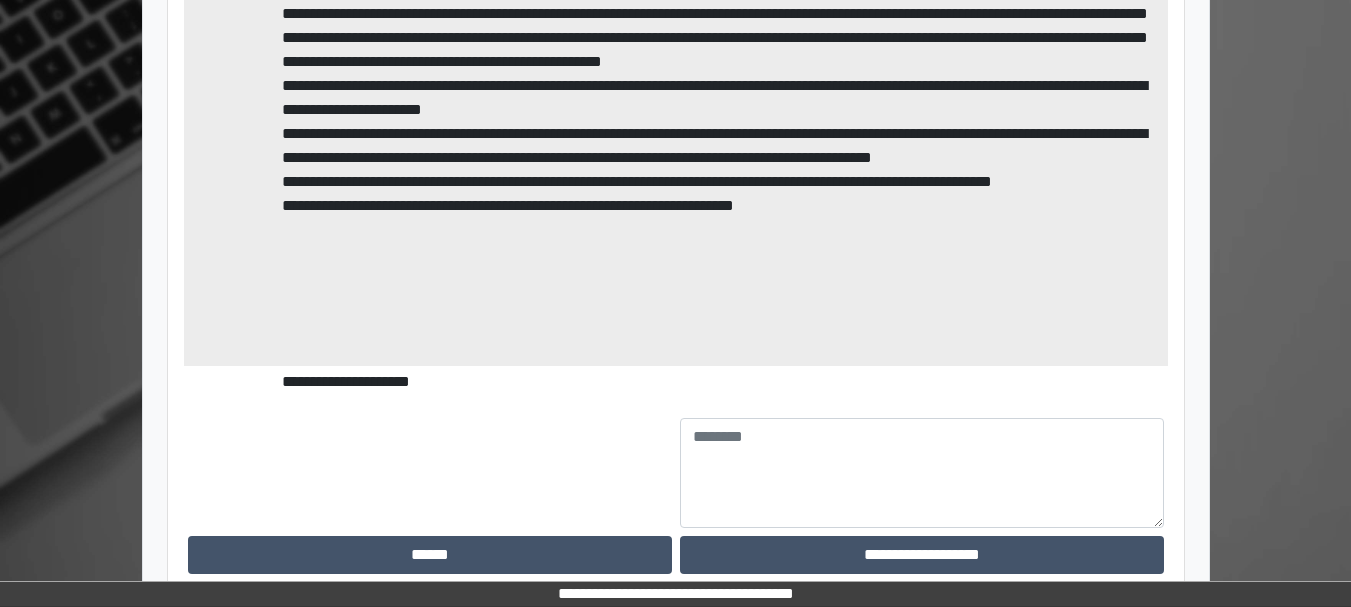 scroll, scrollTop: 1034, scrollLeft: 0, axis: vertical 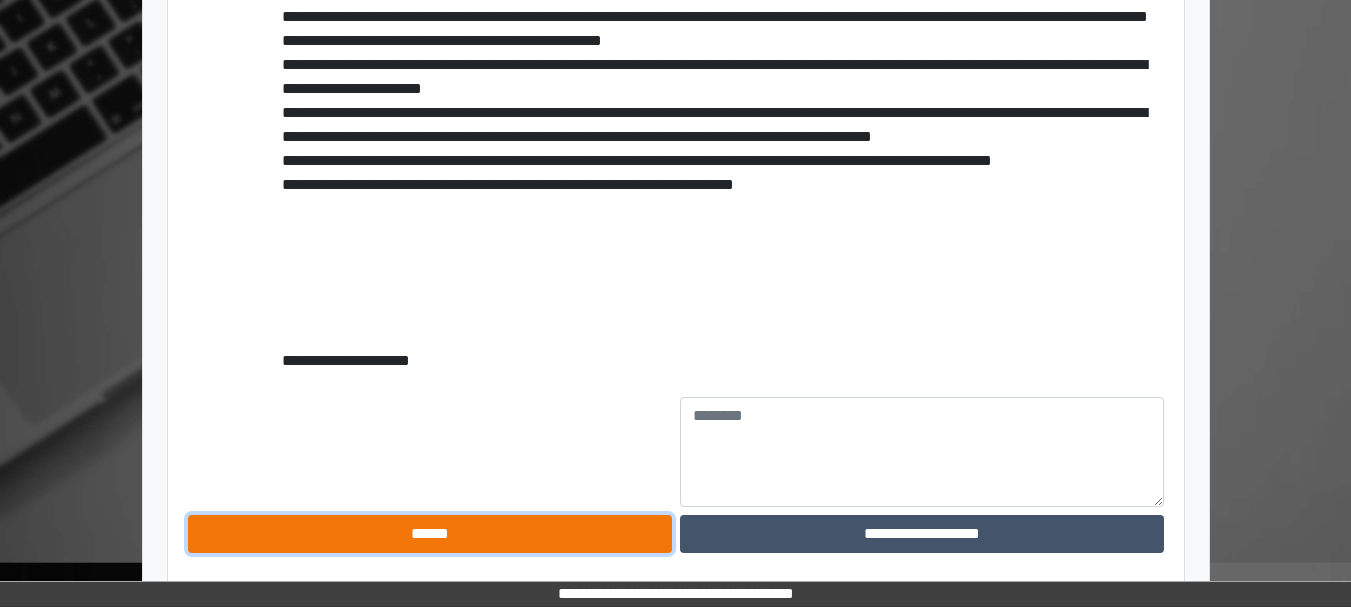 click on "******" at bounding box center (430, 534) 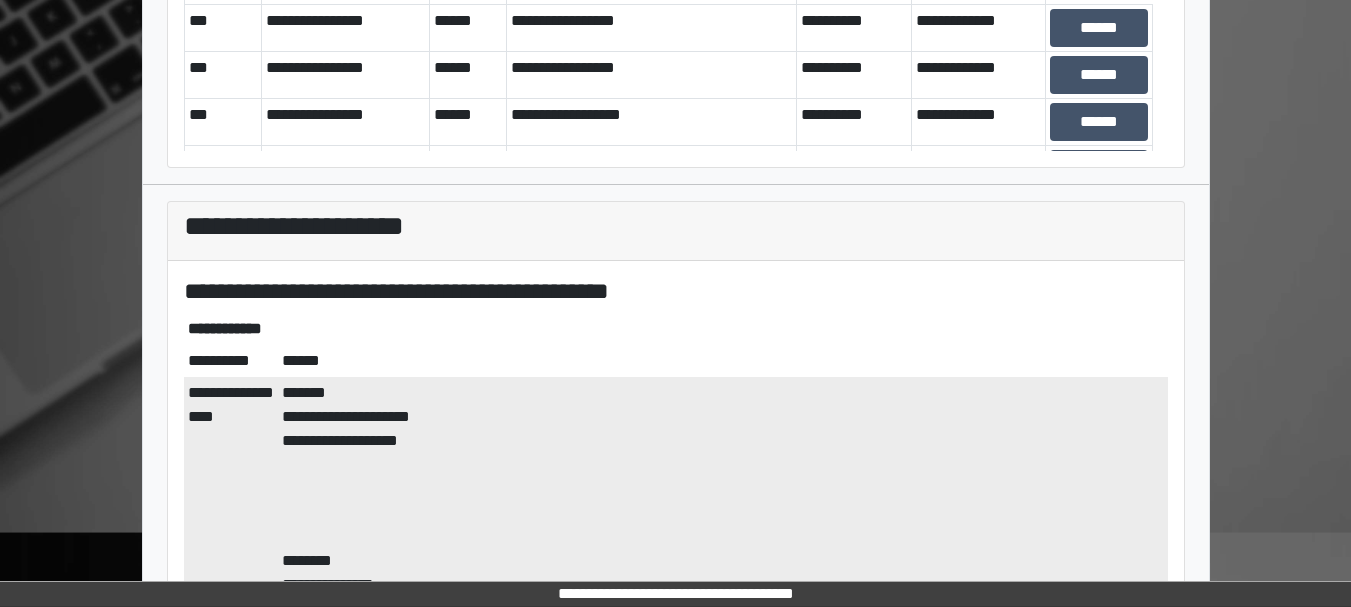scroll, scrollTop: 0, scrollLeft: 0, axis: both 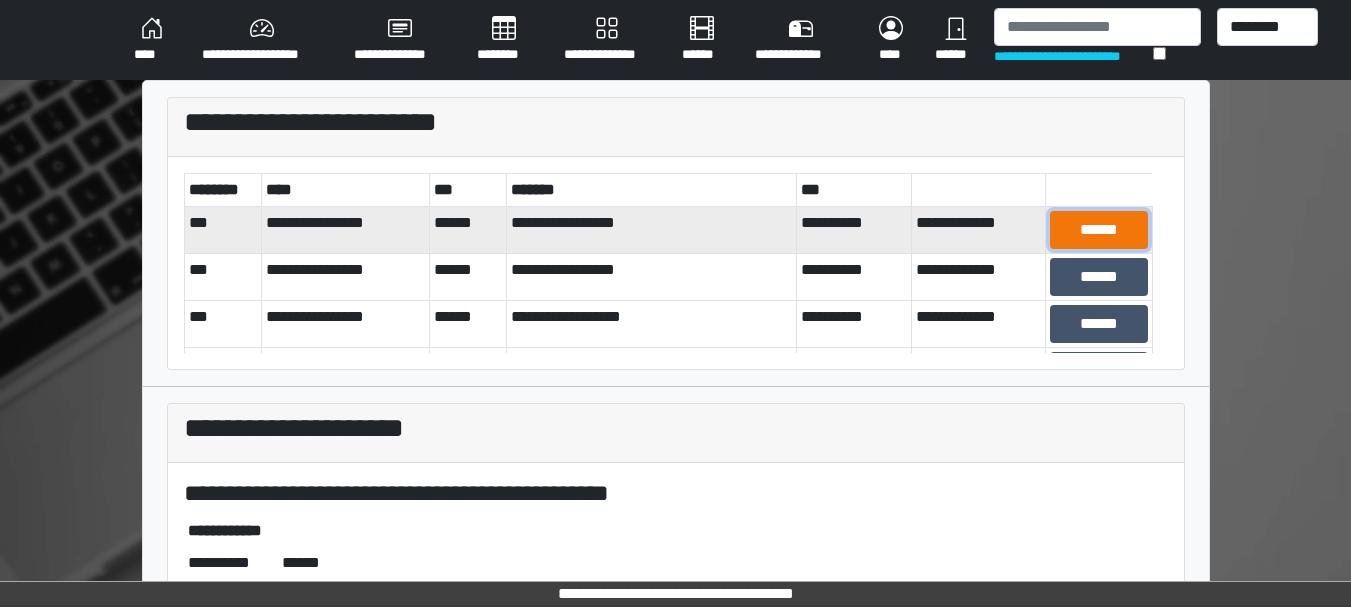 click on "******" at bounding box center (1098, 230) 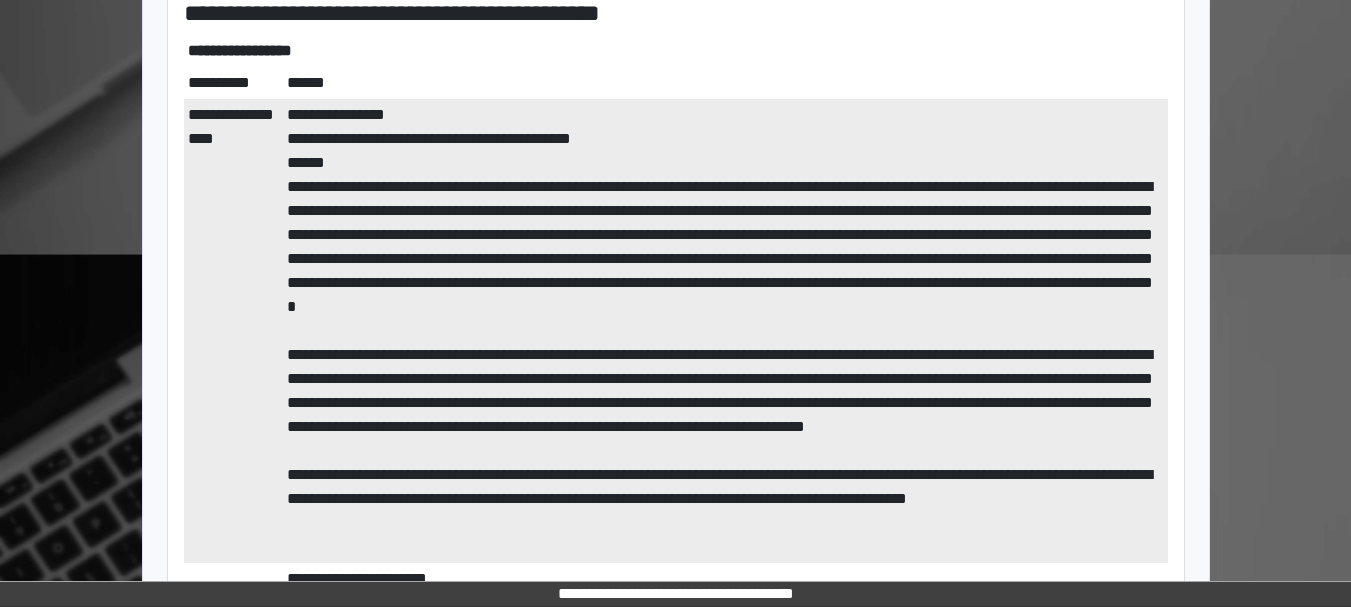 scroll, scrollTop: 556, scrollLeft: 0, axis: vertical 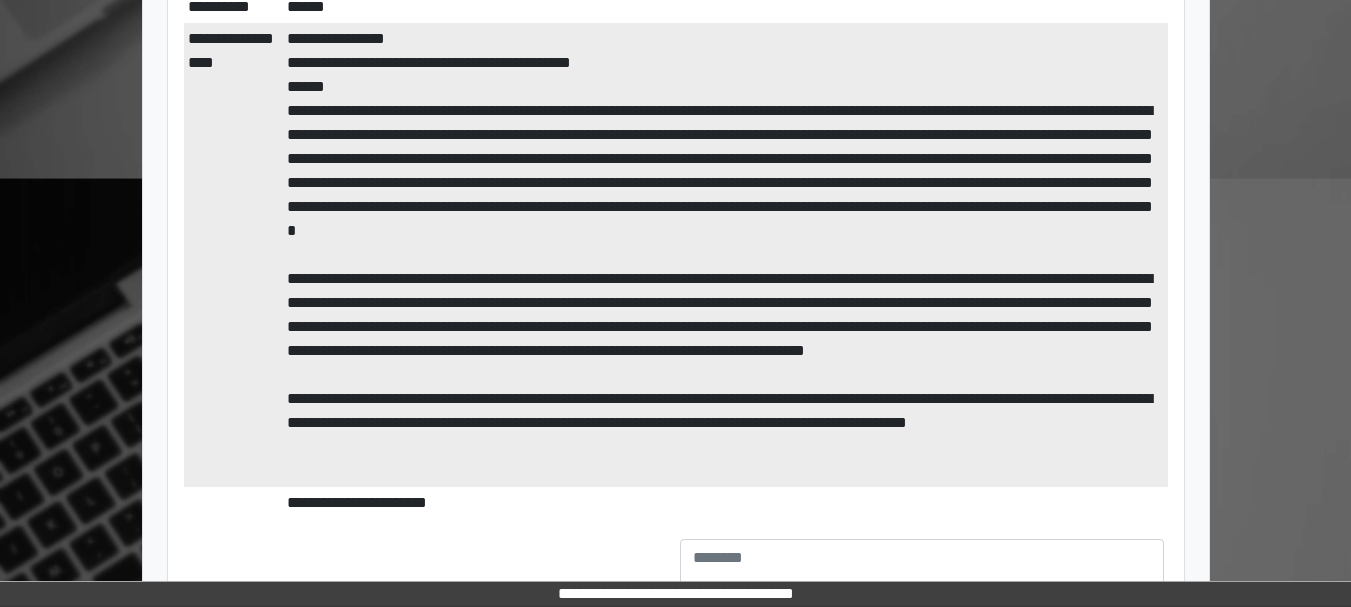 drag, startPoint x: 696, startPoint y: 402, endPoint x: 482, endPoint y: 290, distance: 241.53674 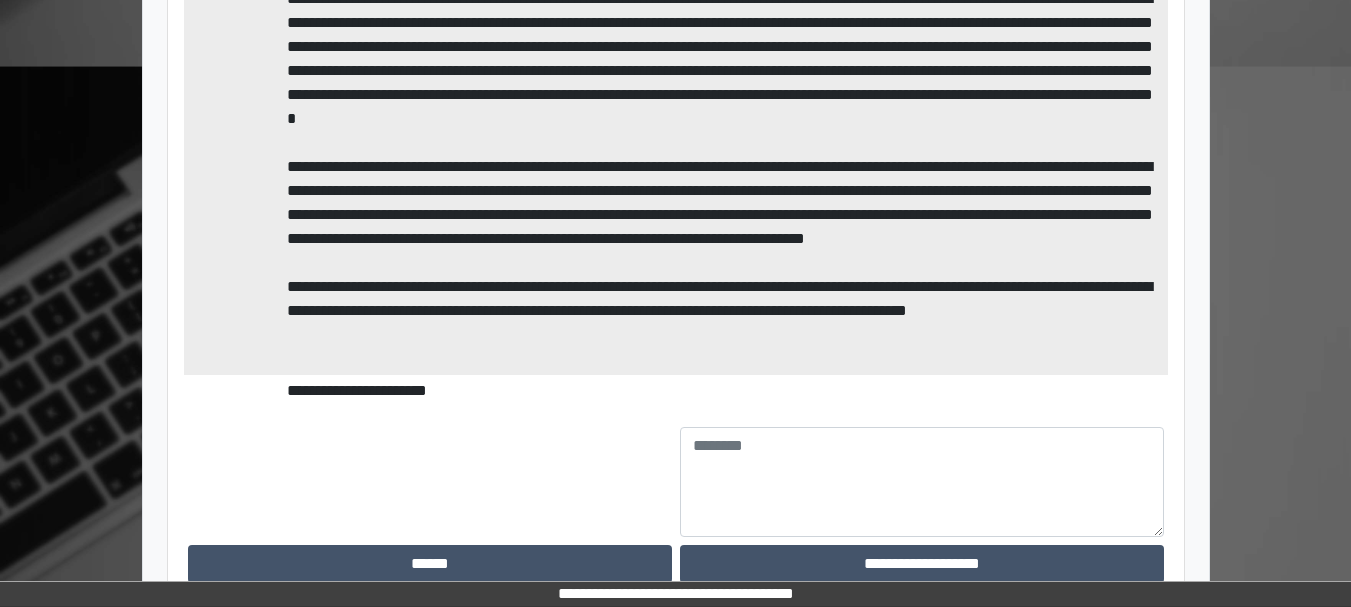 scroll, scrollTop: 698, scrollLeft: 0, axis: vertical 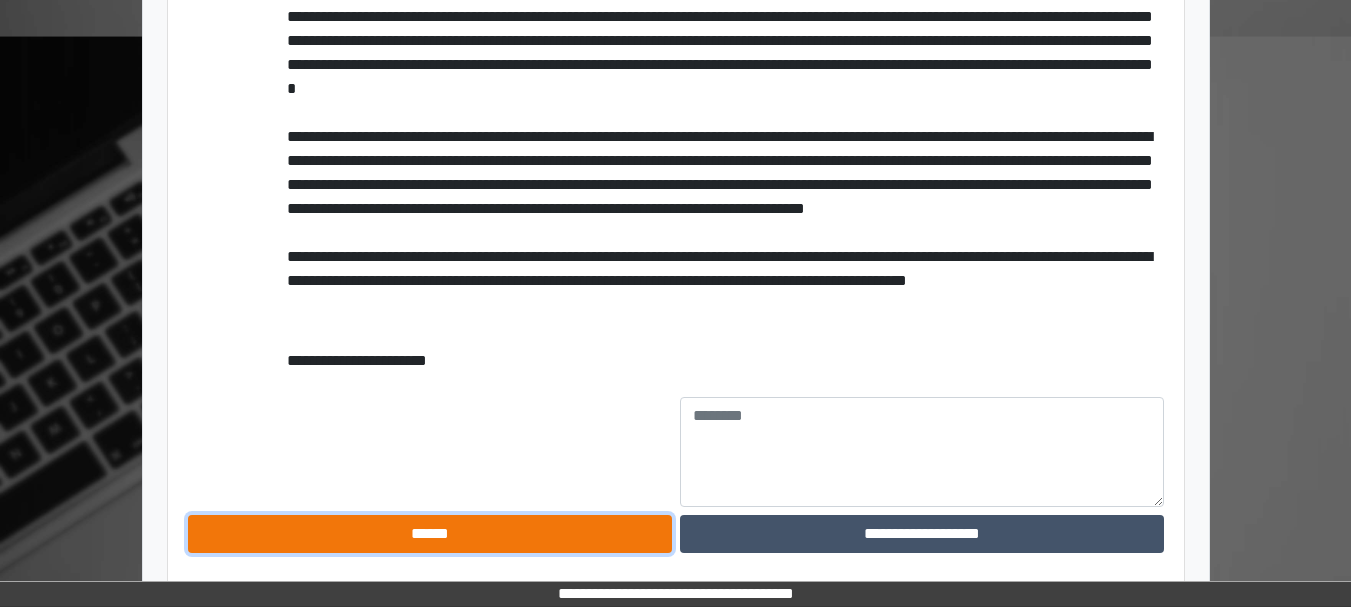 click on "******" at bounding box center (430, 534) 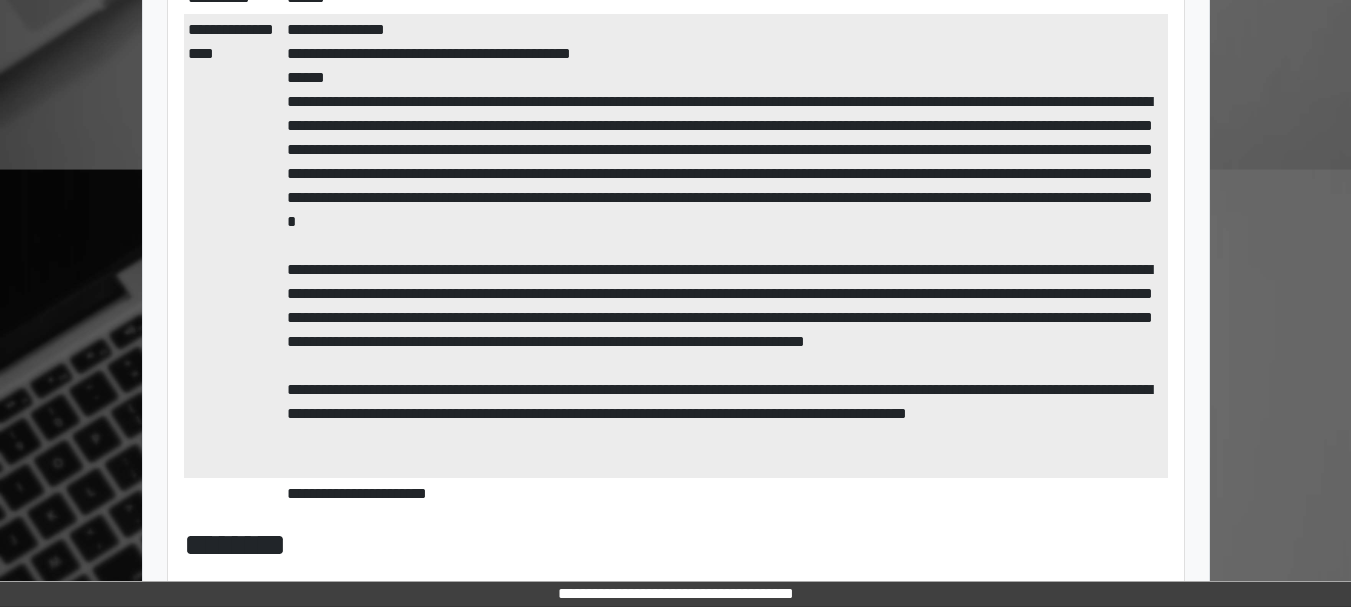 scroll, scrollTop: 0, scrollLeft: 0, axis: both 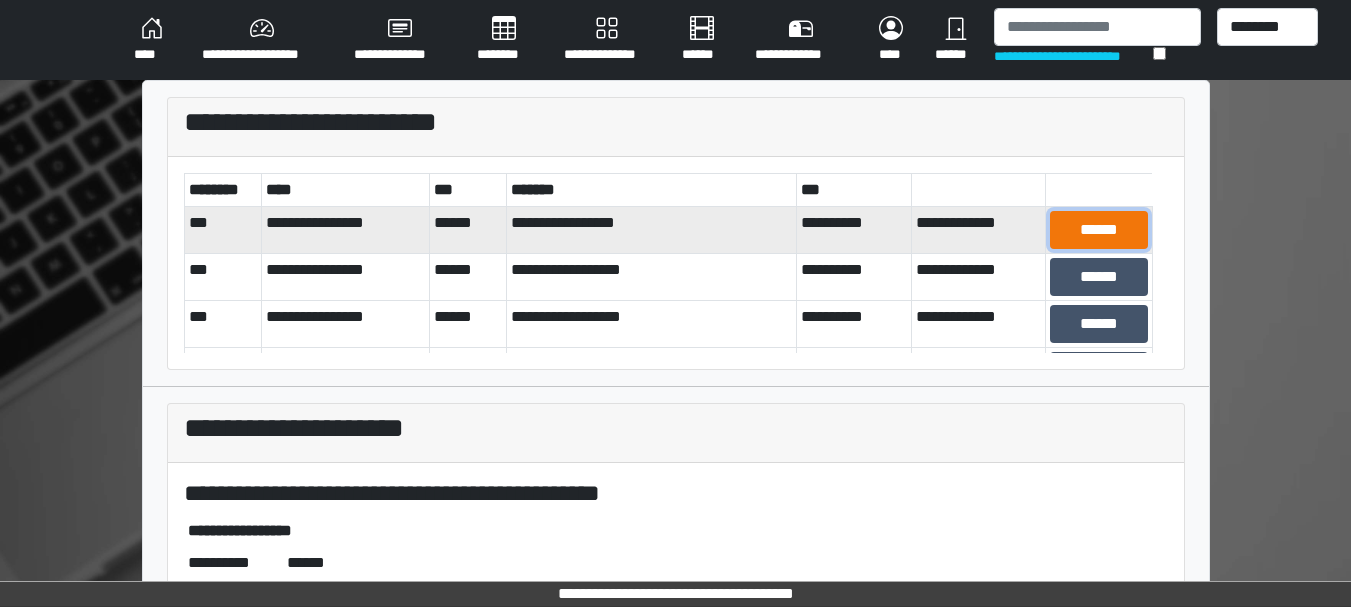 click on "******" at bounding box center (1098, 230) 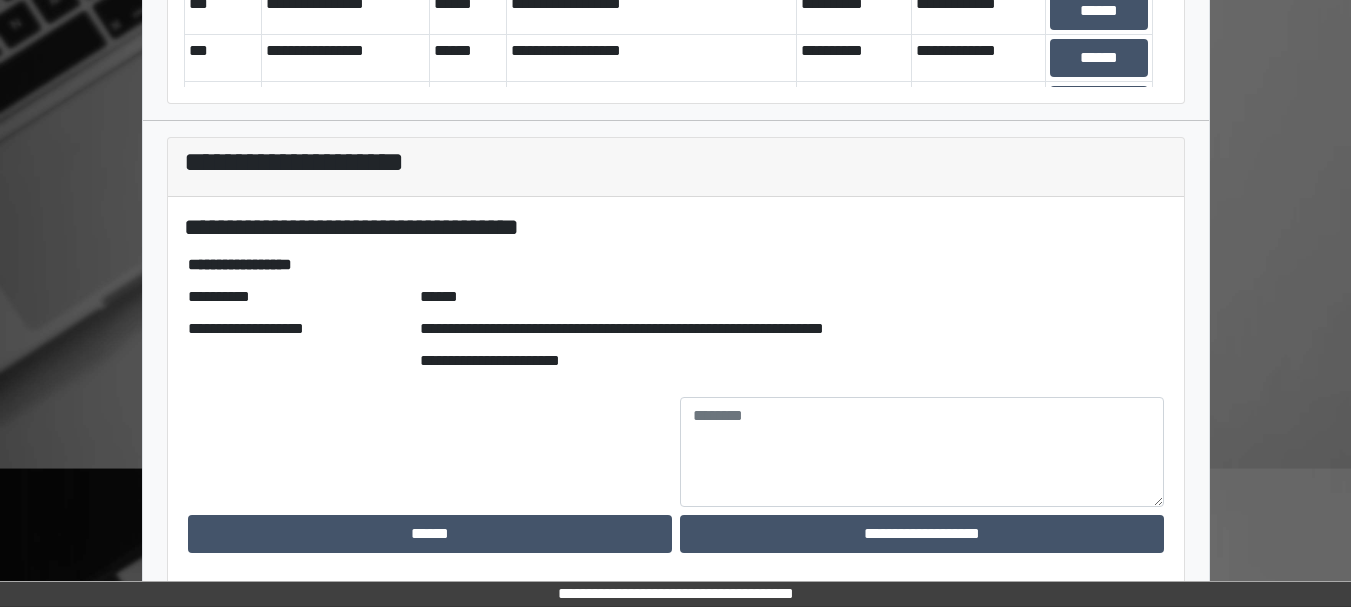 scroll, scrollTop: 265, scrollLeft: 0, axis: vertical 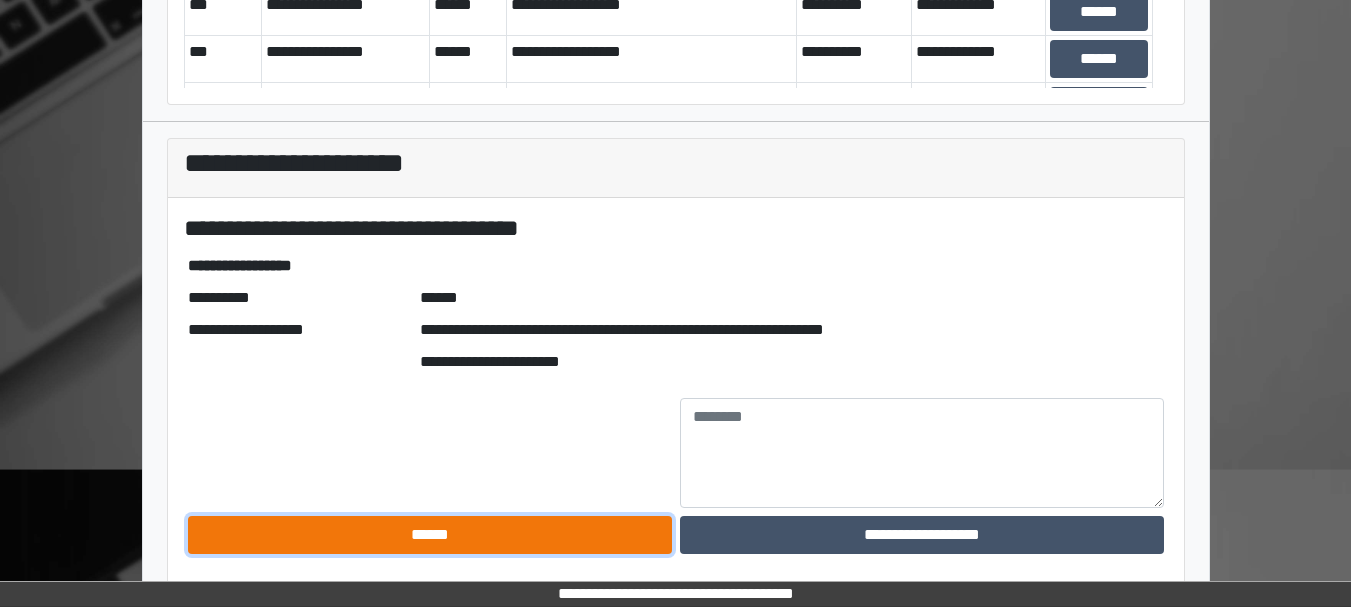 click on "******" at bounding box center [430, 535] 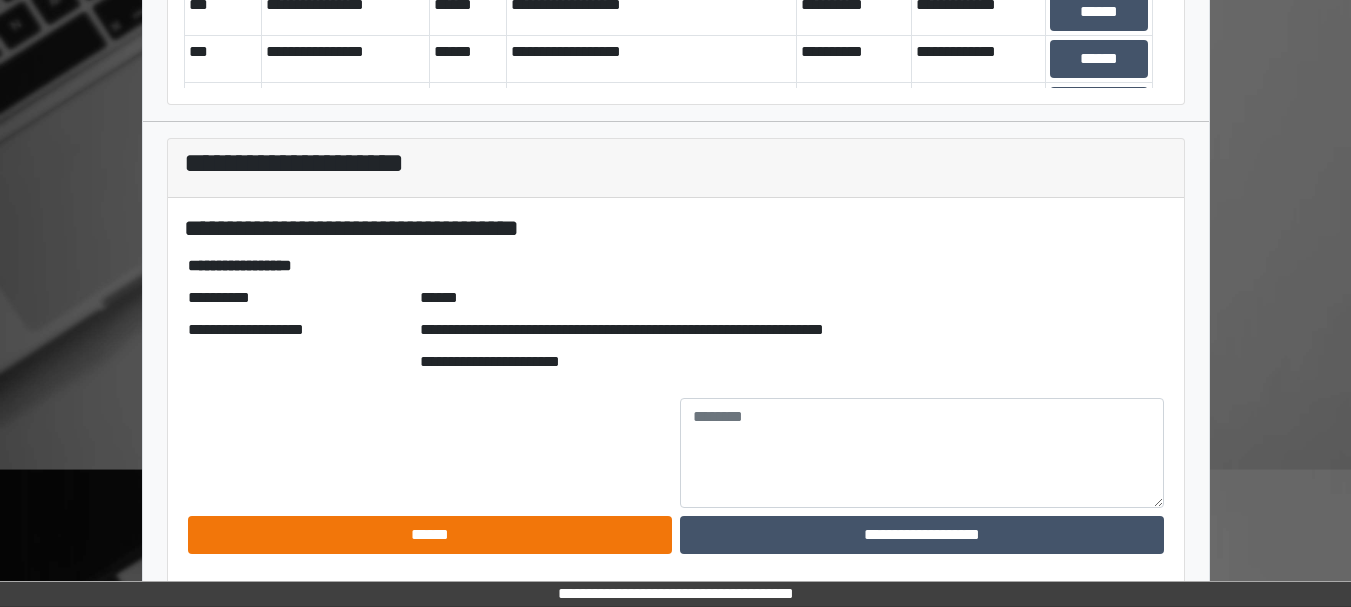 scroll, scrollTop: 133, scrollLeft: 0, axis: vertical 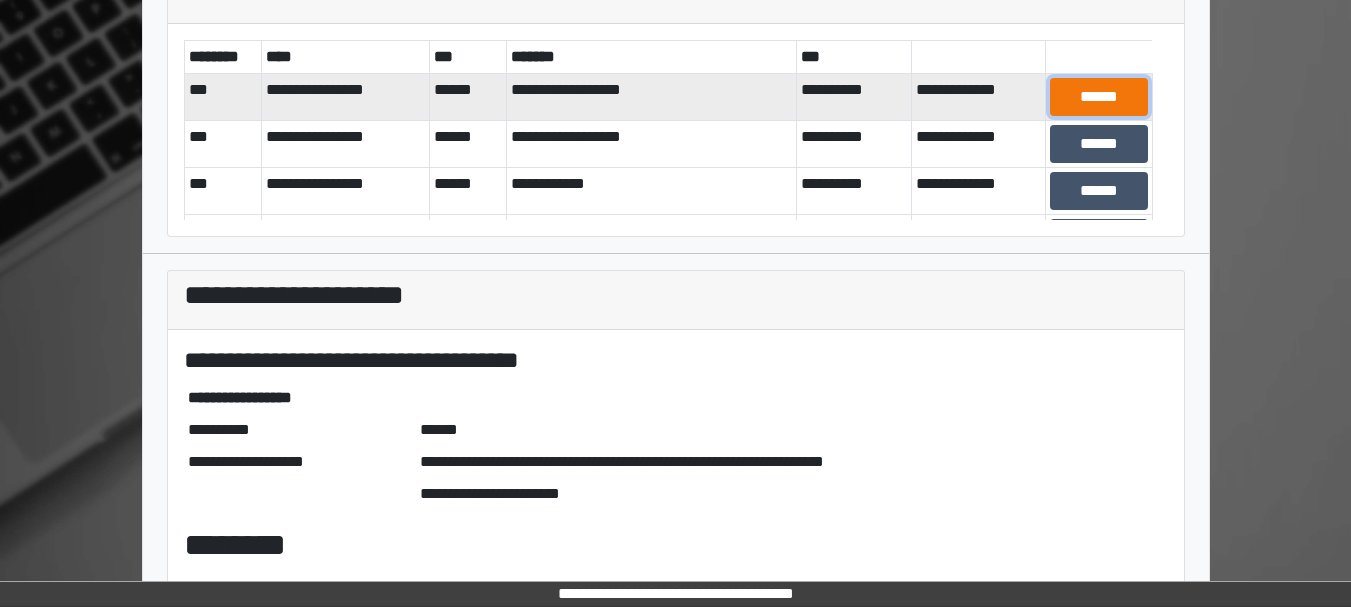 click on "******" at bounding box center (1098, 97) 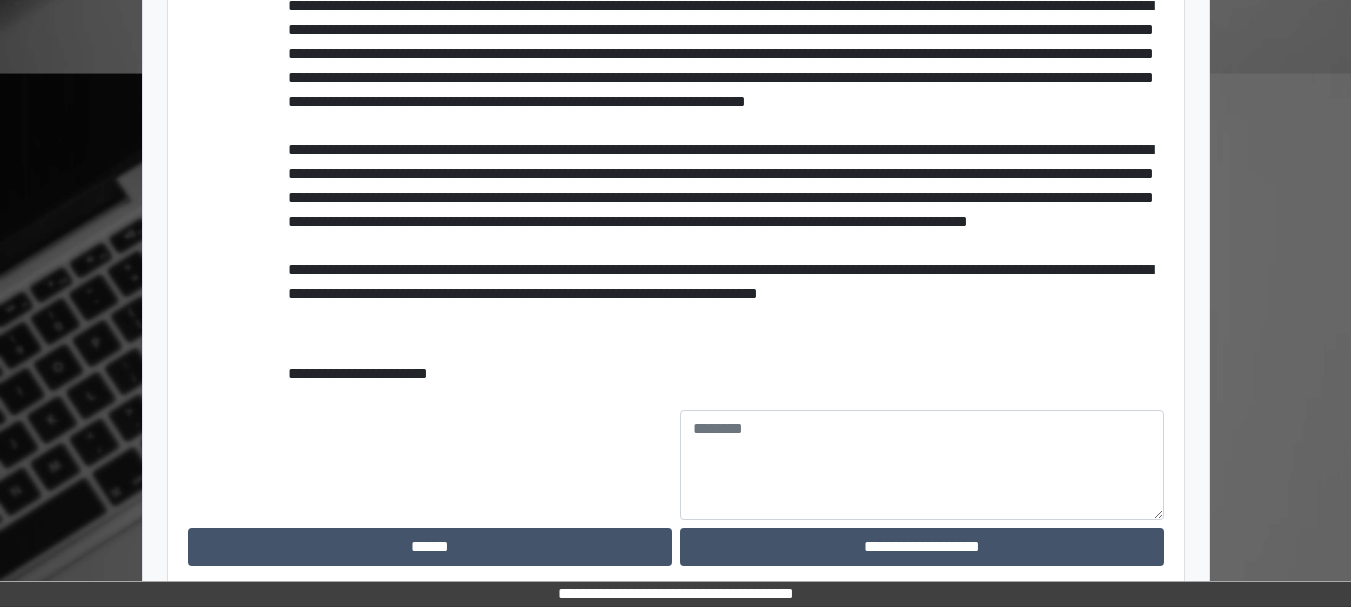 scroll, scrollTop: 674, scrollLeft: 0, axis: vertical 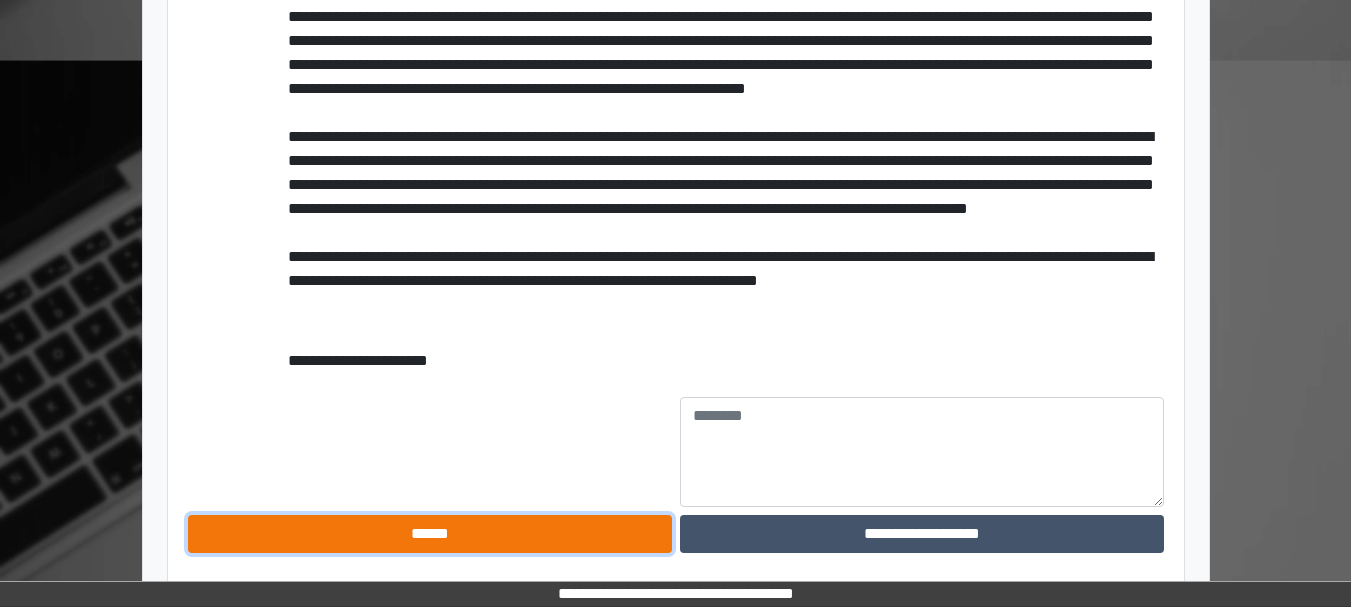 click on "******" at bounding box center (430, 534) 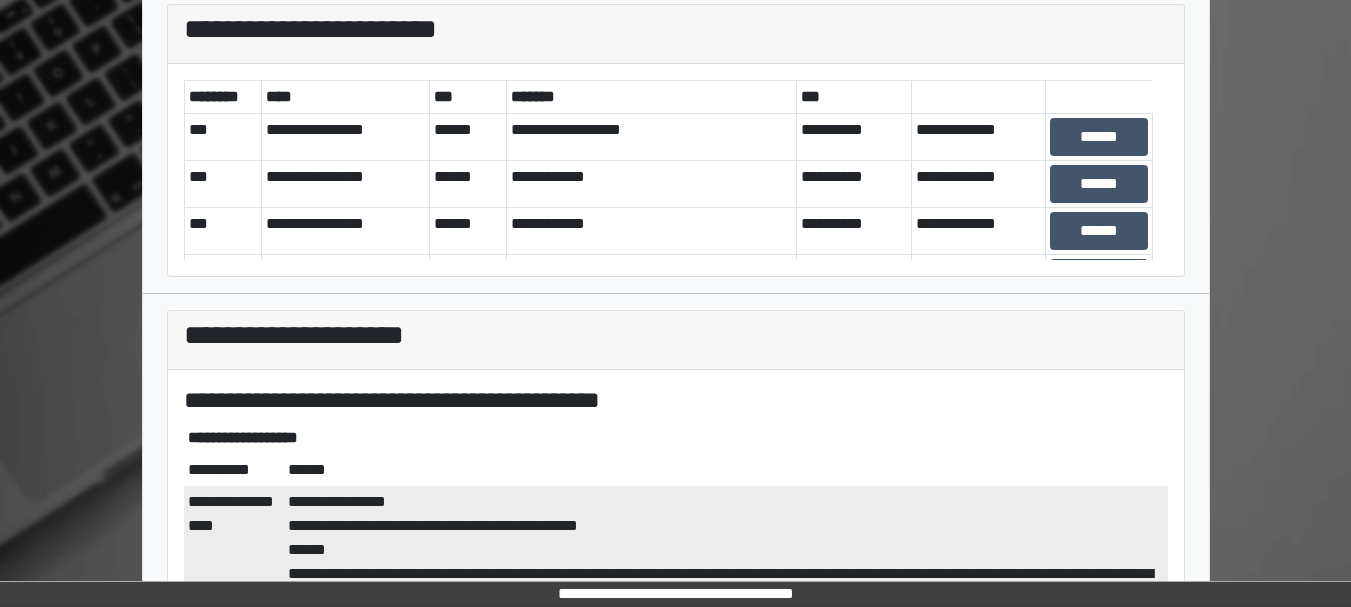 scroll, scrollTop: 0, scrollLeft: 0, axis: both 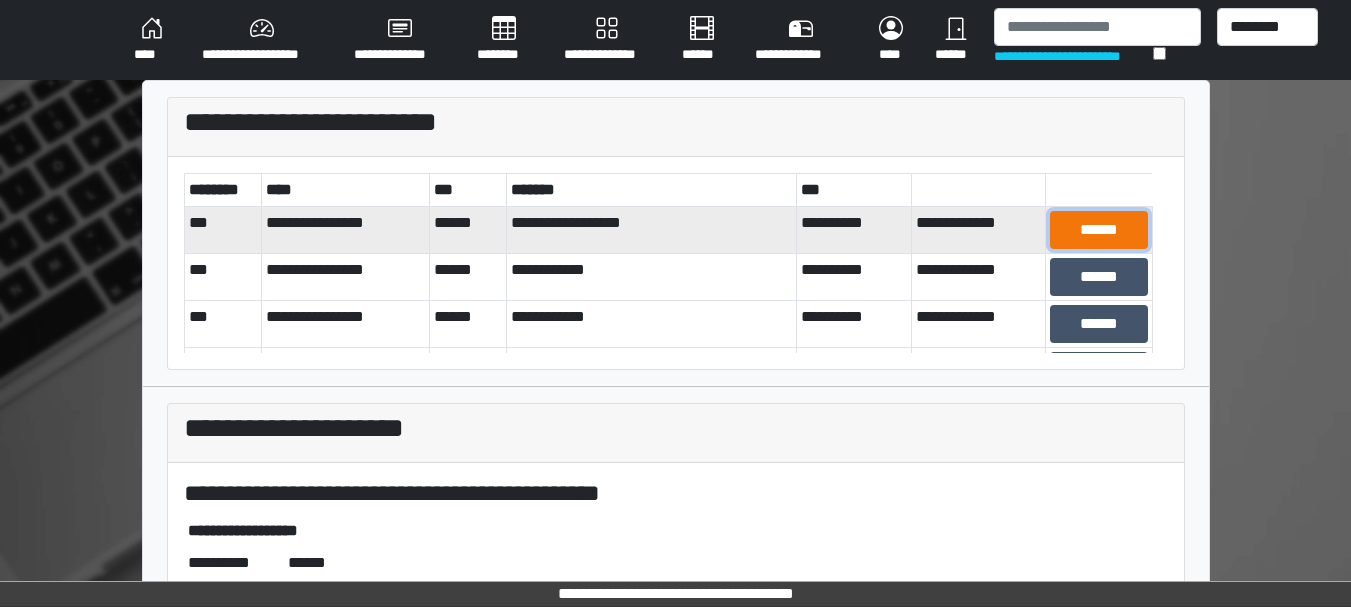 click on "******" at bounding box center (1098, 230) 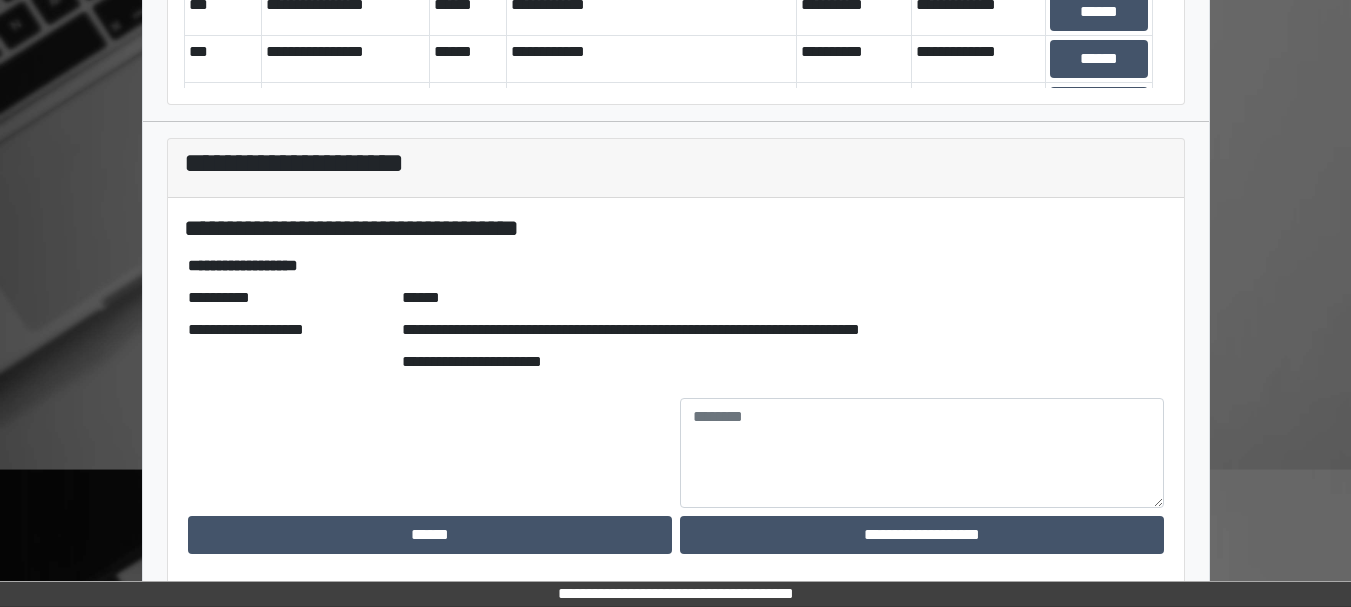scroll, scrollTop: 266, scrollLeft: 0, axis: vertical 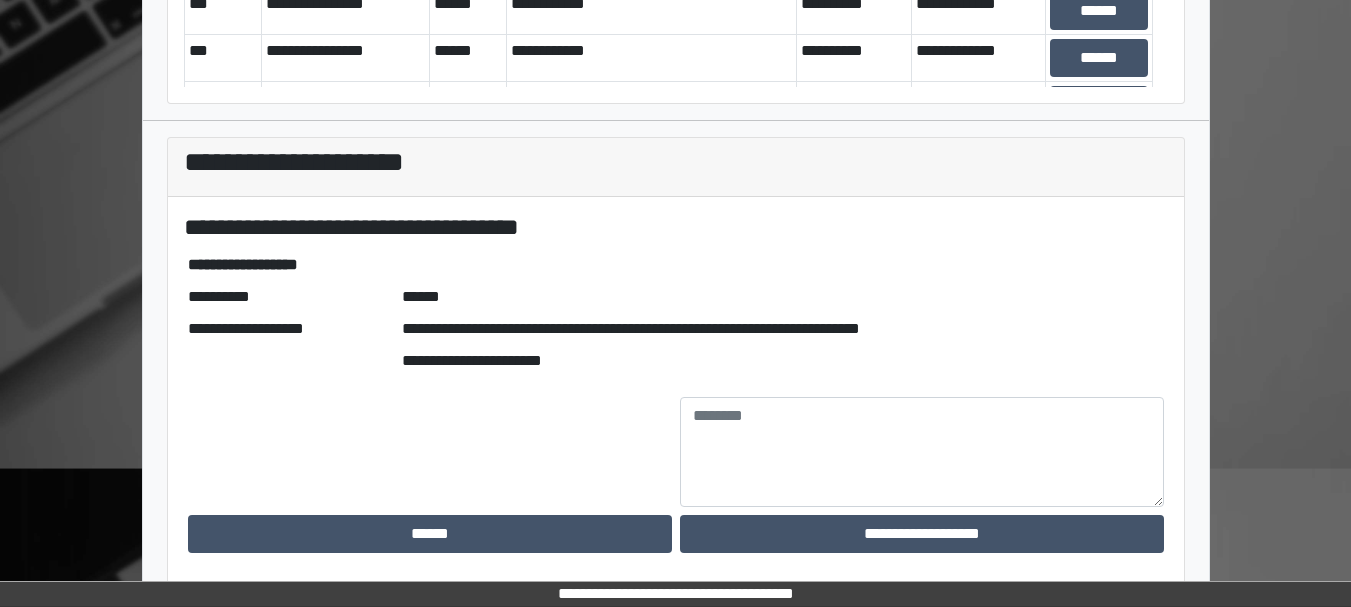 click on "******" at bounding box center (430, 534) 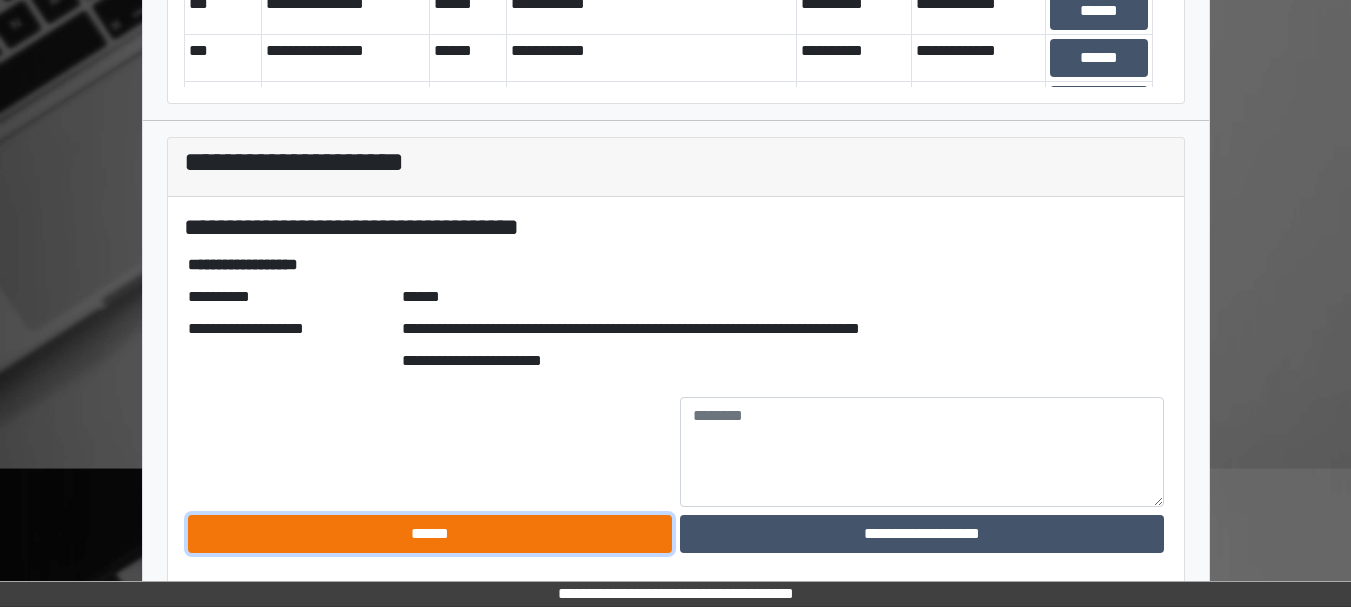 click on "******" at bounding box center (430, 534) 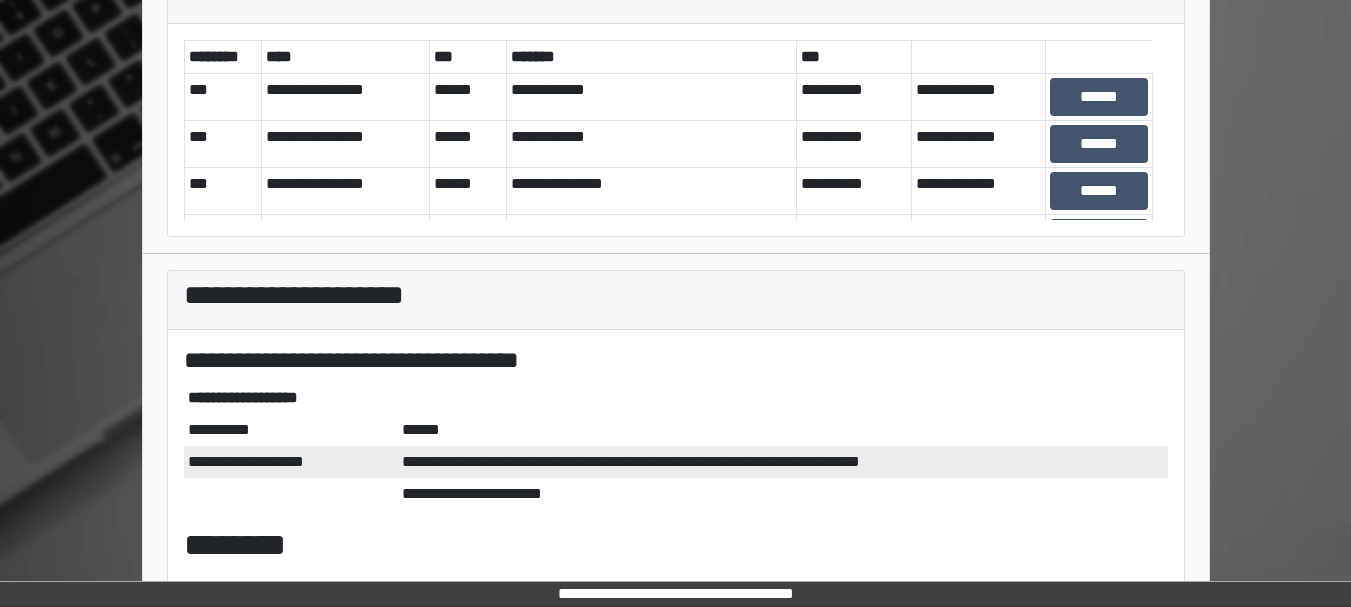 scroll, scrollTop: 0, scrollLeft: 0, axis: both 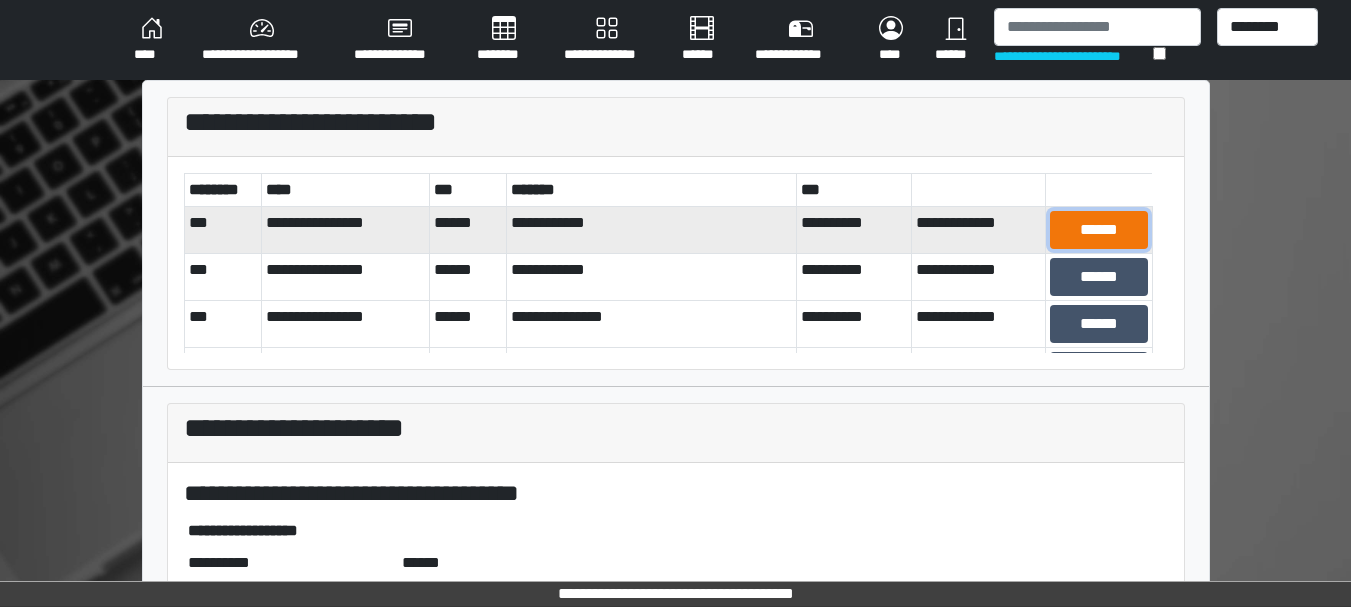 click on "******" at bounding box center [1098, 230] 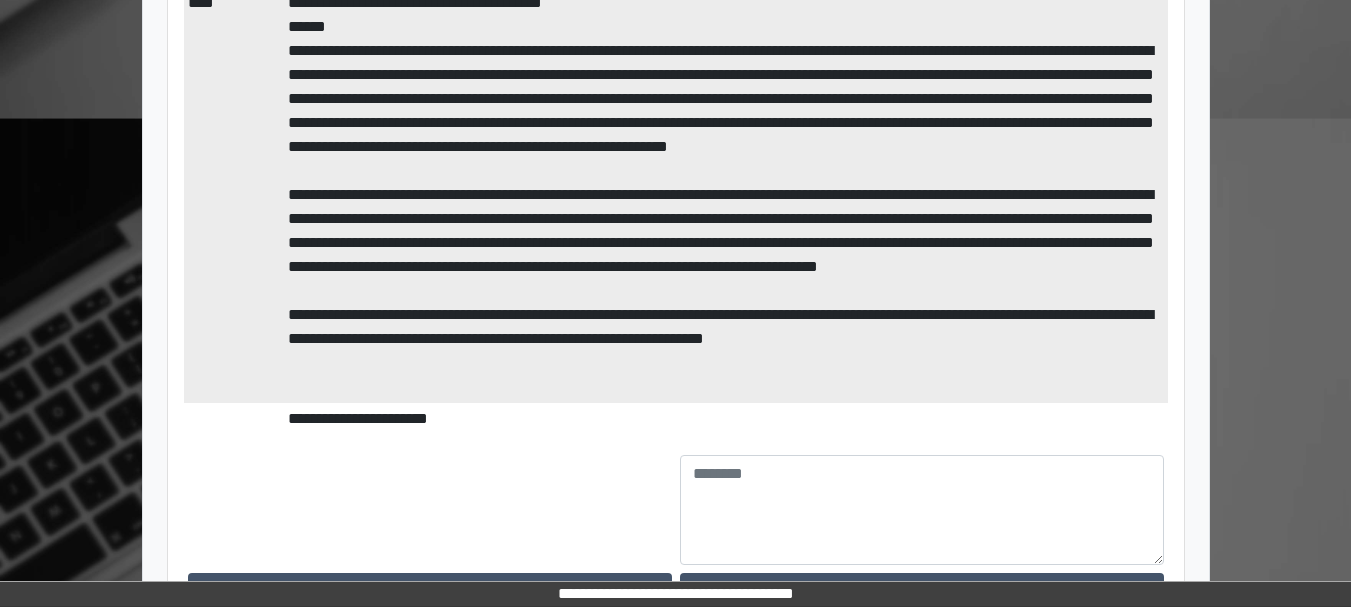 scroll, scrollTop: 674, scrollLeft: 0, axis: vertical 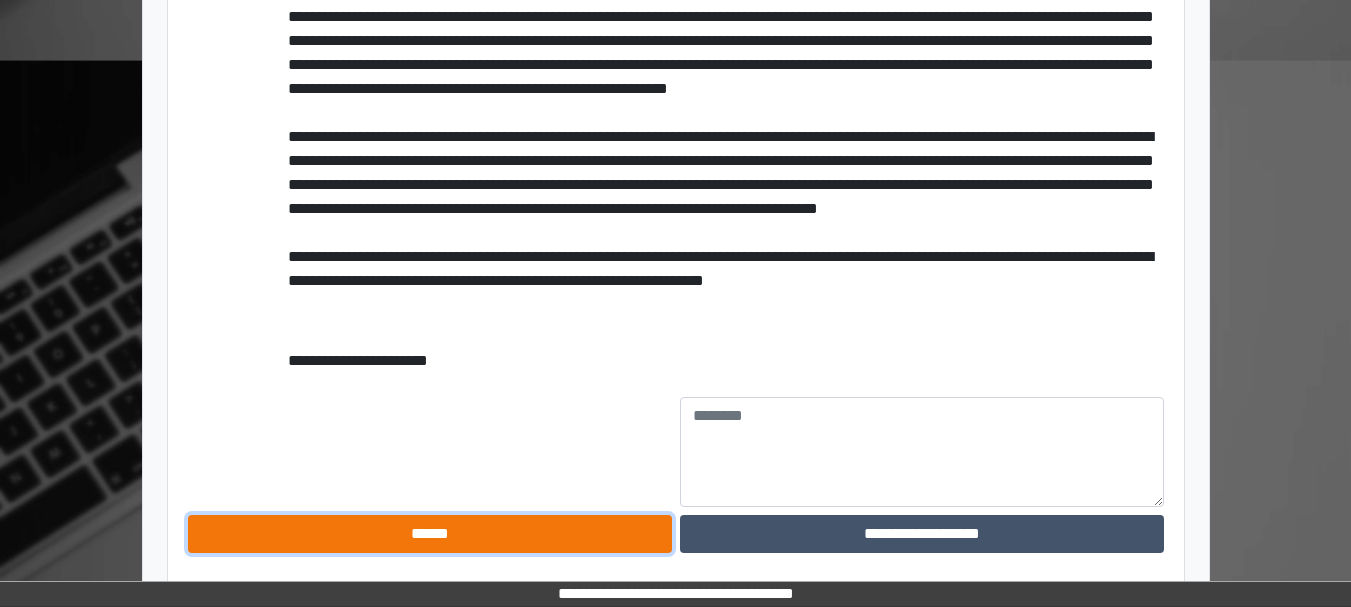 click on "******" at bounding box center (430, 534) 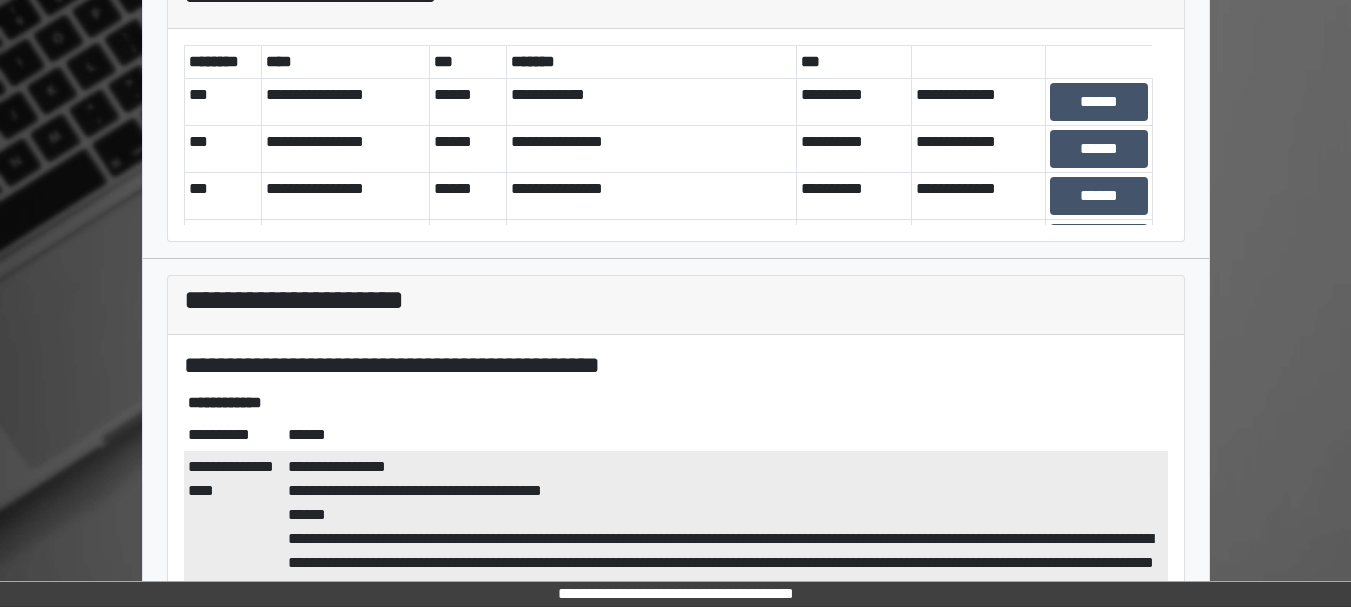 scroll, scrollTop: 126, scrollLeft: 0, axis: vertical 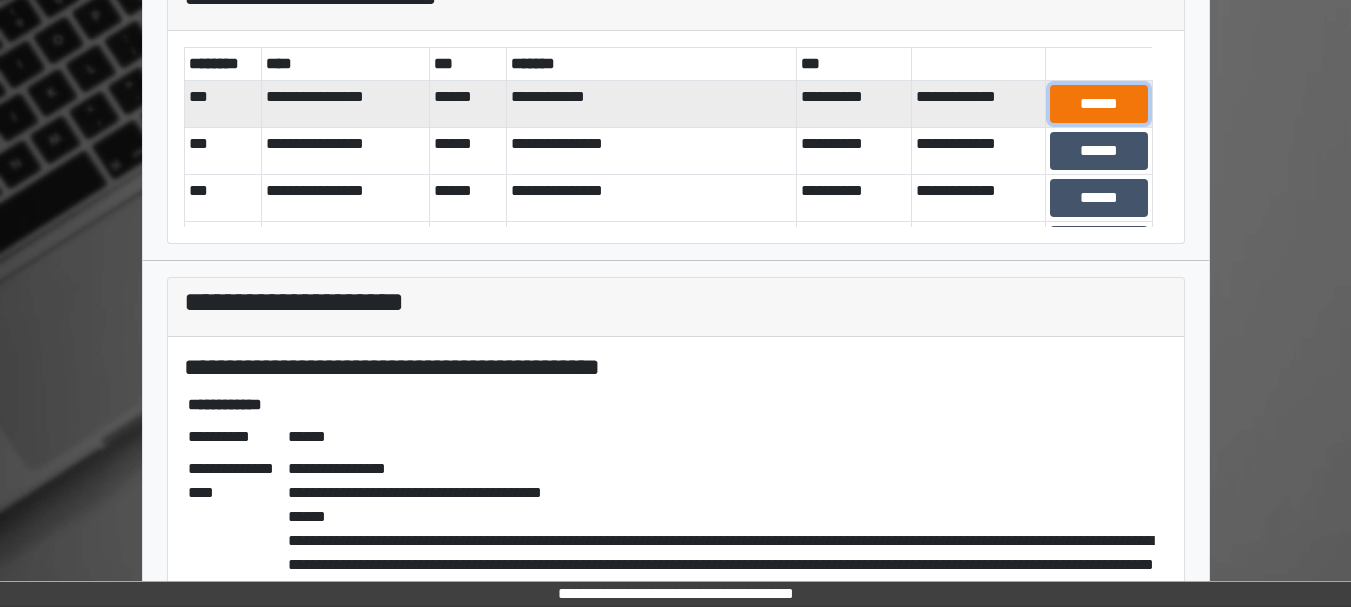 click on "******" at bounding box center (1098, 104) 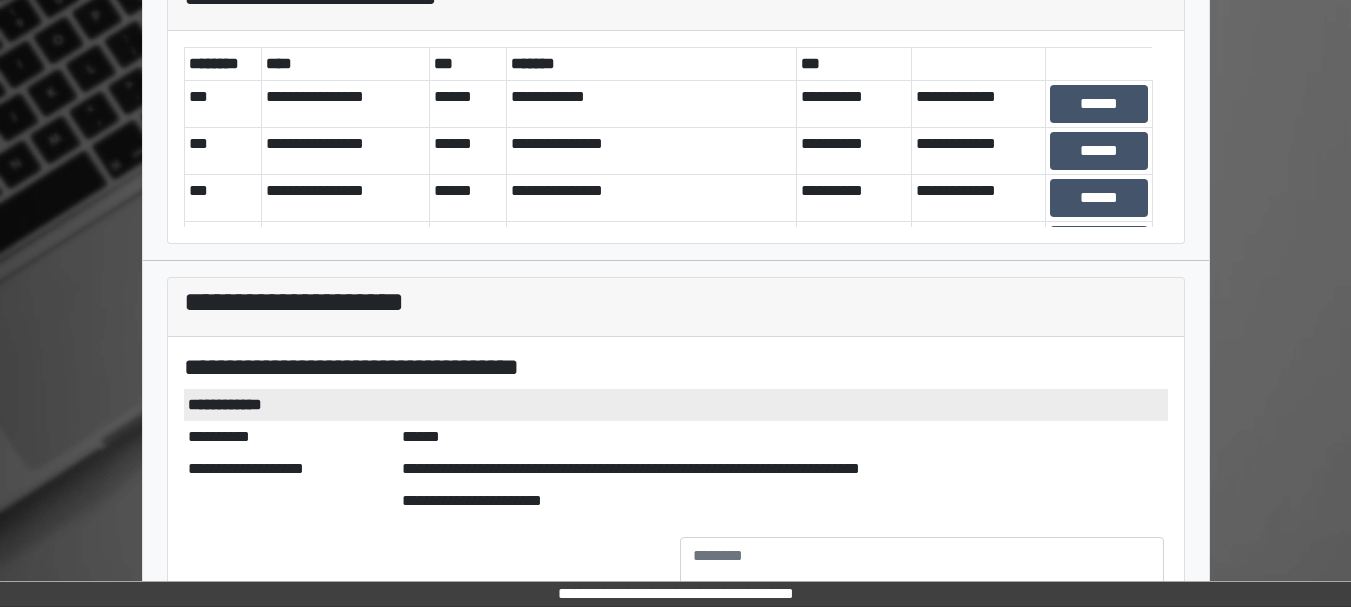 scroll, scrollTop: 266, scrollLeft: 0, axis: vertical 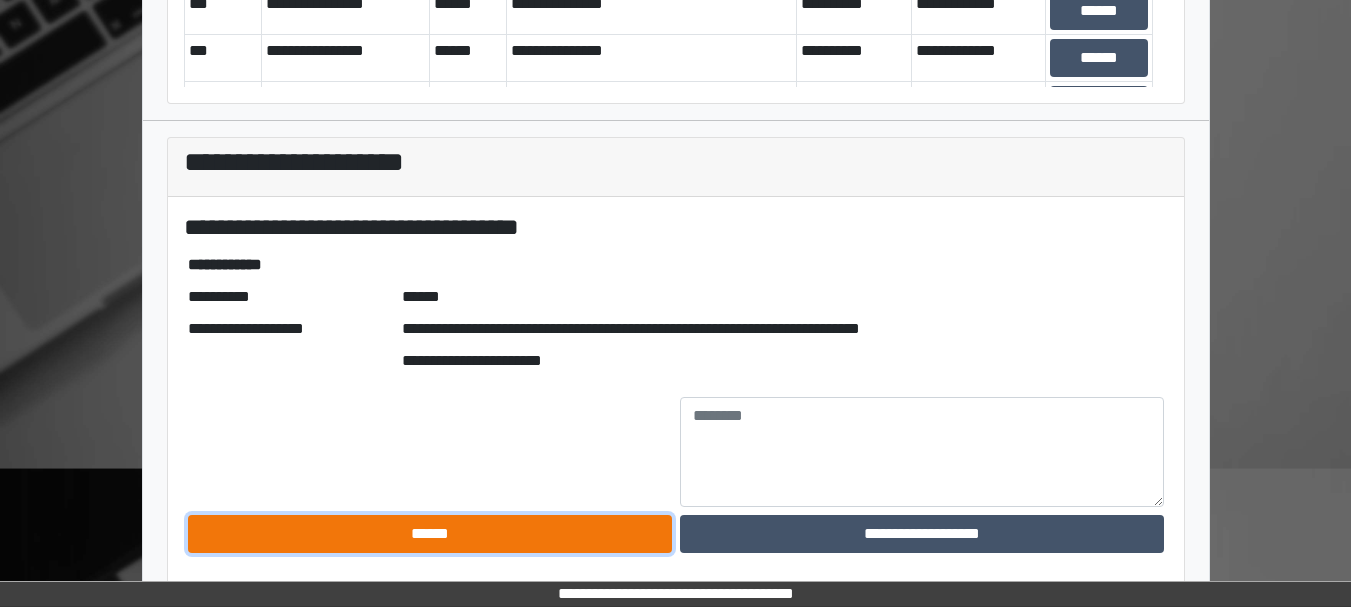 click on "******" at bounding box center [430, 534] 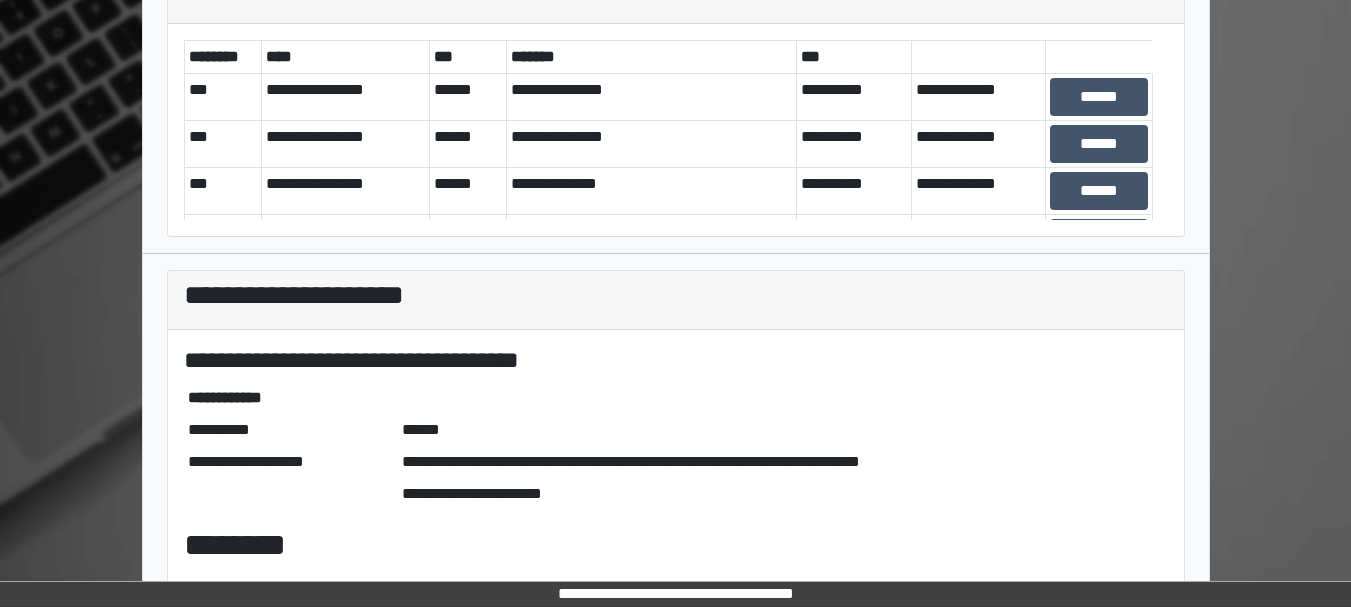 scroll, scrollTop: 133, scrollLeft: 0, axis: vertical 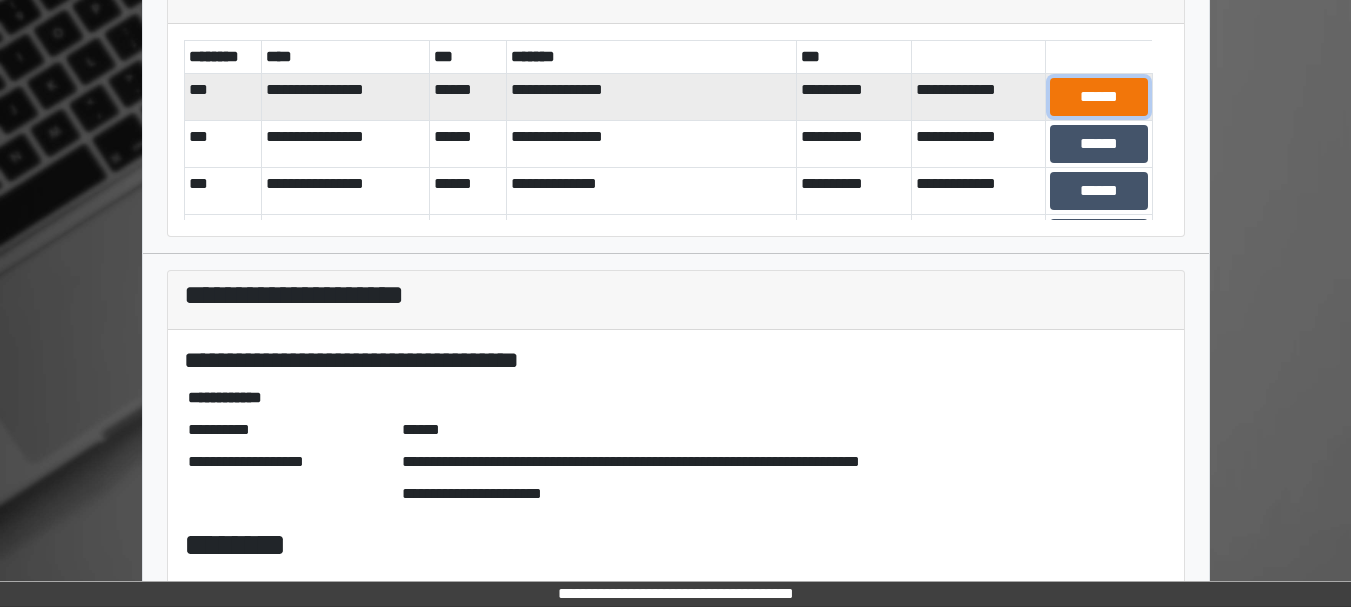 click on "******" at bounding box center [1098, 97] 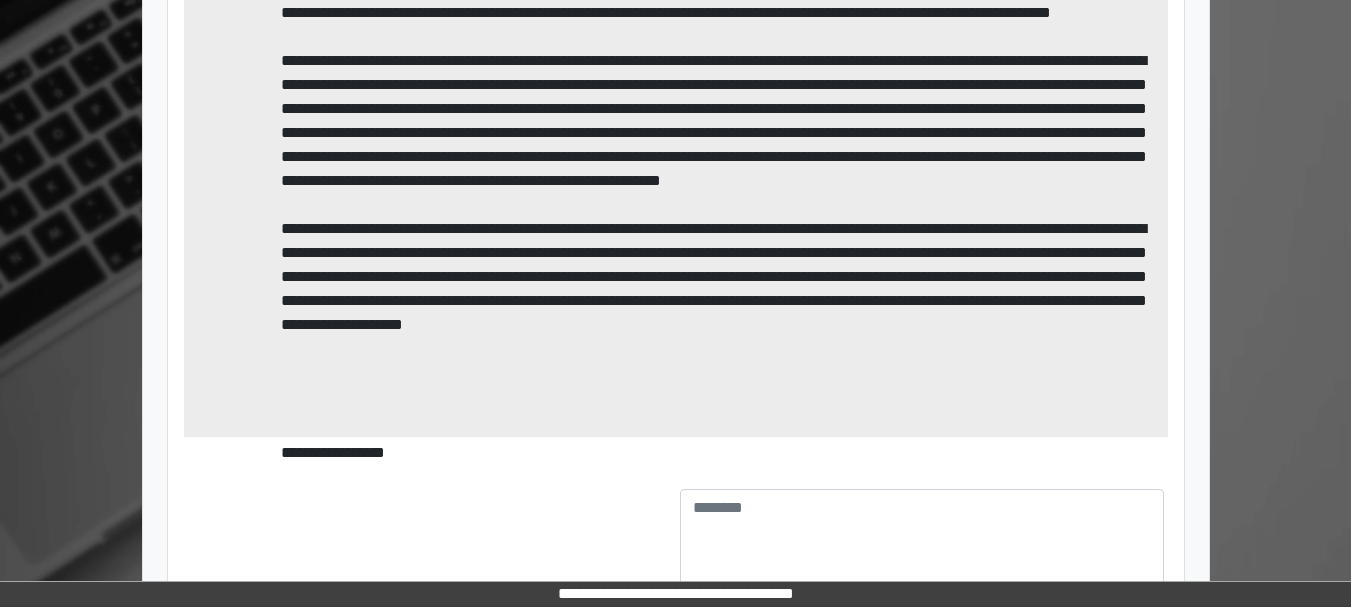 scroll, scrollTop: 986, scrollLeft: 0, axis: vertical 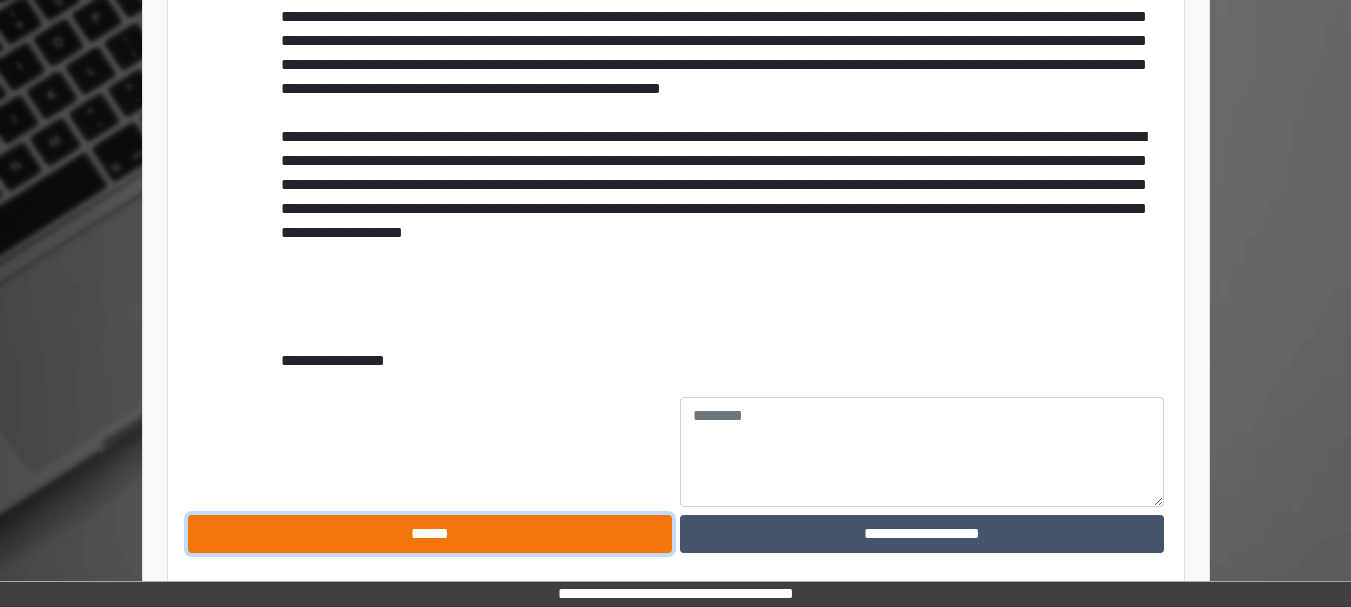 click on "******" at bounding box center [430, 534] 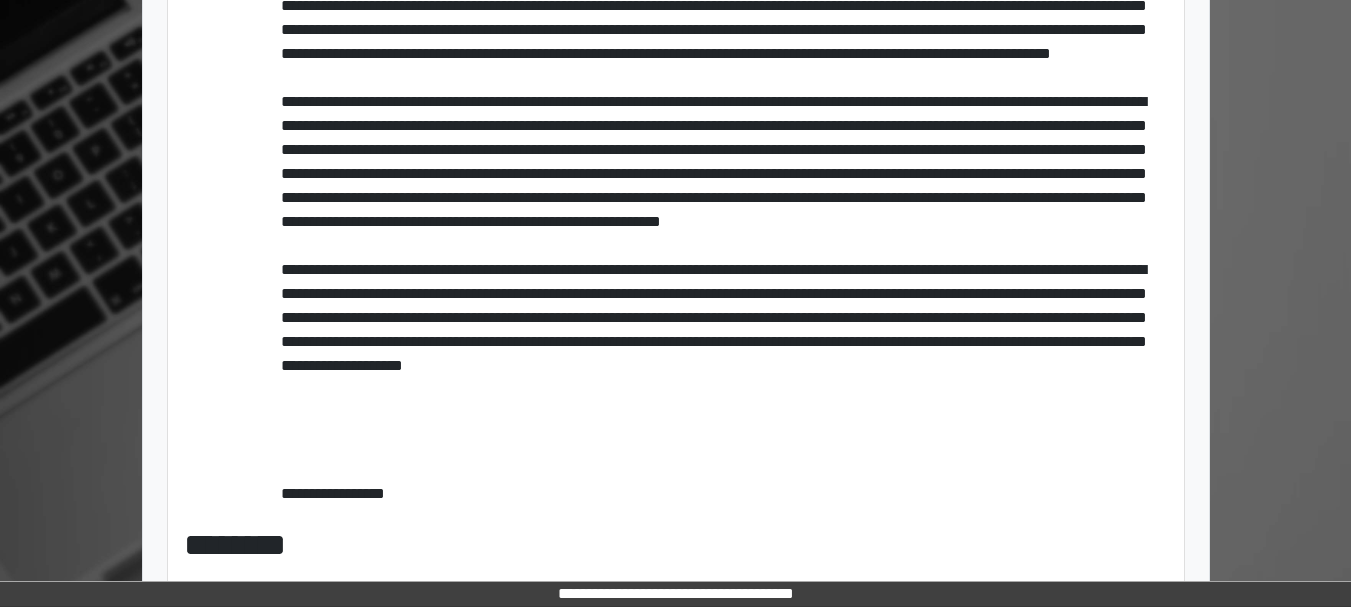 scroll, scrollTop: 0, scrollLeft: 0, axis: both 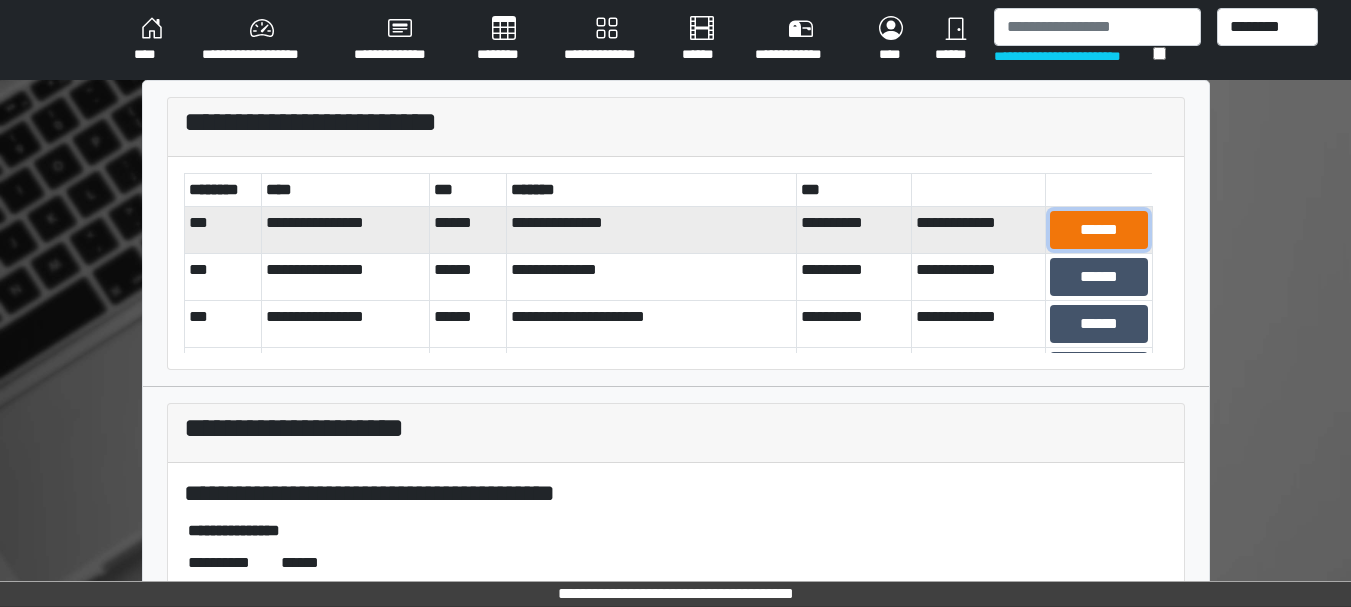 click on "******" at bounding box center (1098, 230) 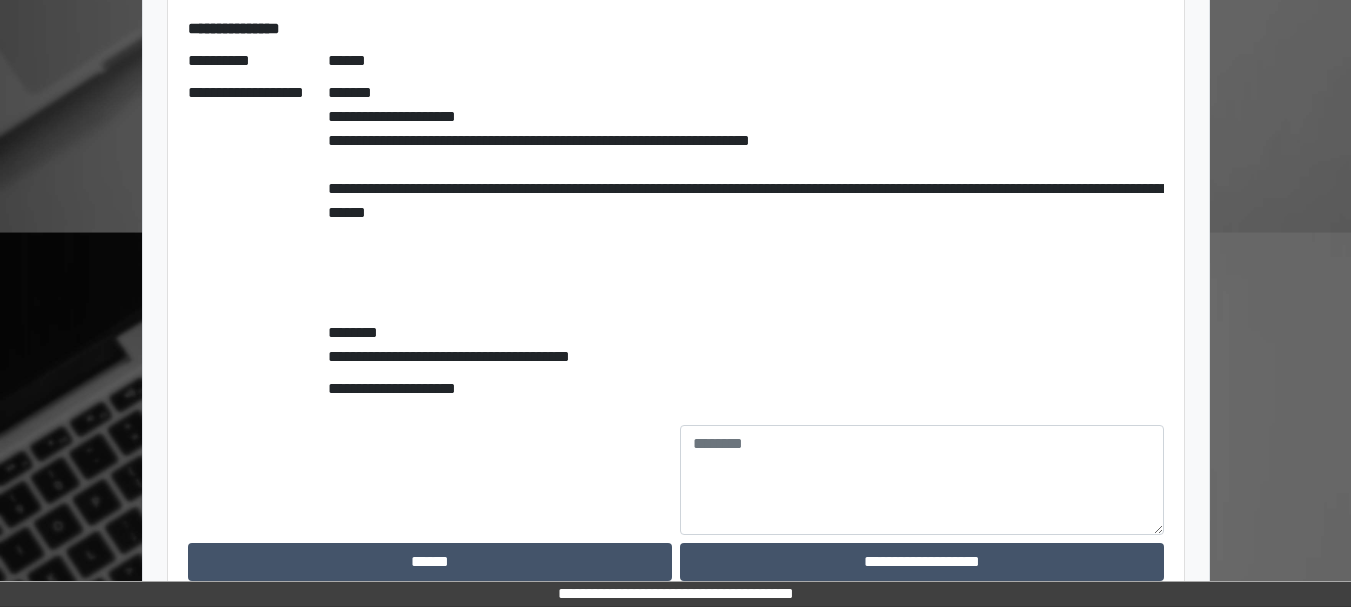 scroll, scrollTop: 510, scrollLeft: 0, axis: vertical 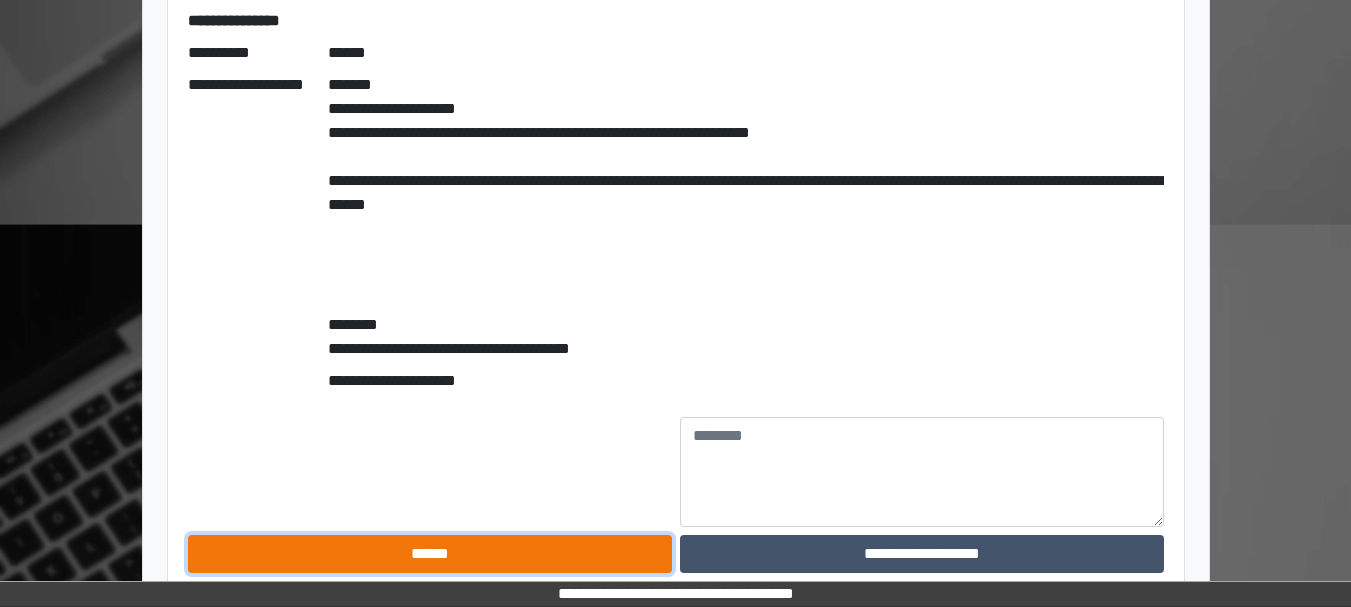 click on "******" at bounding box center [430, 554] 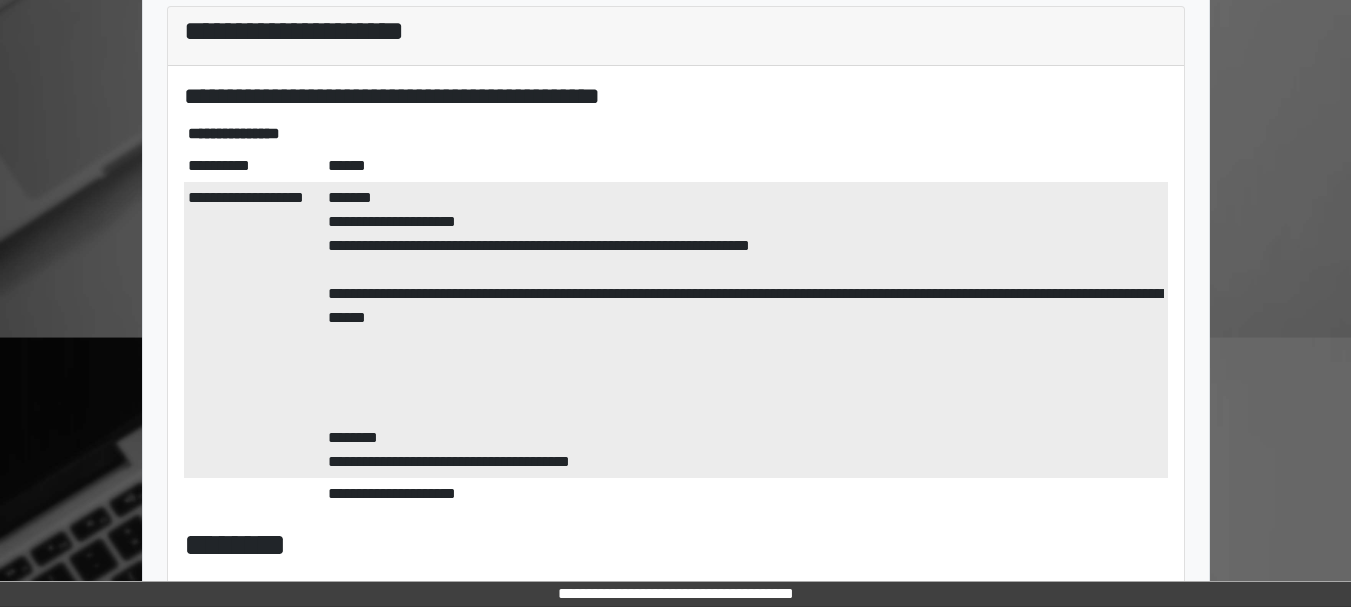 scroll, scrollTop: 0, scrollLeft: 0, axis: both 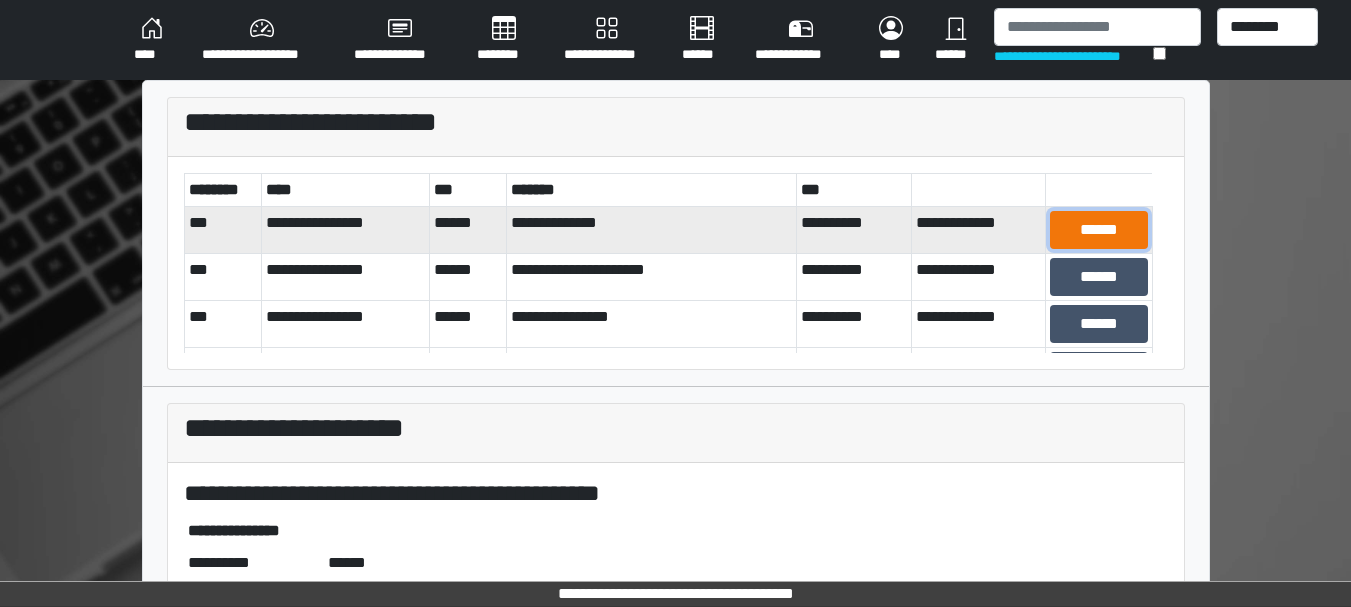 click on "******" at bounding box center [1098, 230] 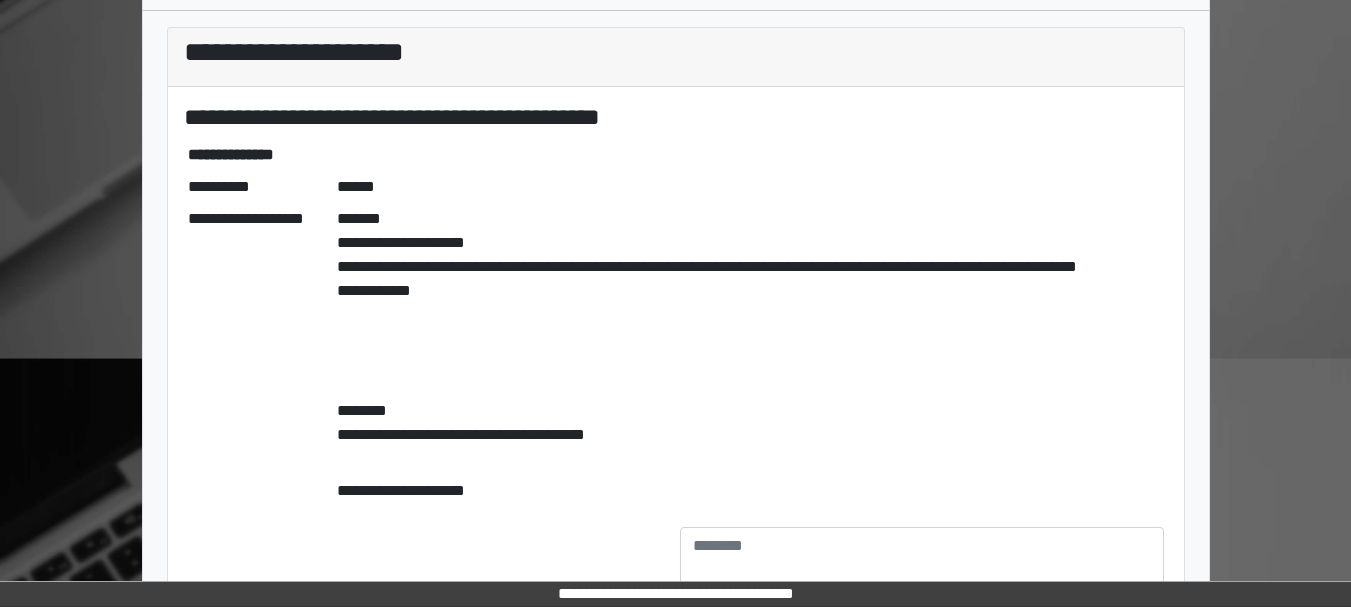 scroll, scrollTop: 506, scrollLeft: 0, axis: vertical 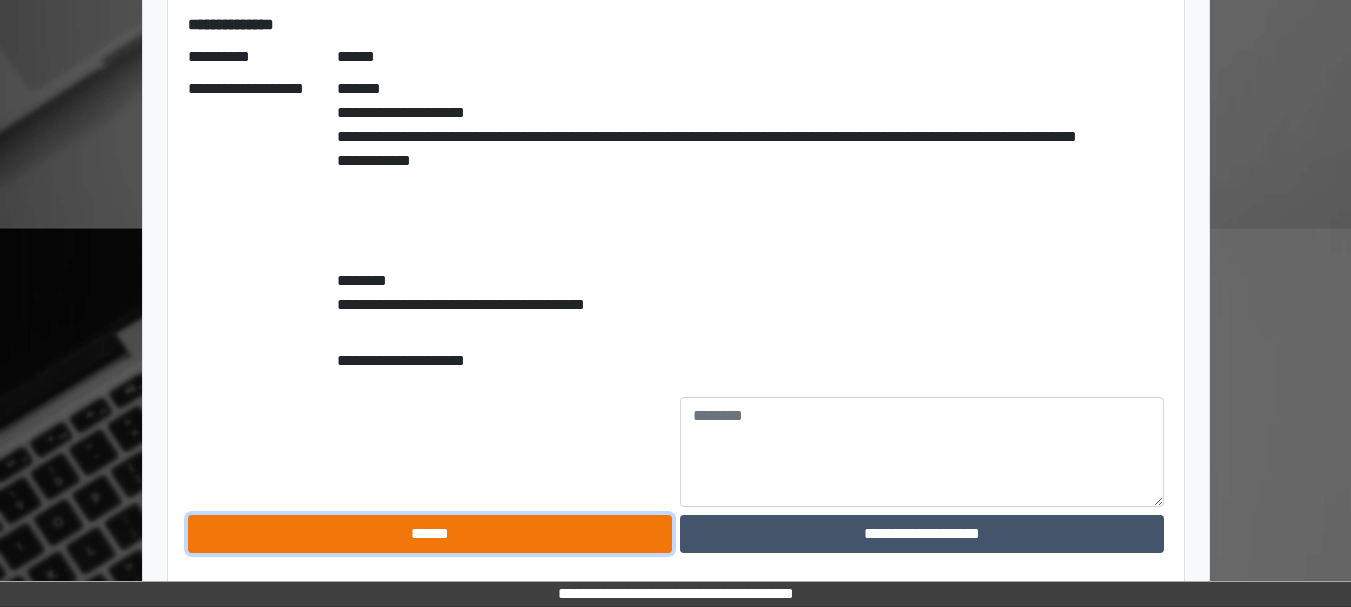 click on "******" at bounding box center (430, 534) 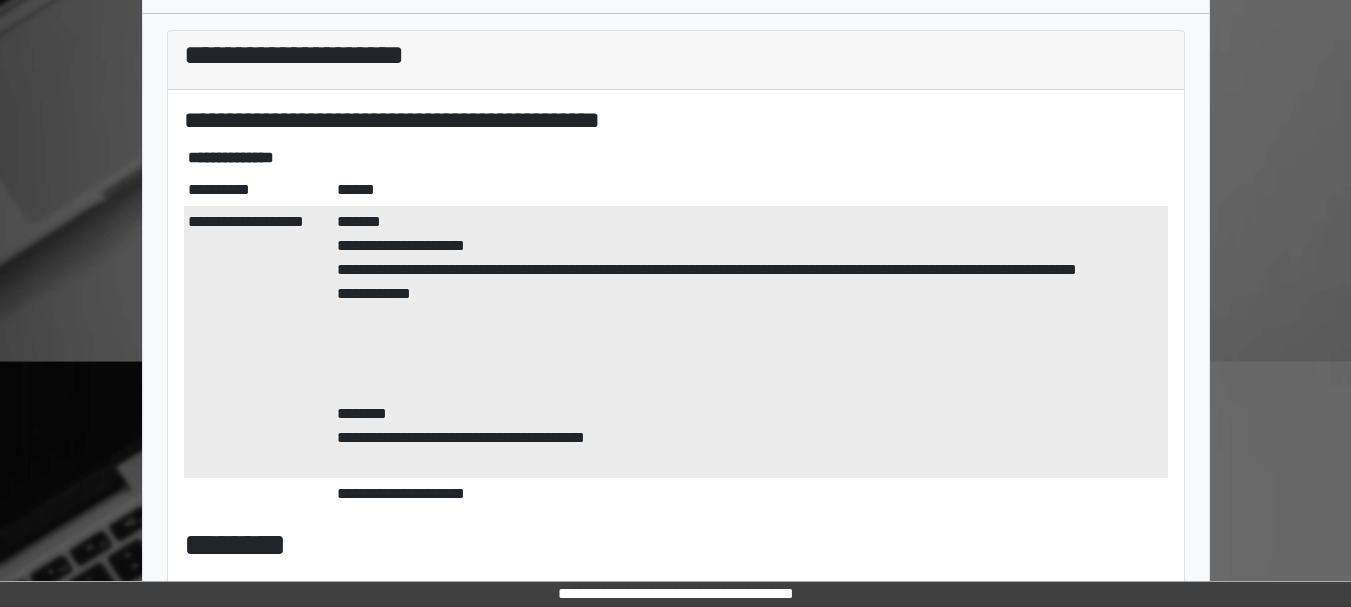 scroll, scrollTop: 0, scrollLeft: 0, axis: both 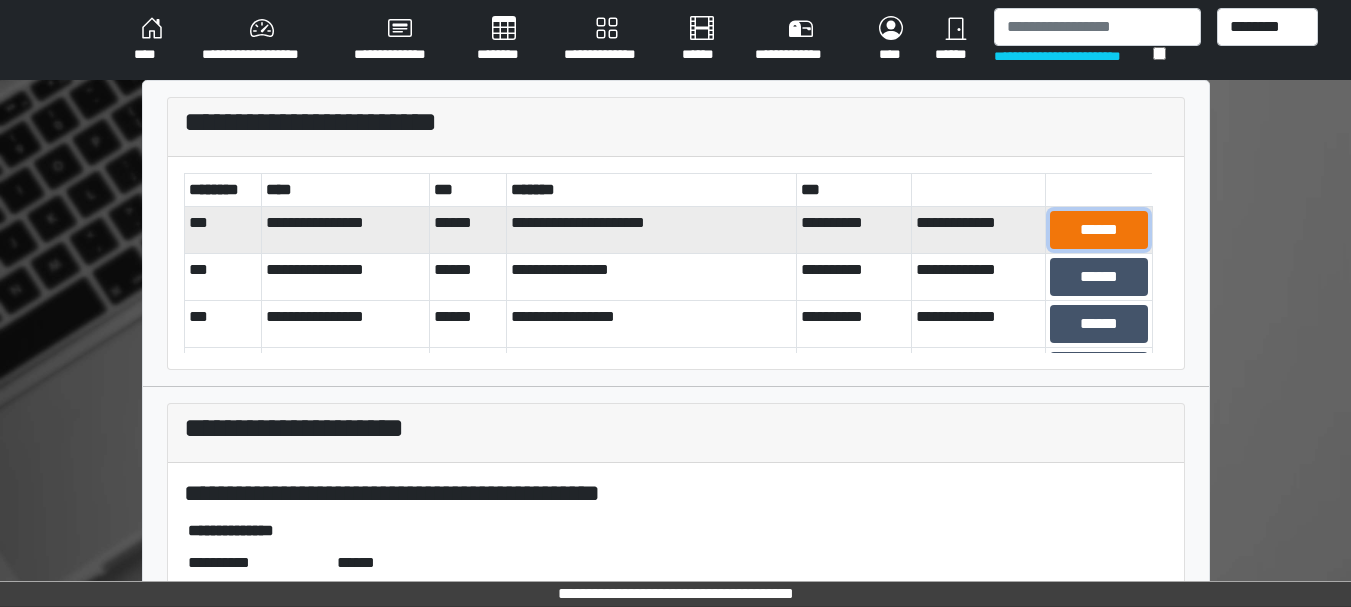click on "******" at bounding box center [1098, 230] 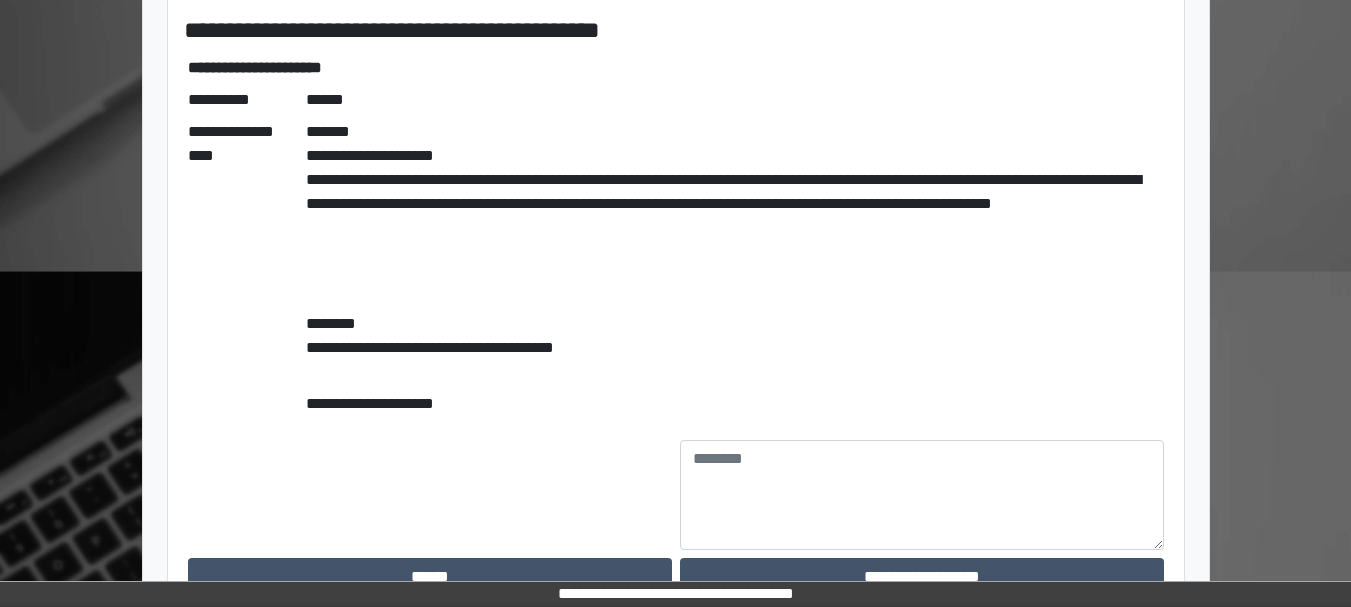 scroll, scrollTop: 462, scrollLeft: 0, axis: vertical 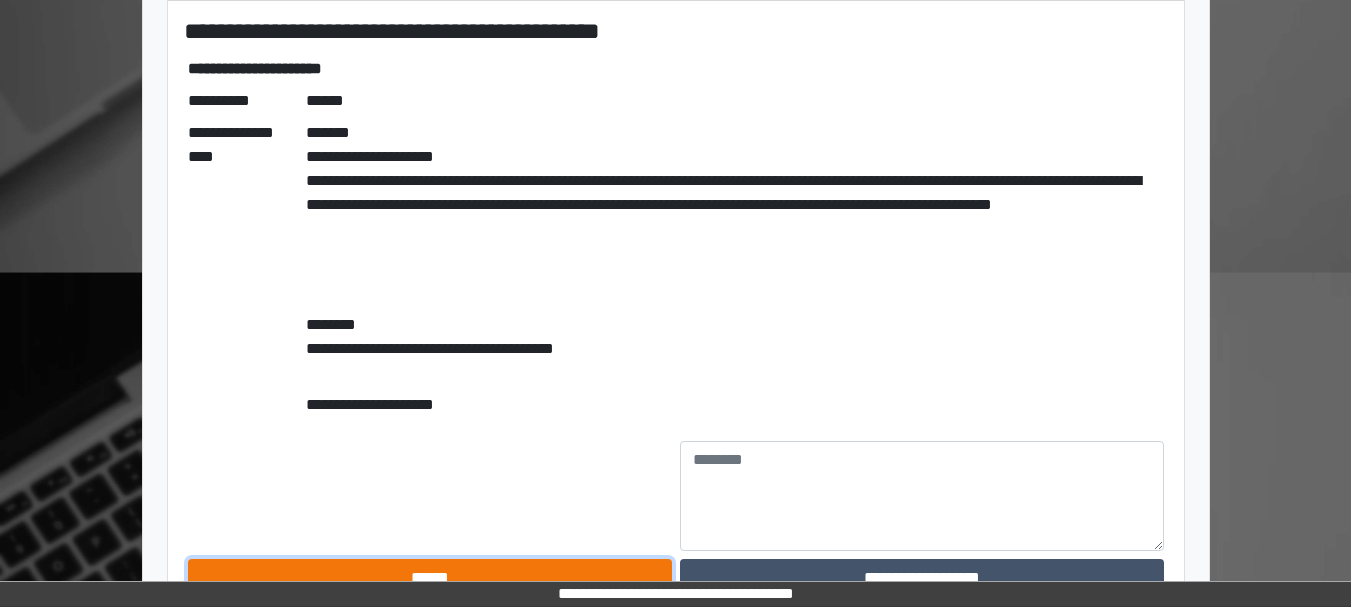 click on "******" at bounding box center [430, 578] 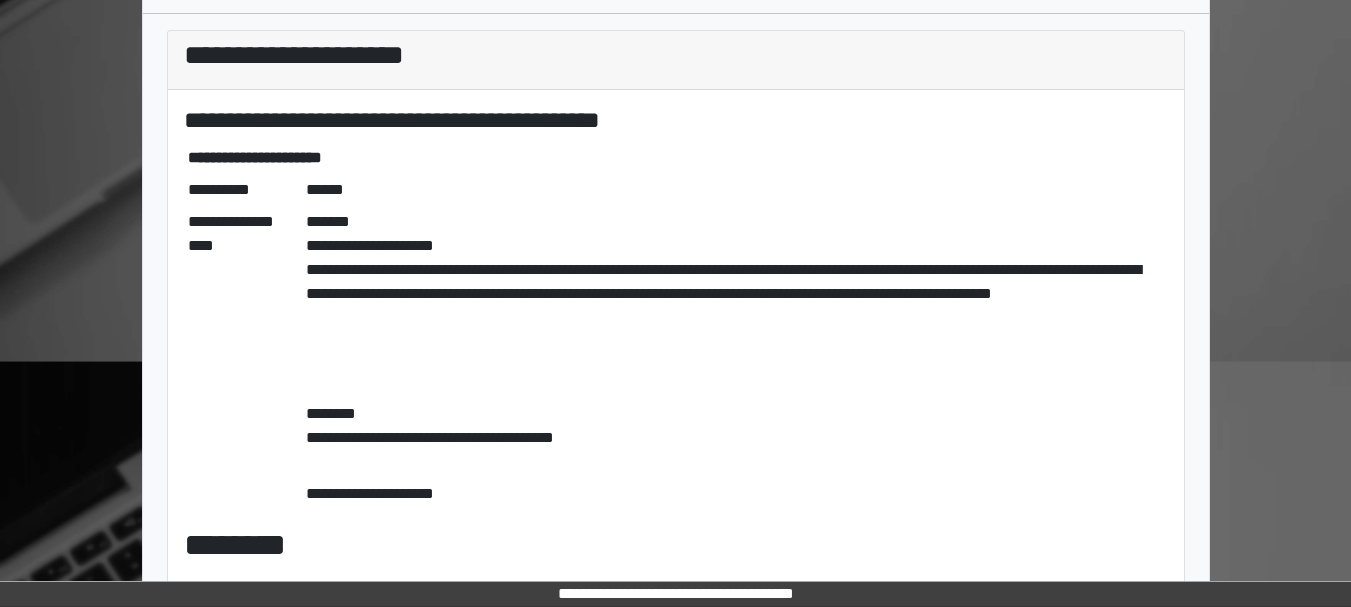 scroll, scrollTop: 0, scrollLeft: 0, axis: both 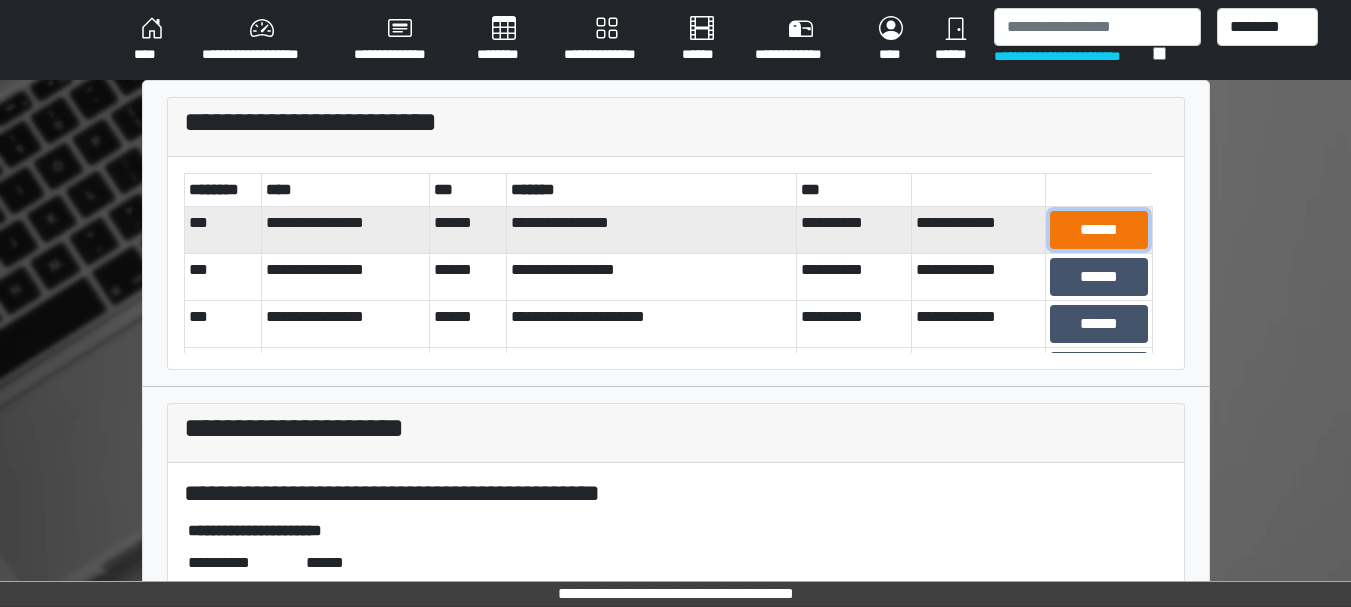 click on "******" at bounding box center (1098, 230) 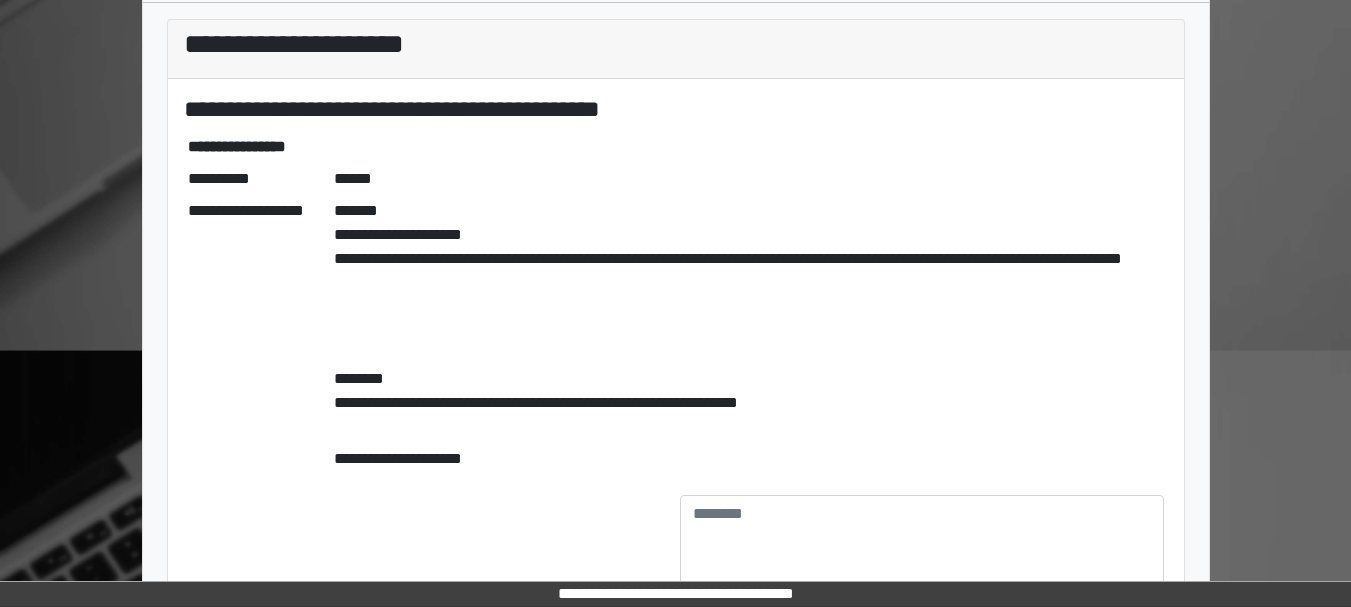 scroll, scrollTop: 482, scrollLeft: 0, axis: vertical 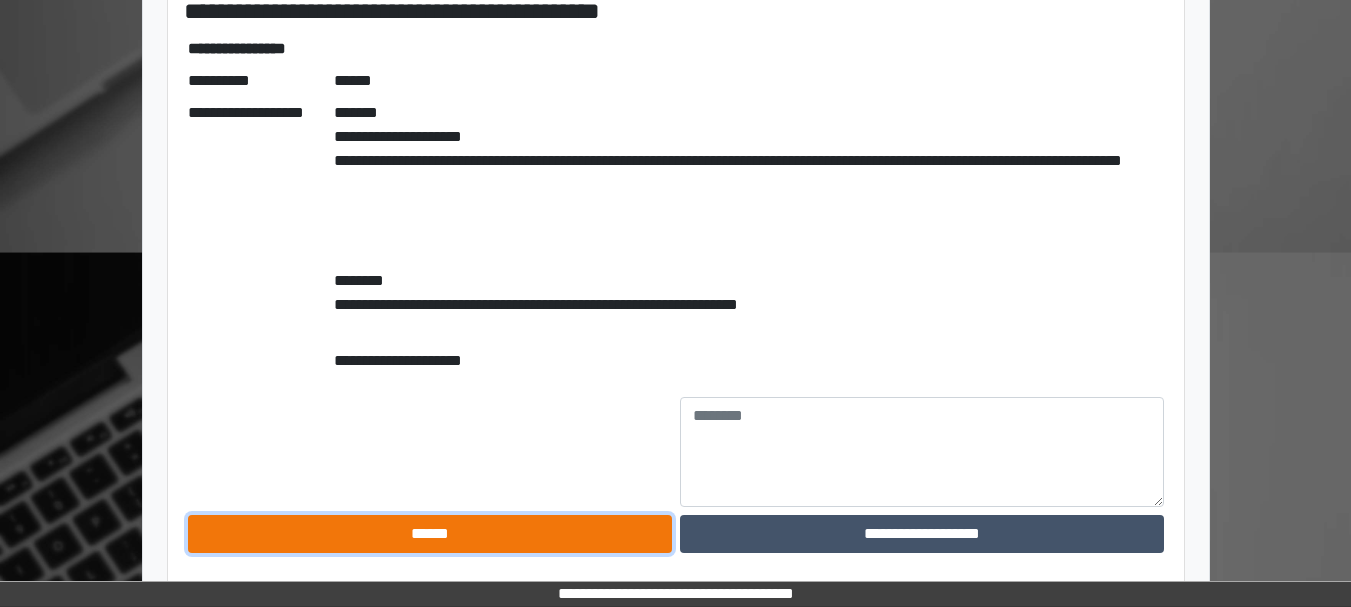 click on "******" at bounding box center (430, 534) 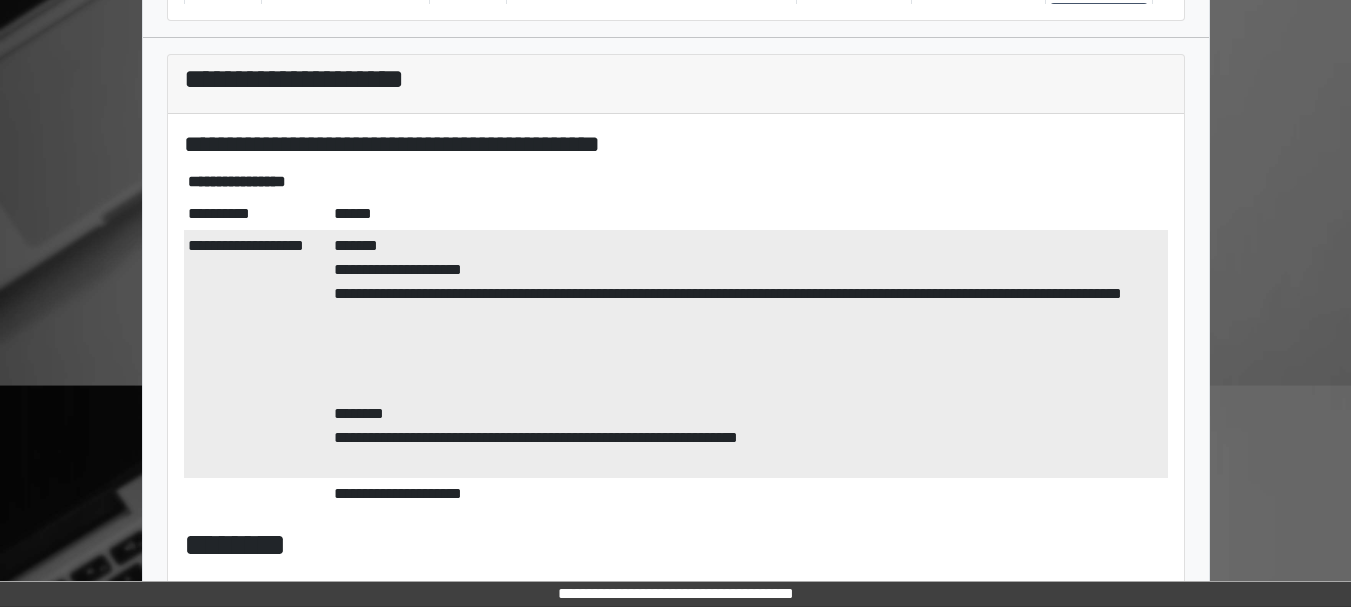 scroll, scrollTop: 0, scrollLeft: 0, axis: both 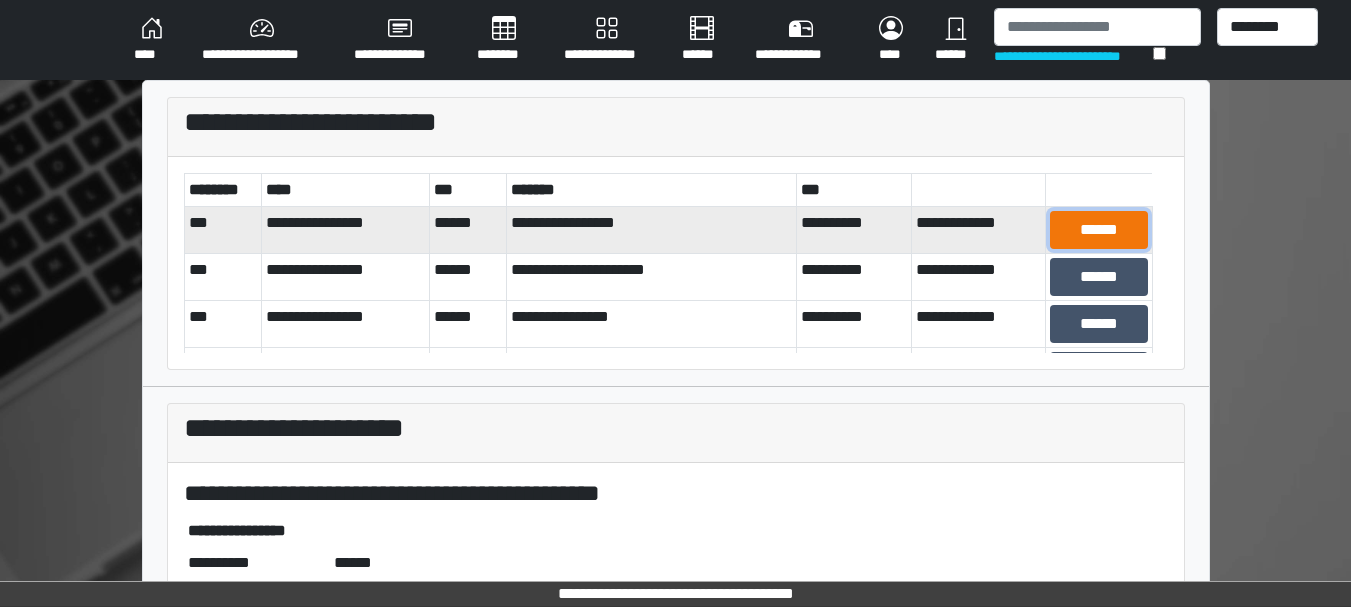 click on "******" at bounding box center [1098, 230] 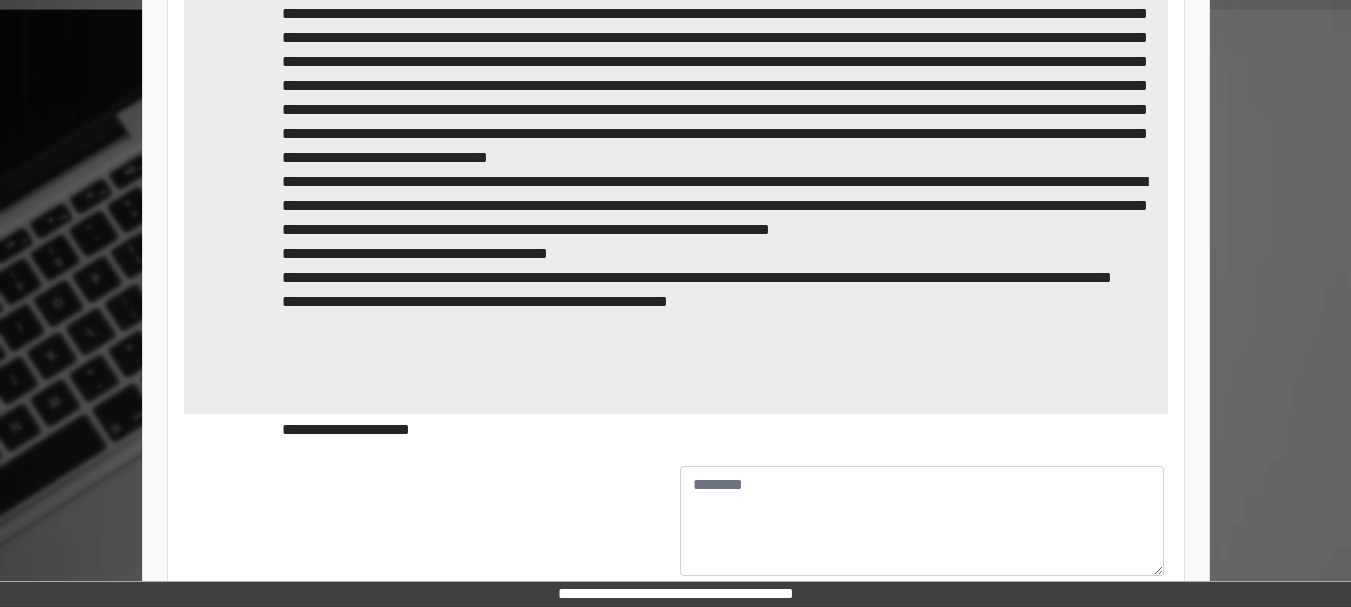 scroll, scrollTop: 794, scrollLeft: 0, axis: vertical 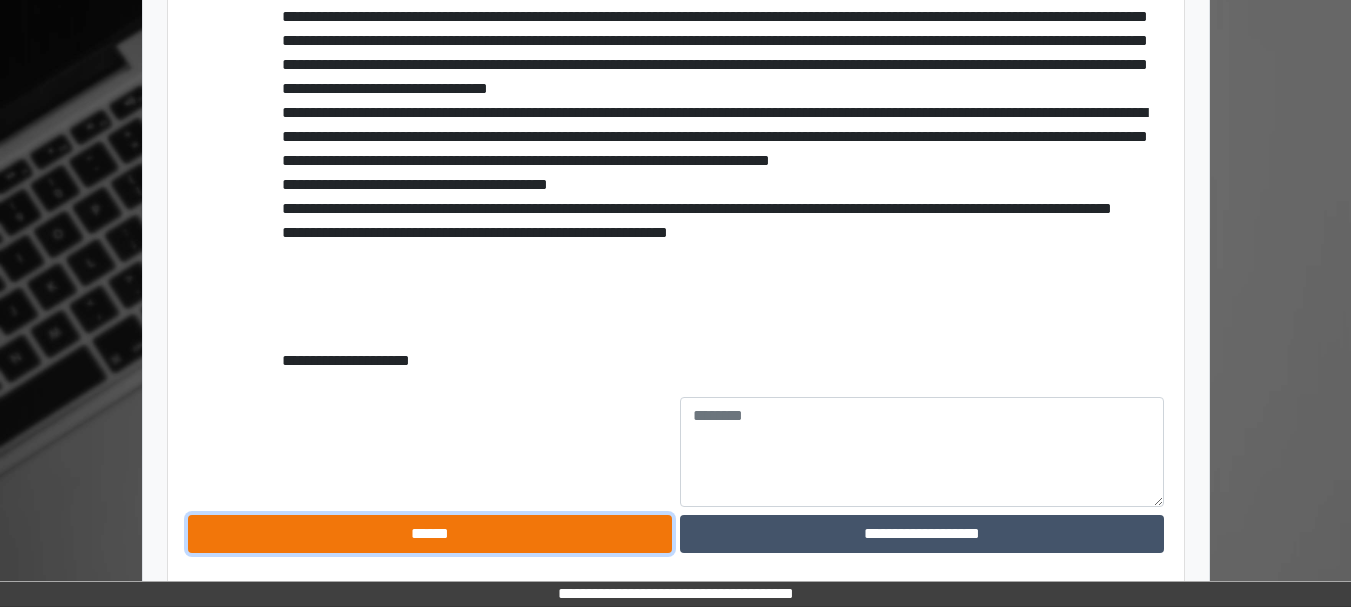 click on "******" at bounding box center [430, 534] 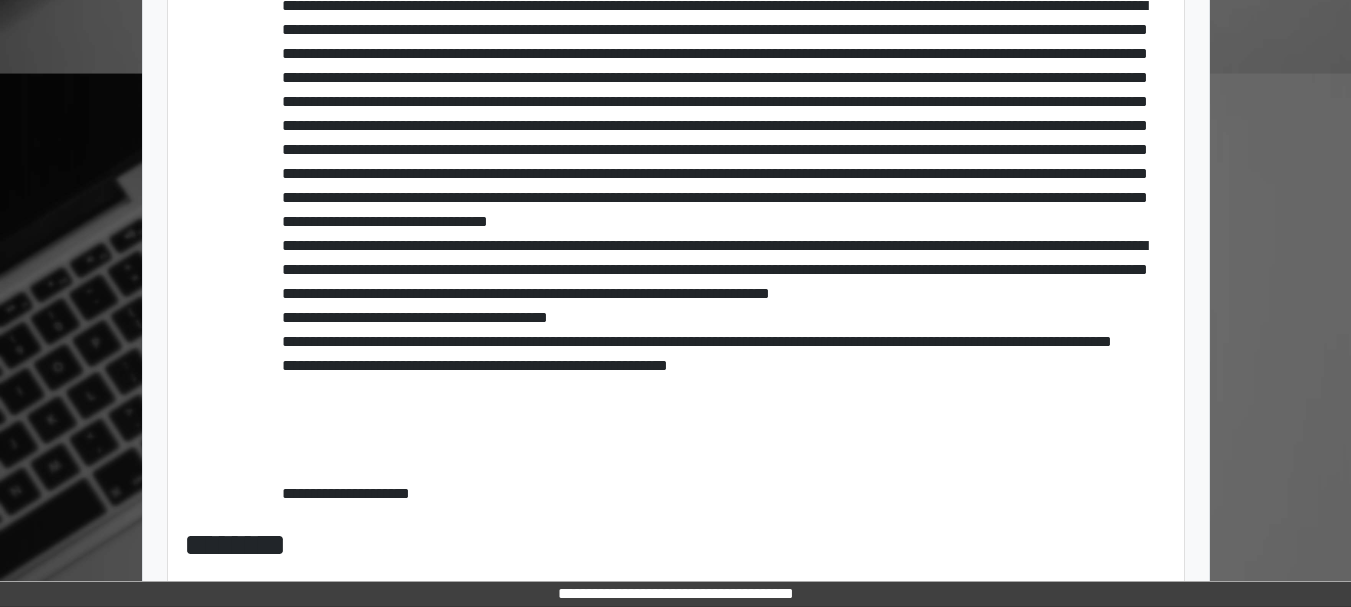 scroll, scrollTop: 0, scrollLeft: 0, axis: both 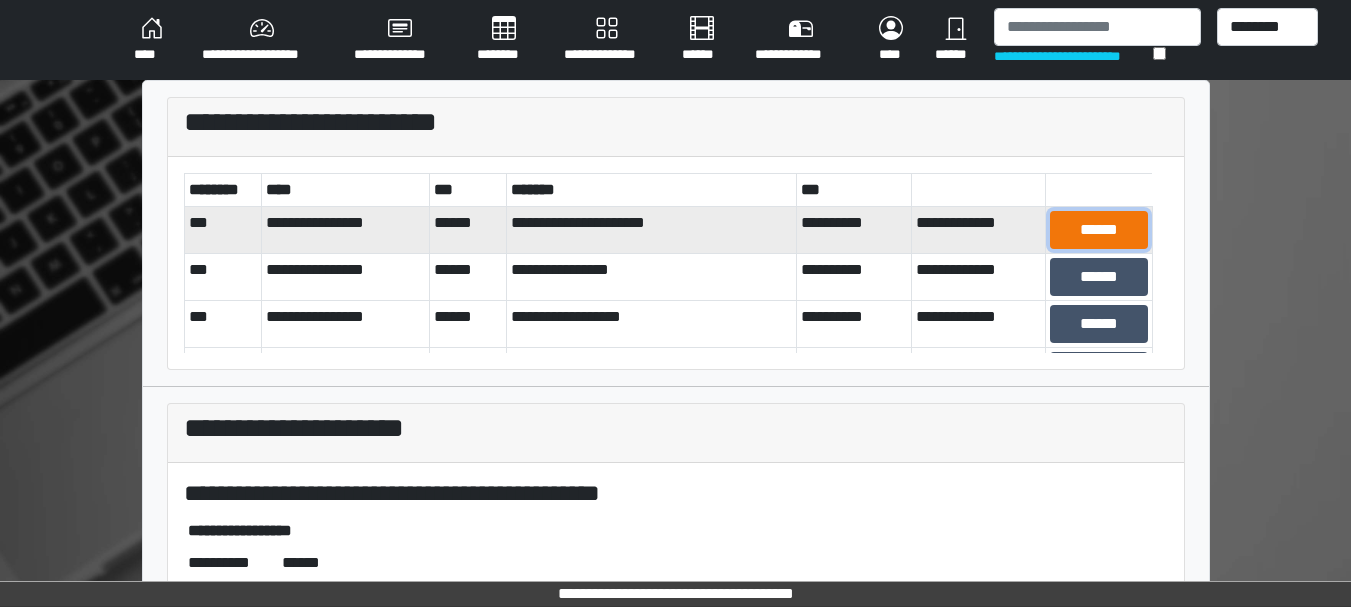 click on "******" at bounding box center (1098, 230) 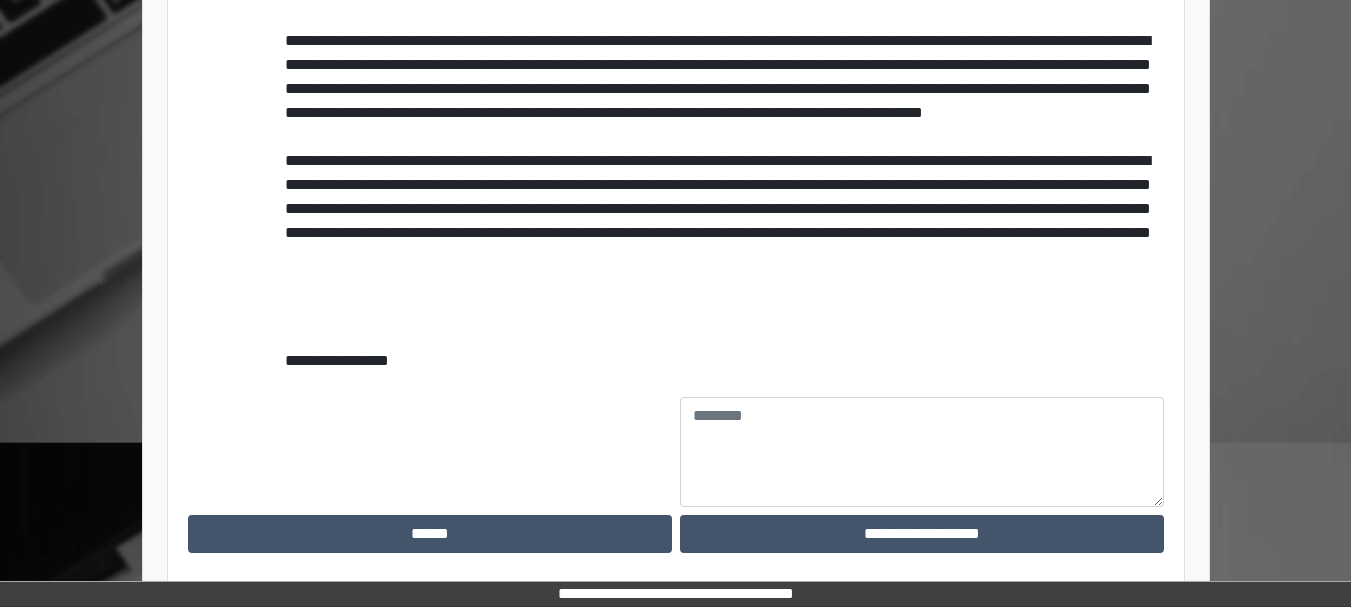 scroll, scrollTop: 1153, scrollLeft: 0, axis: vertical 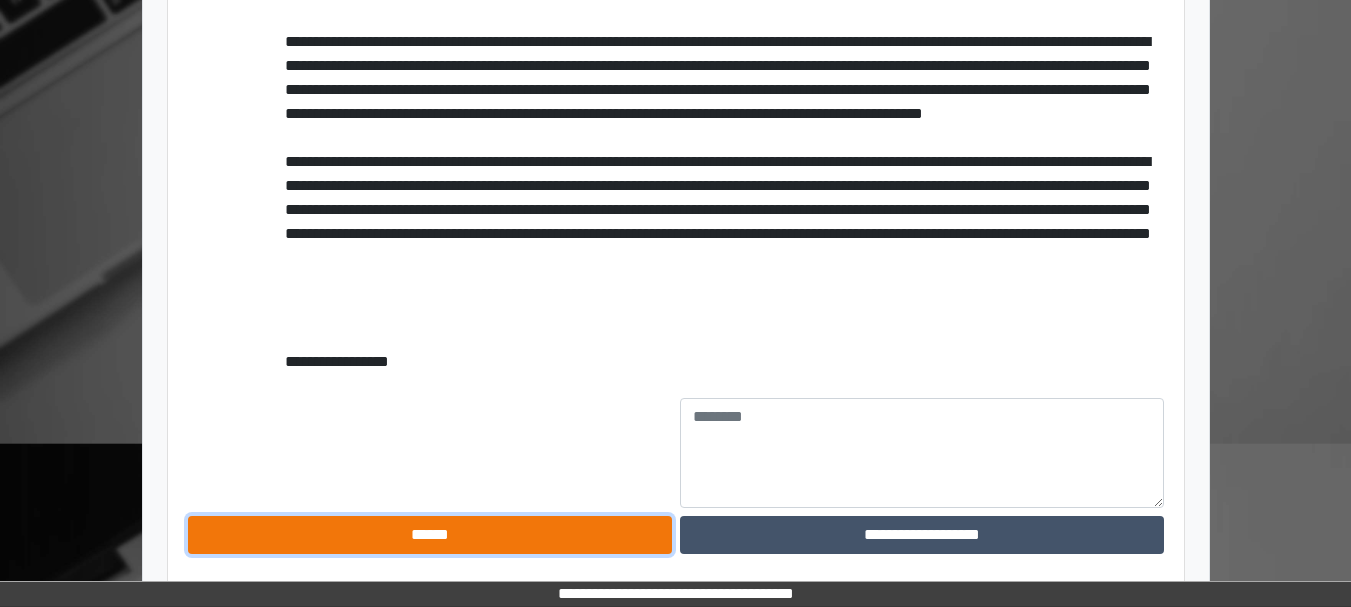 click on "******" at bounding box center (430, 535) 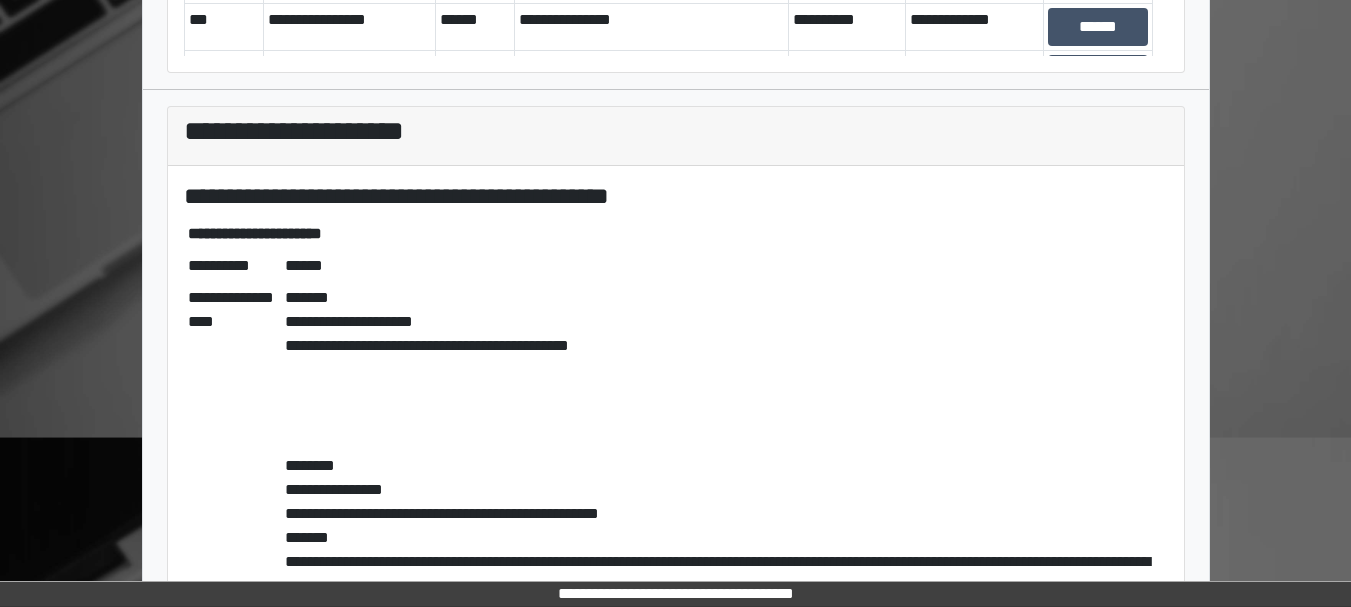 scroll, scrollTop: 0, scrollLeft: 0, axis: both 